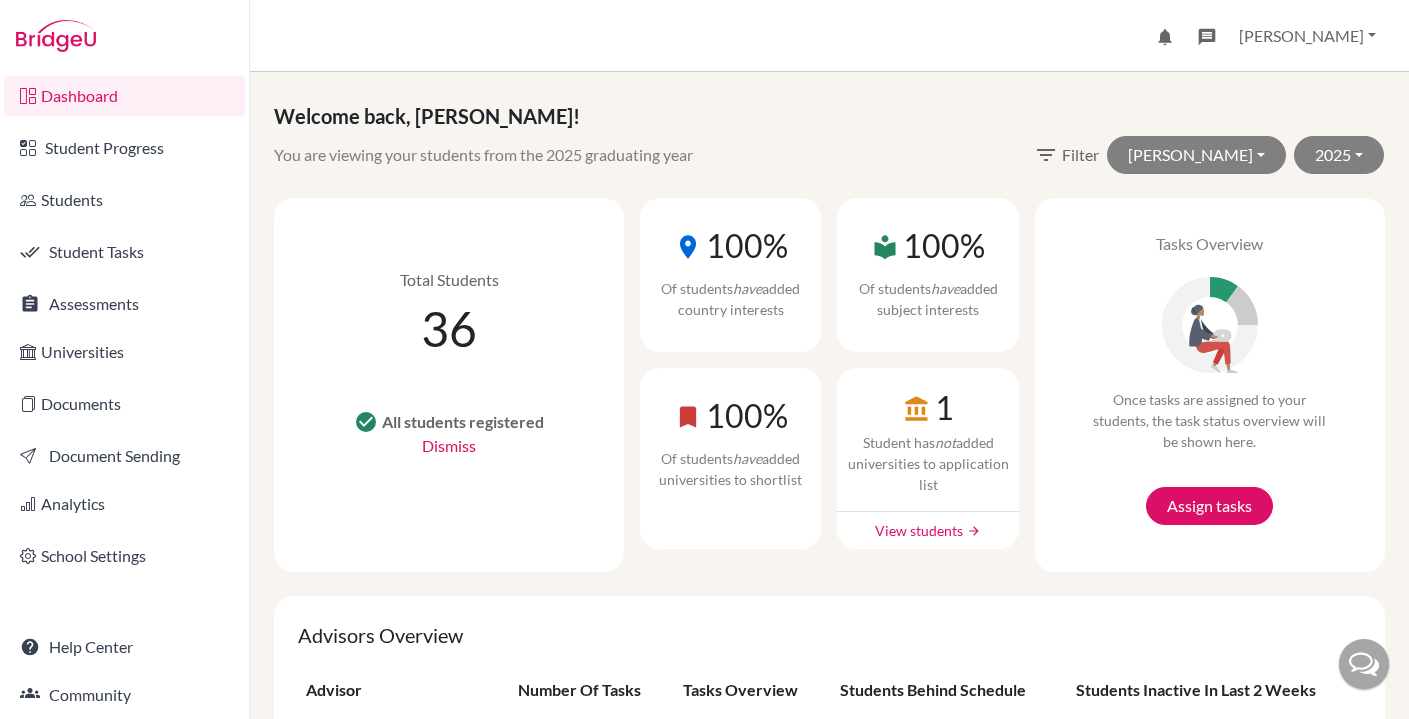 scroll, scrollTop: 0, scrollLeft: 0, axis: both 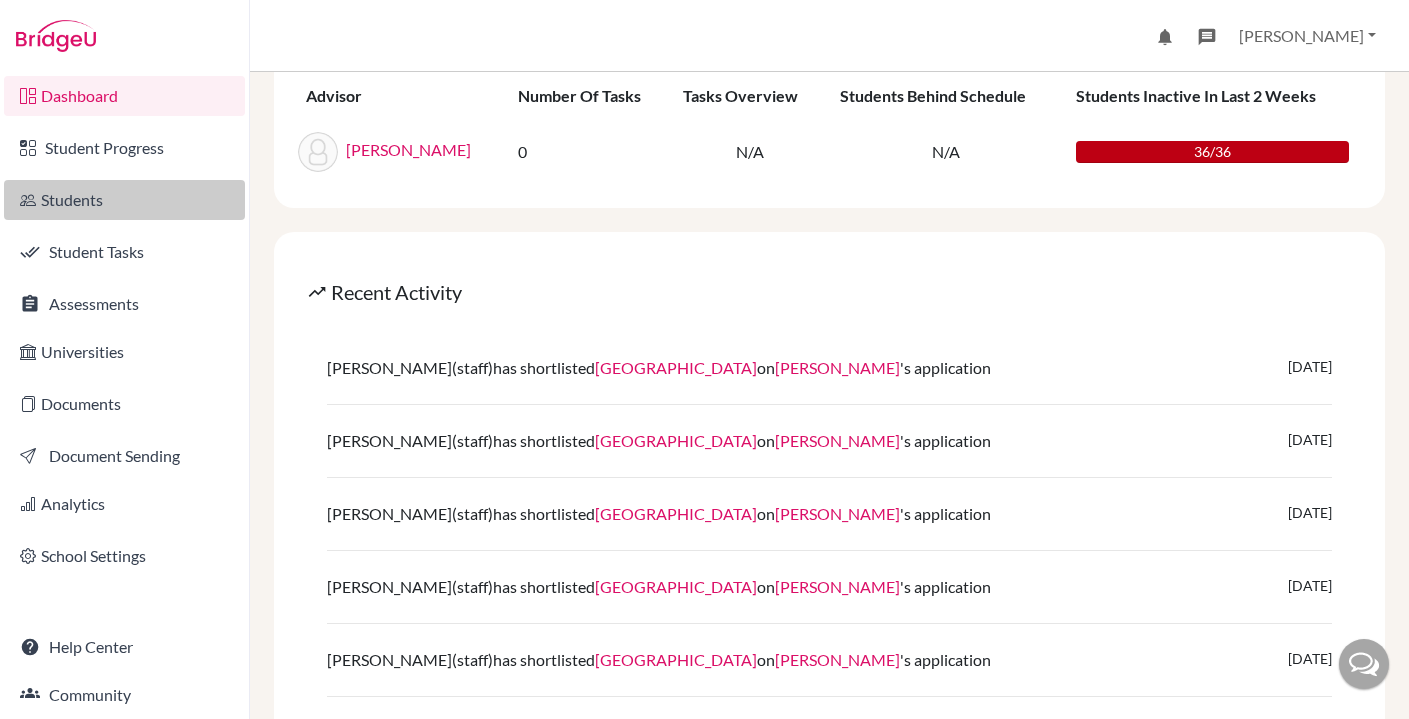 click on "Students" at bounding box center [124, 200] 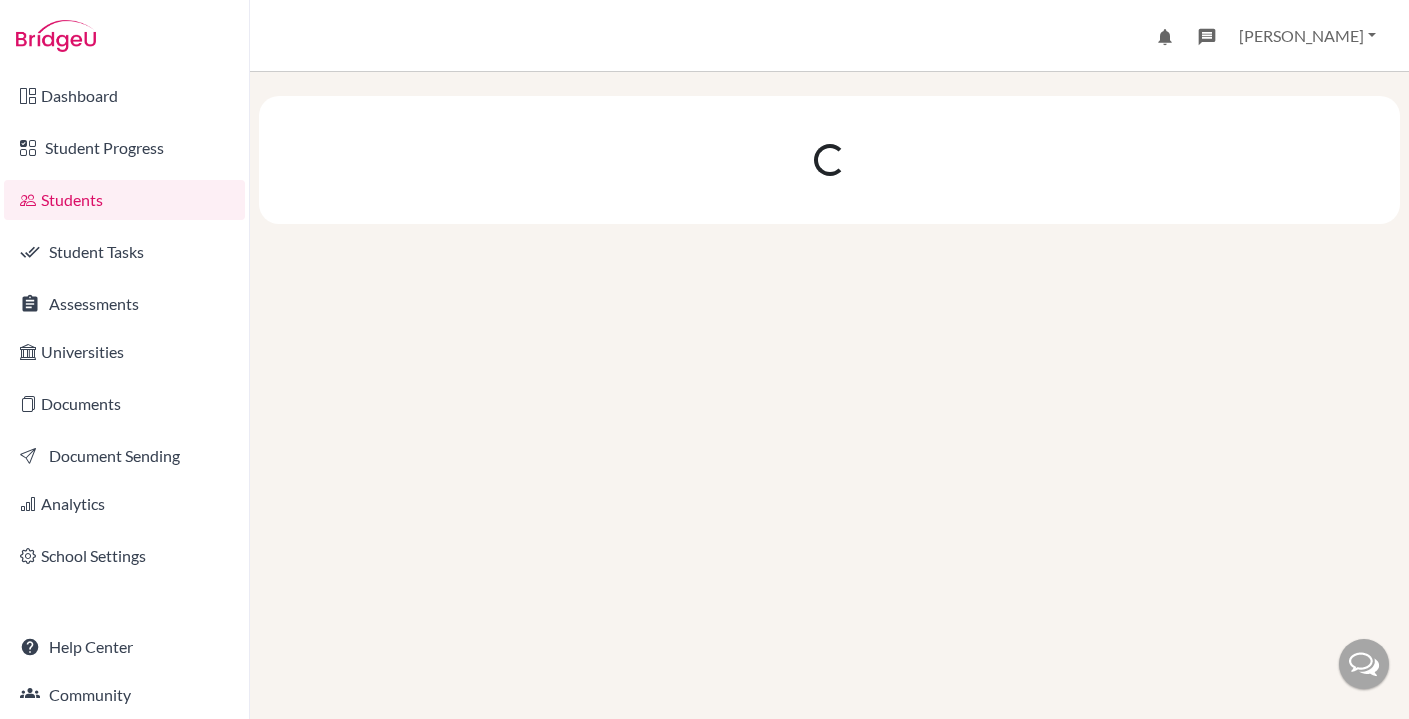 scroll, scrollTop: 0, scrollLeft: 0, axis: both 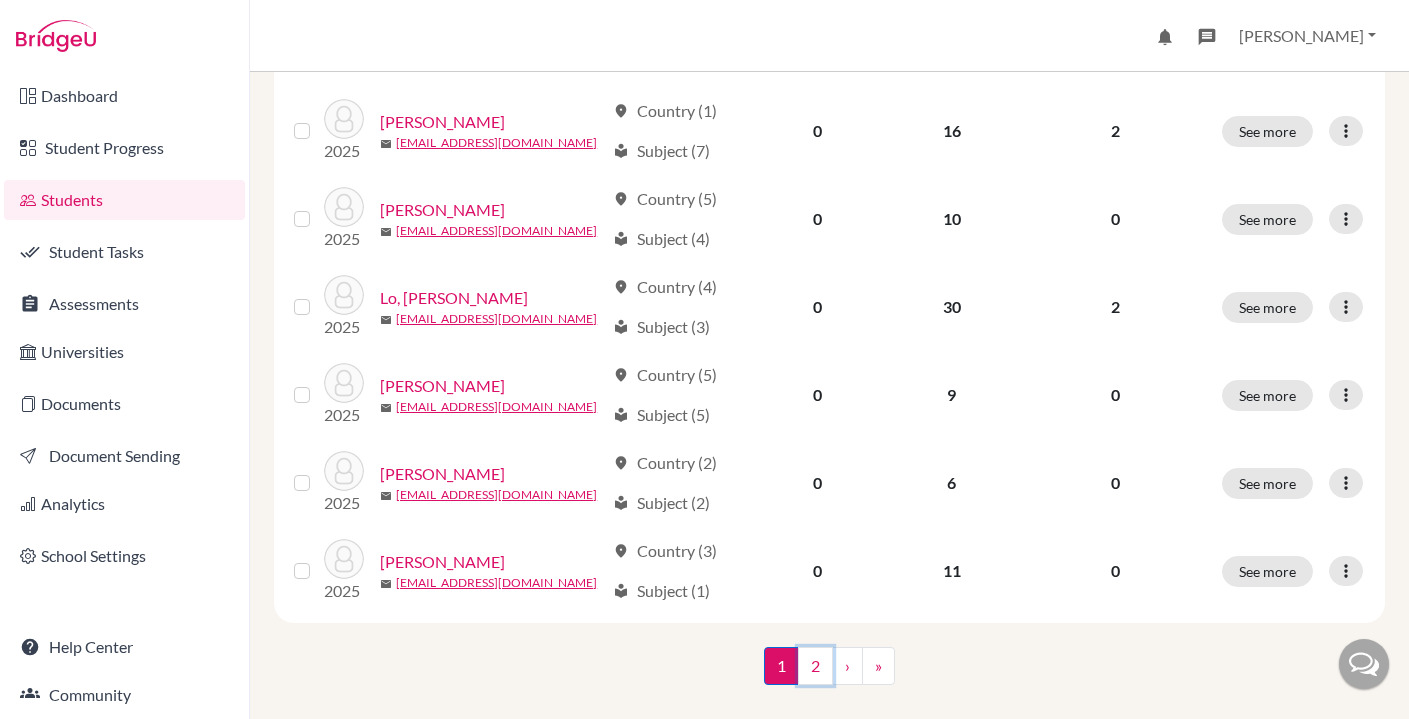 click on "2" at bounding box center [815, 666] 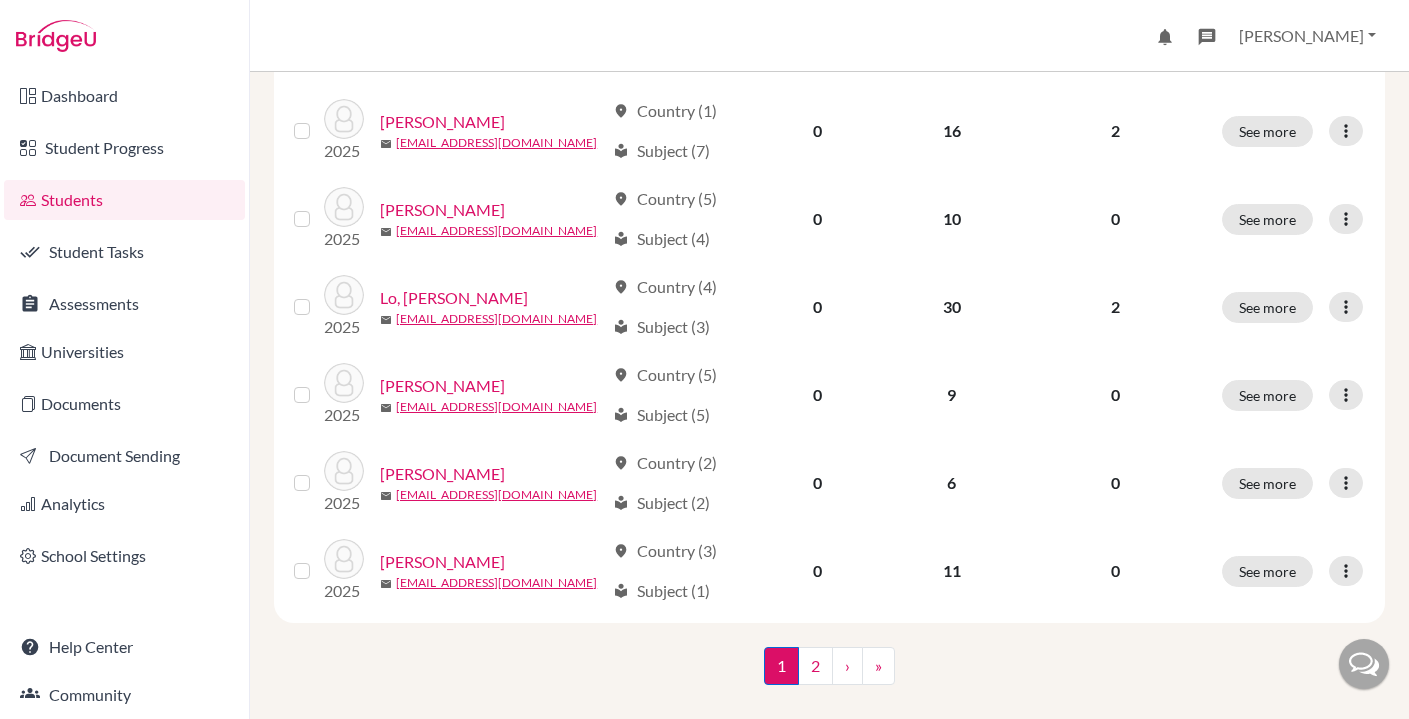 scroll, scrollTop: 0, scrollLeft: 0, axis: both 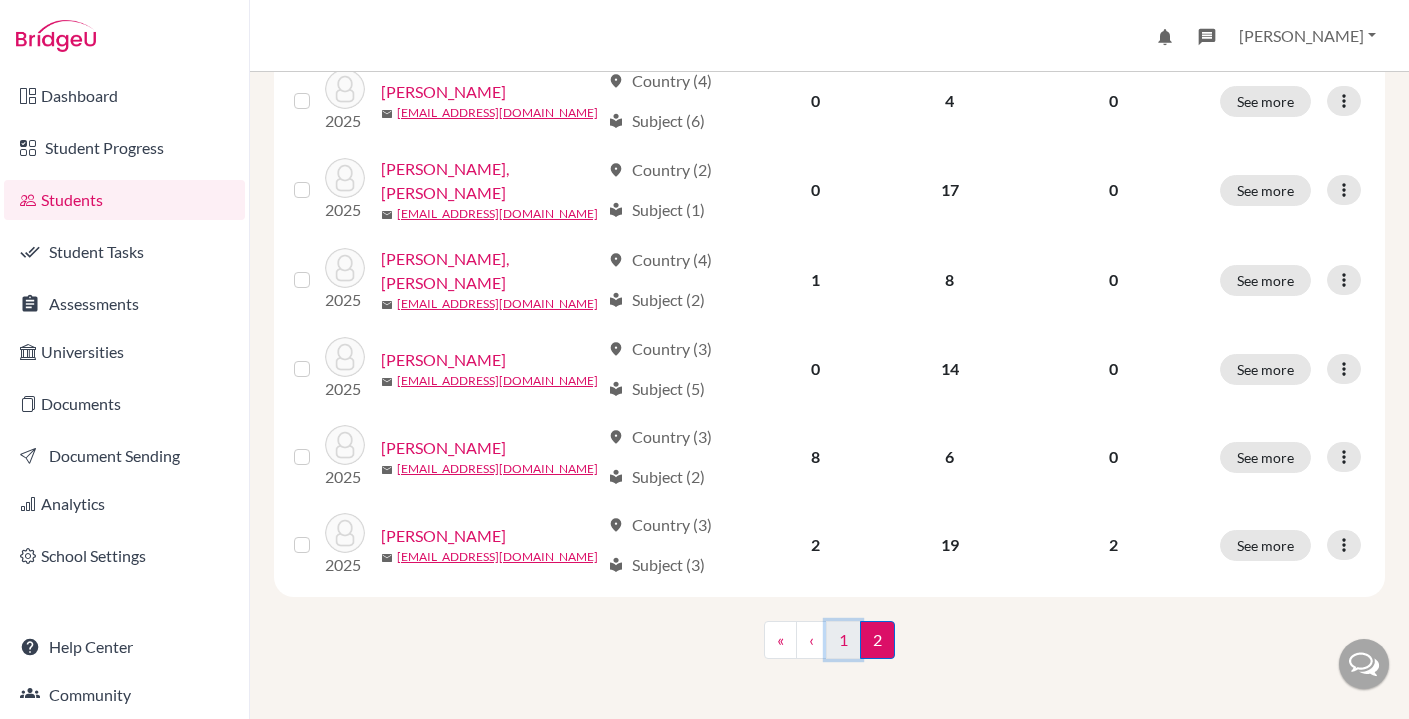 click on "1" at bounding box center [843, 640] 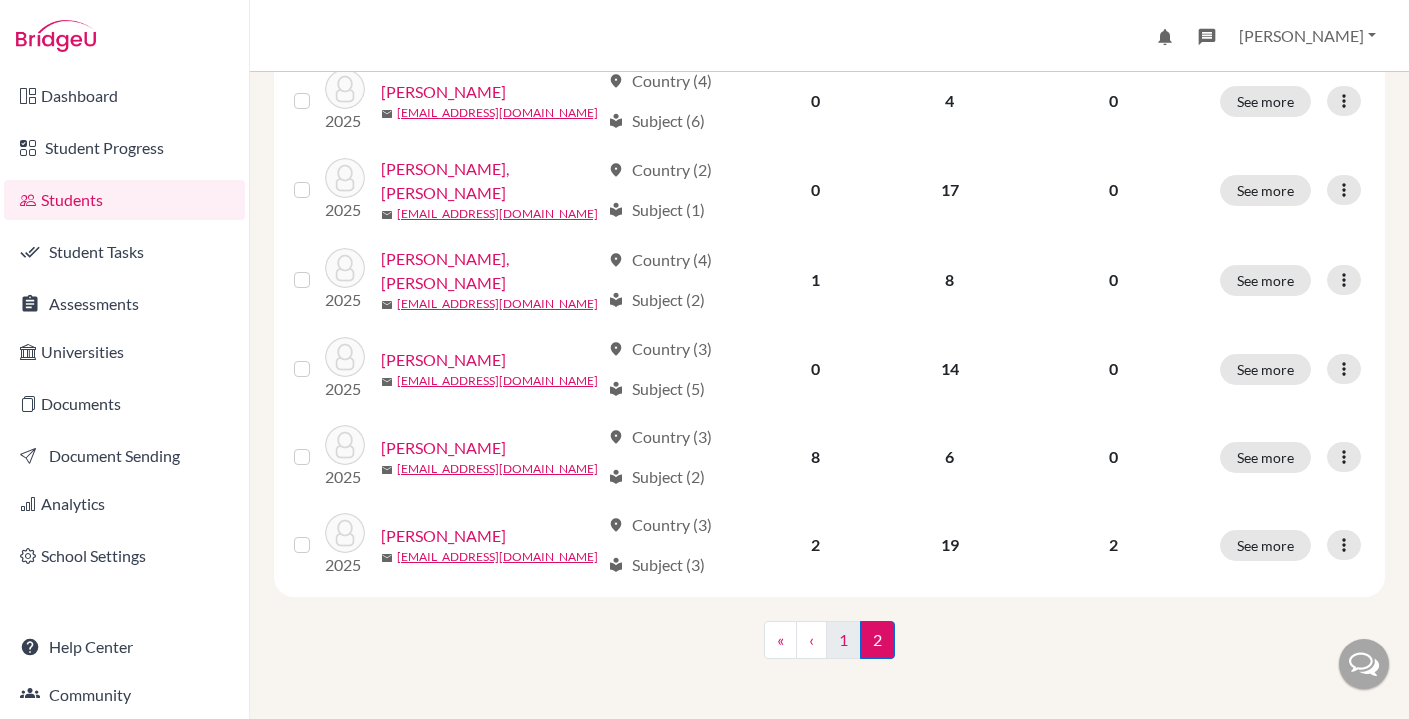 scroll, scrollTop: 0, scrollLeft: 0, axis: both 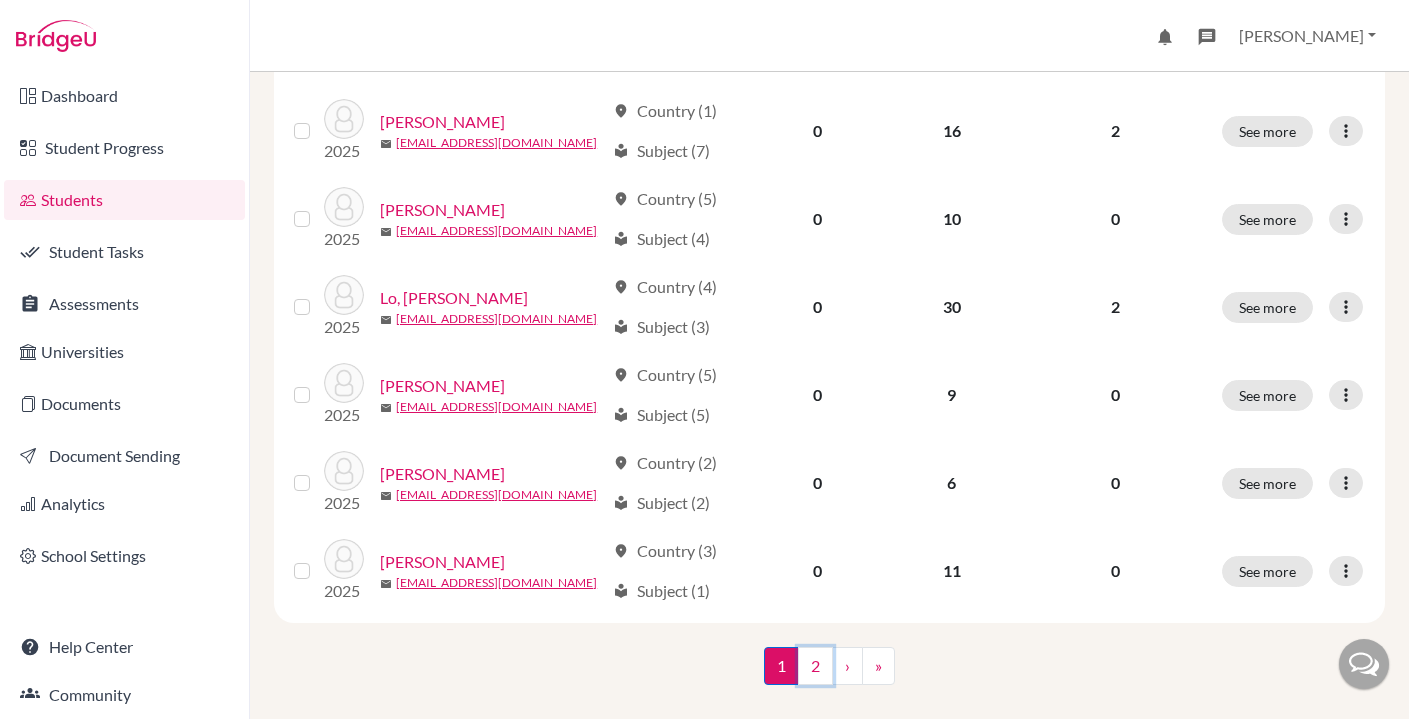 click on "2" at bounding box center [815, 666] 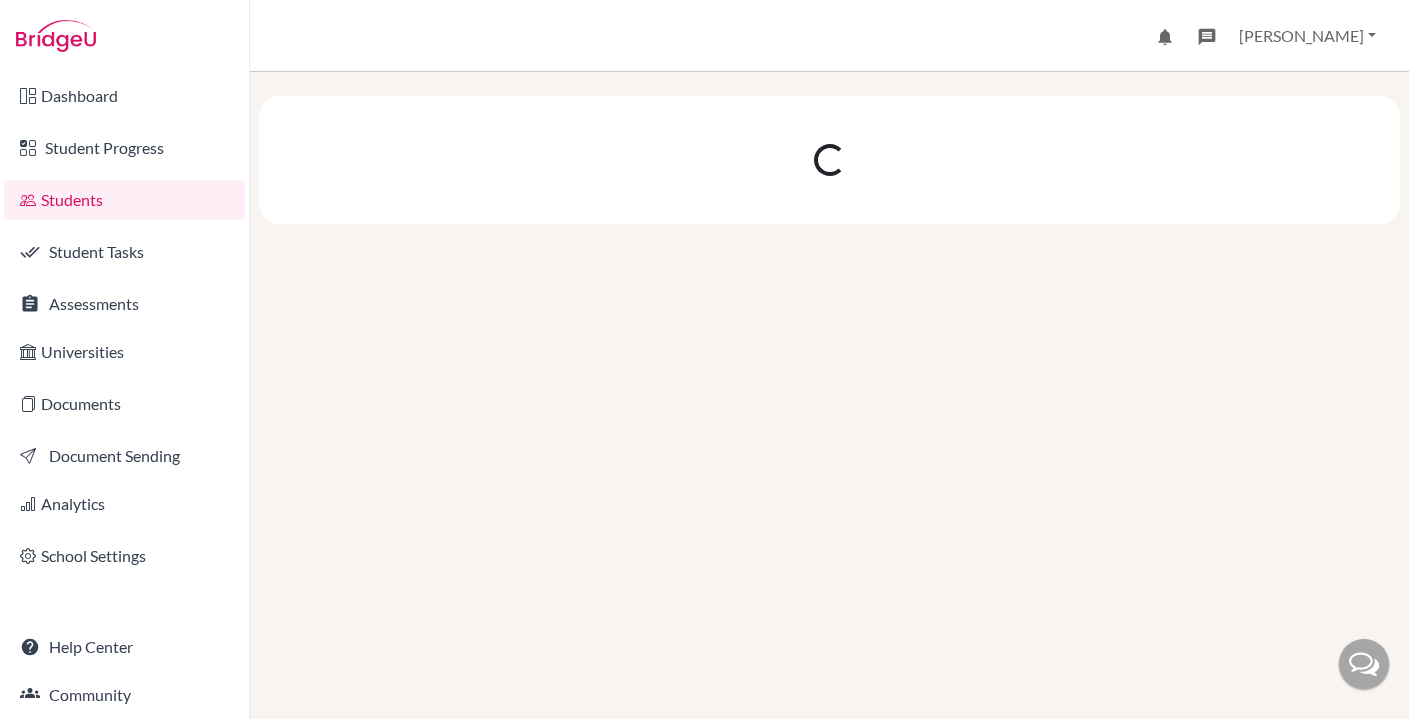 scroll, scrollTop: 0, scrollLeft: 0, axis: both 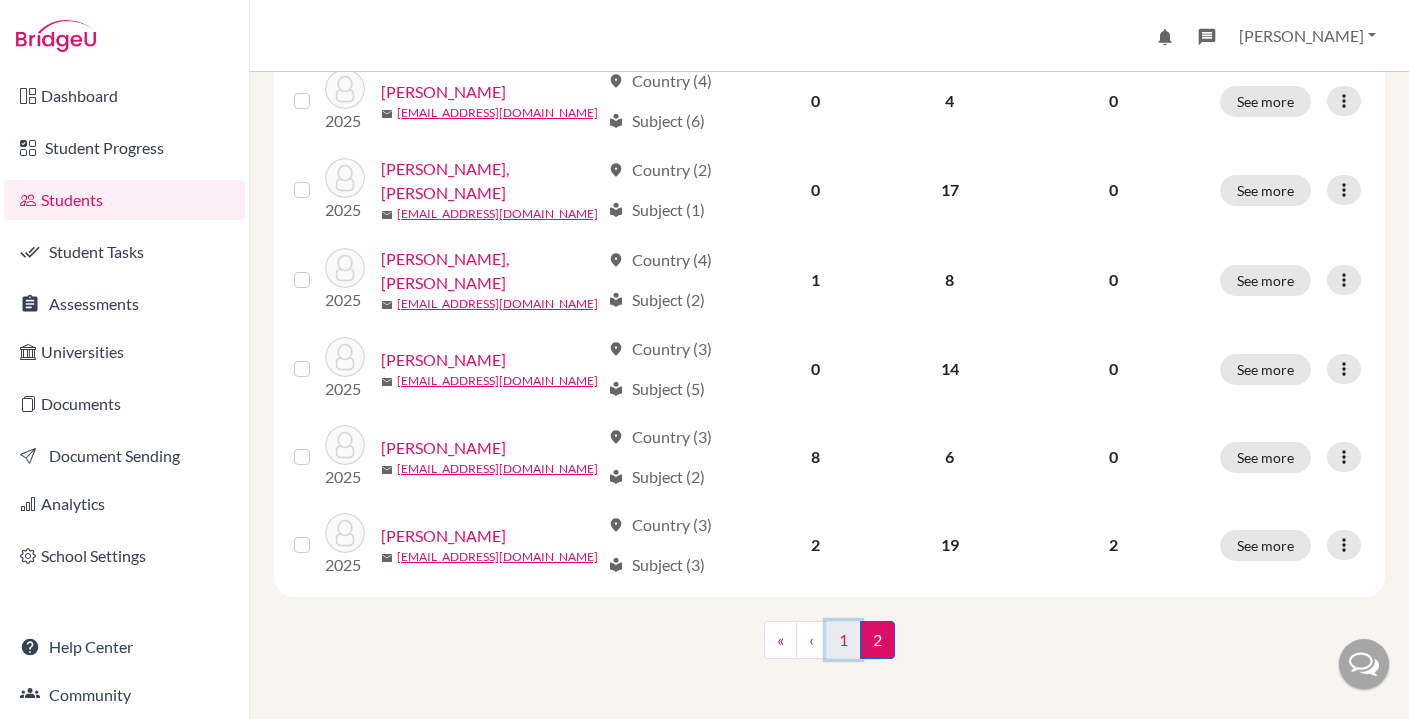 click on "1" at bounding box center (843, 640) 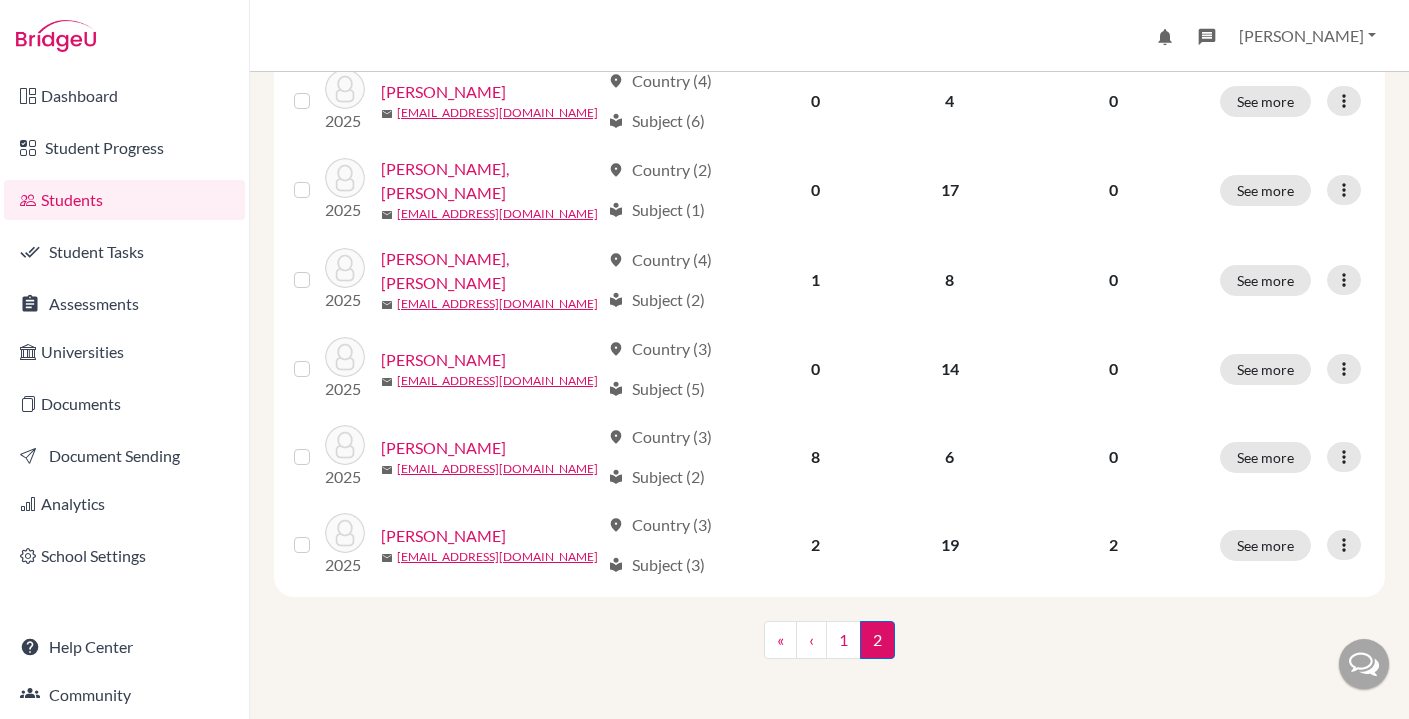scroll, scrollTop: 0, scrollLeft: 0, axis: both 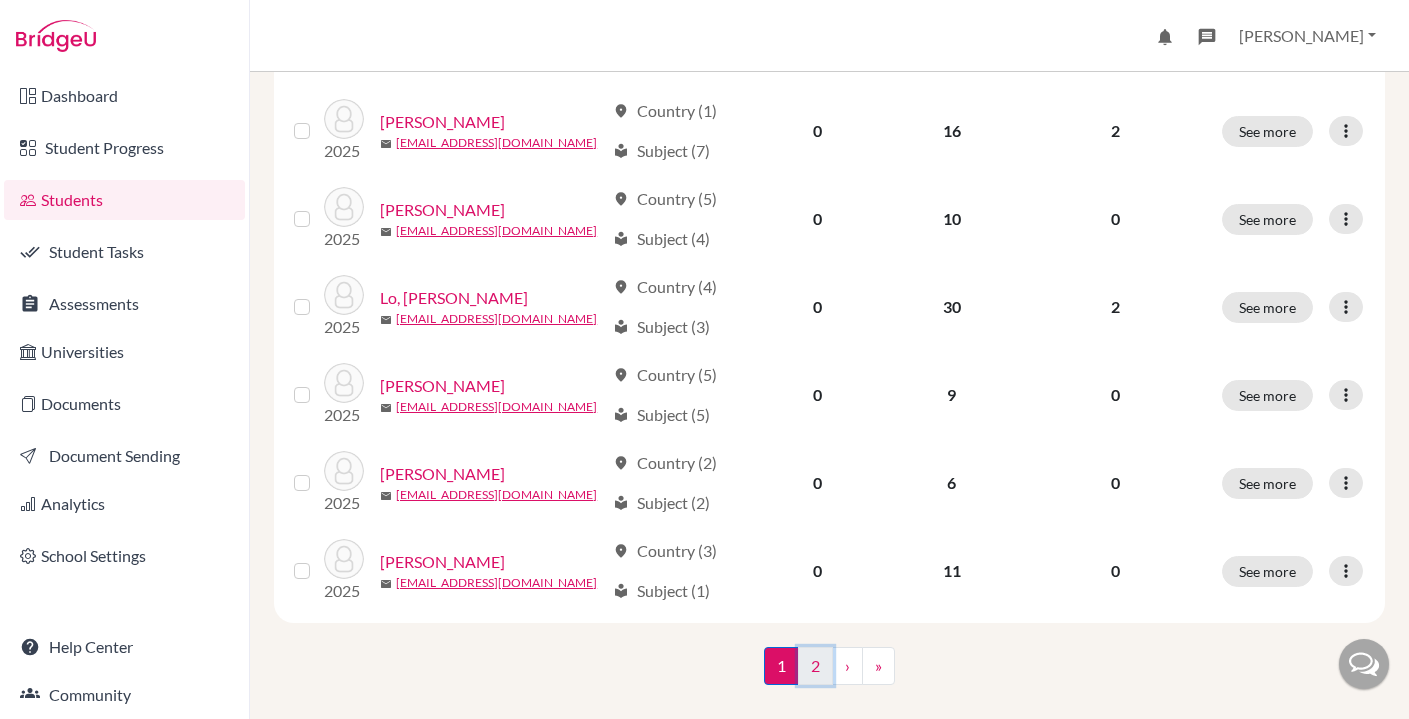 click on "2" at bounding box center (815, 666) 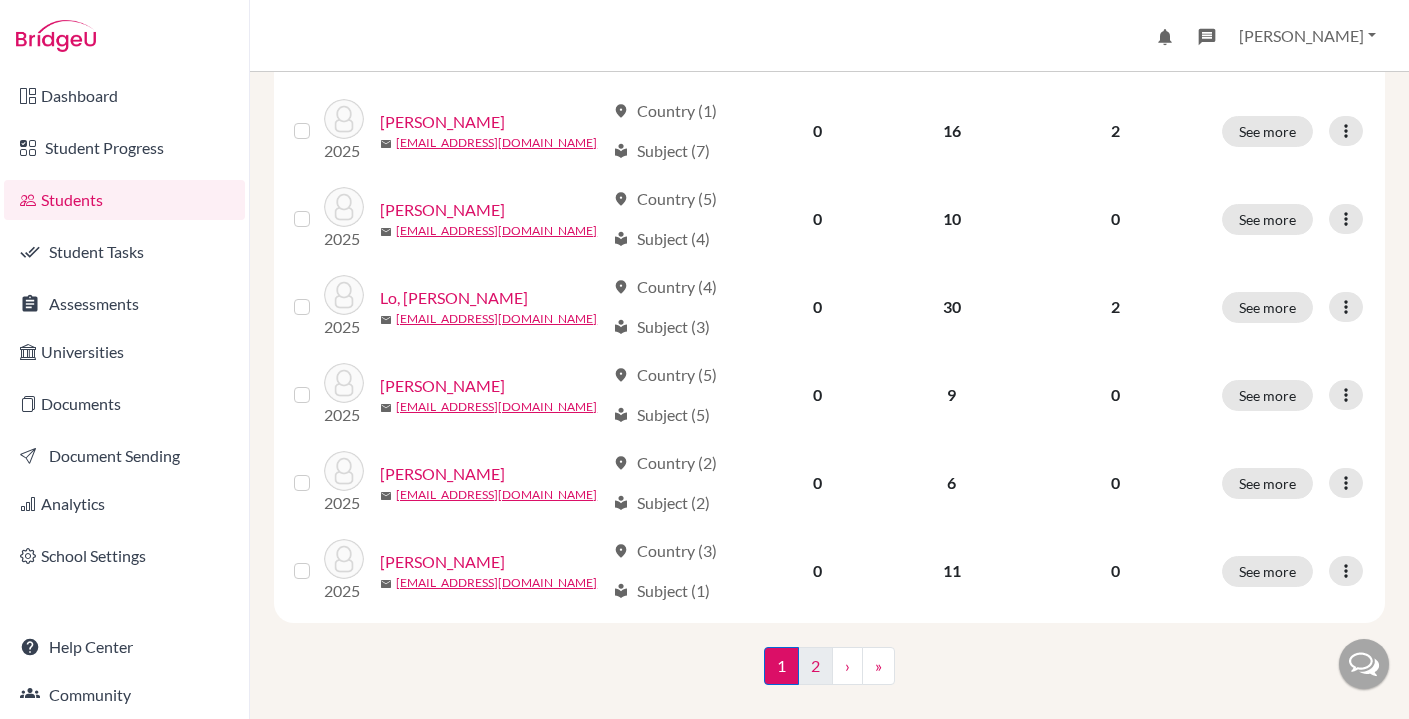 scroll, scrollTop: 0, scrollLeft: 0, axis: both 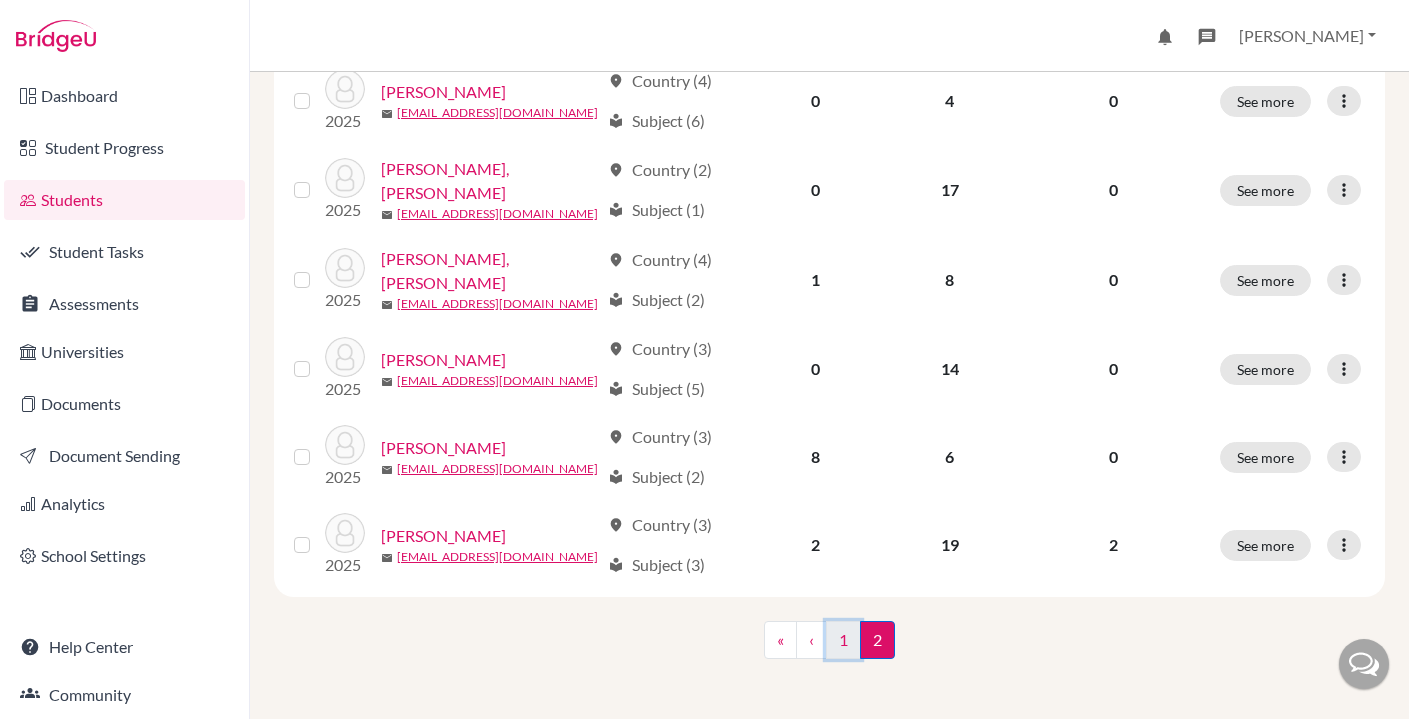 click on "1" at bounding box center [843, 640] 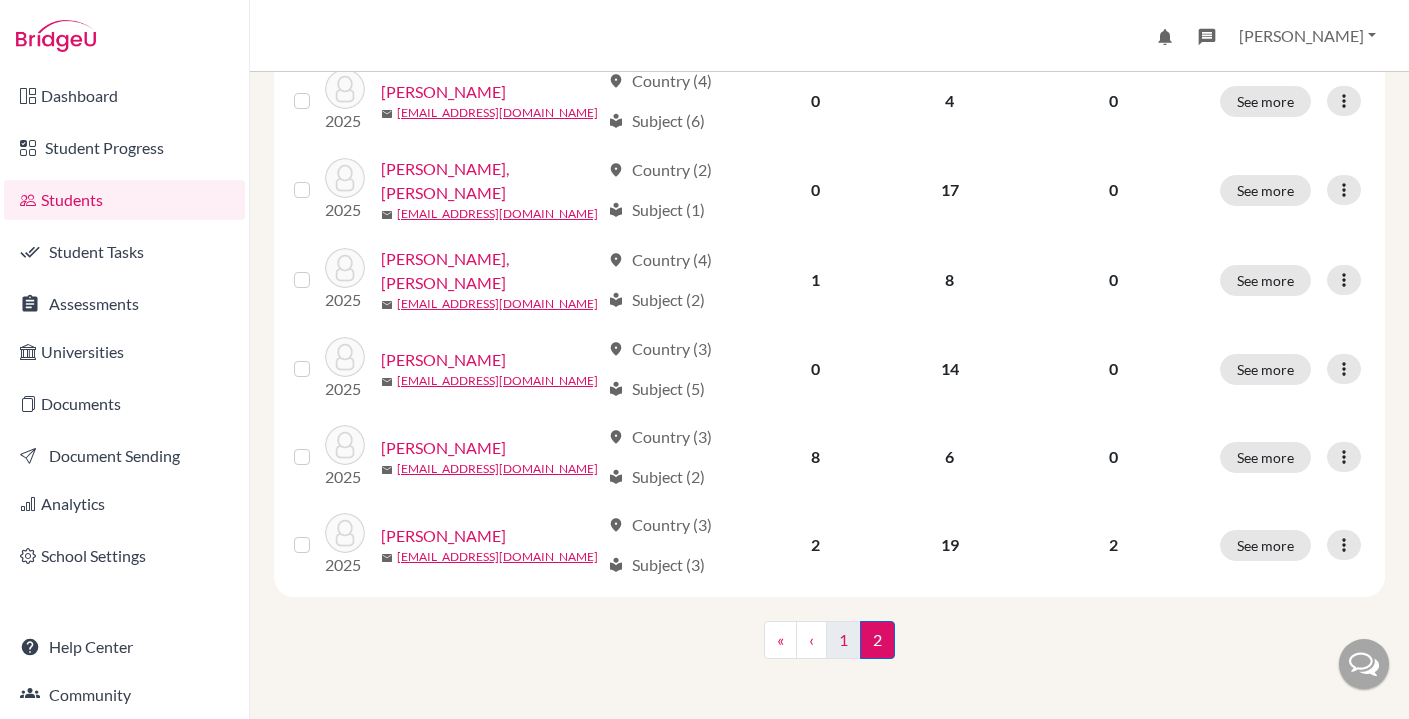 scroll, scrollTop: 0, scrollLeft: 0, axis: both 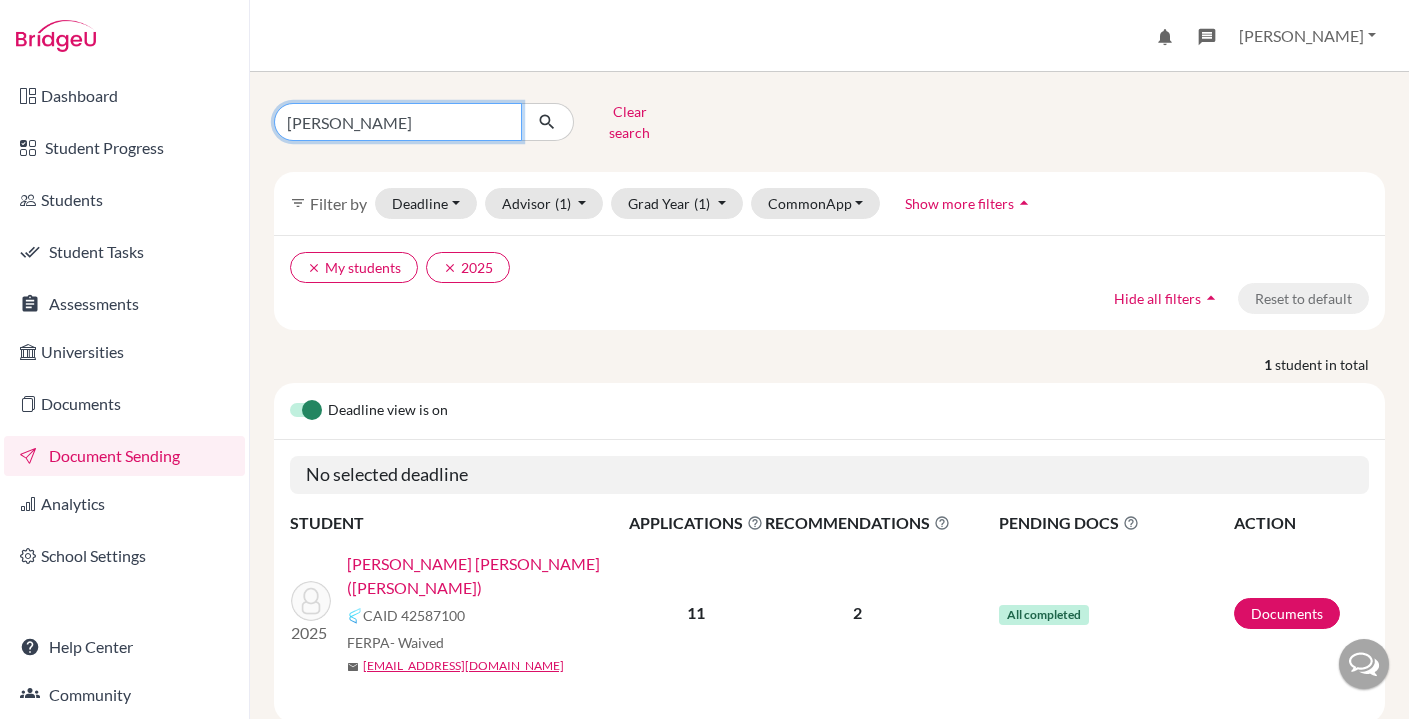 drag, startPoint x: 331, startPoint y: 123, endPoint x: 289, endPoint y: 130, distance: 42.579338 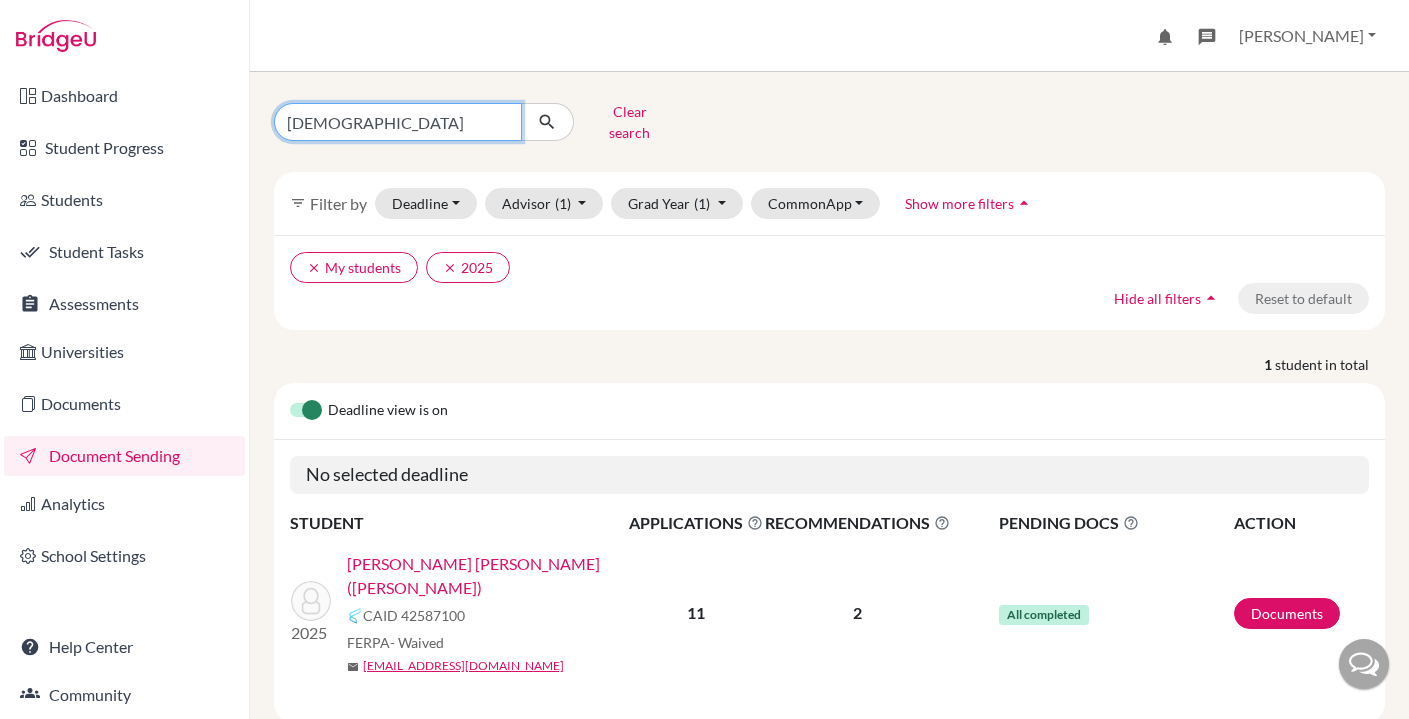 type on "dior" 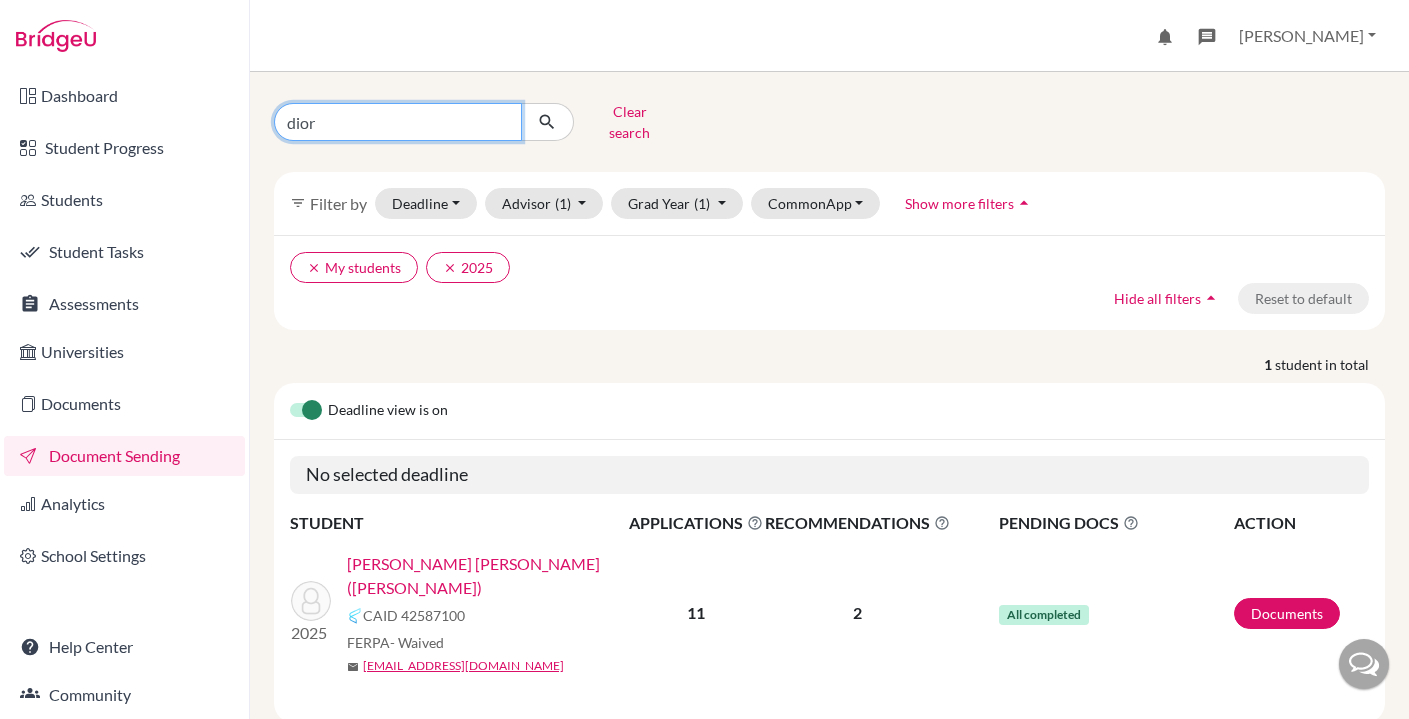 click at bounding box center (547, 122) 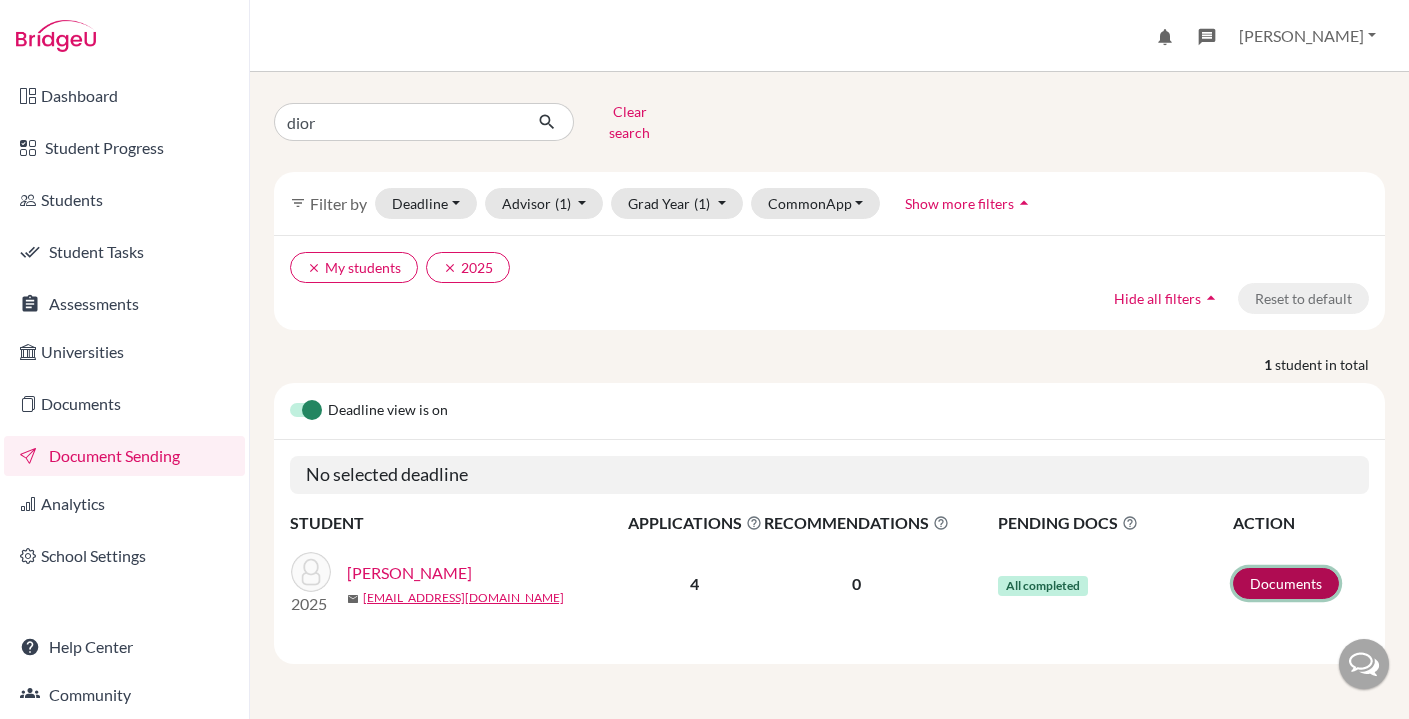 click on "Documents" at bounding box center [1286, 583] 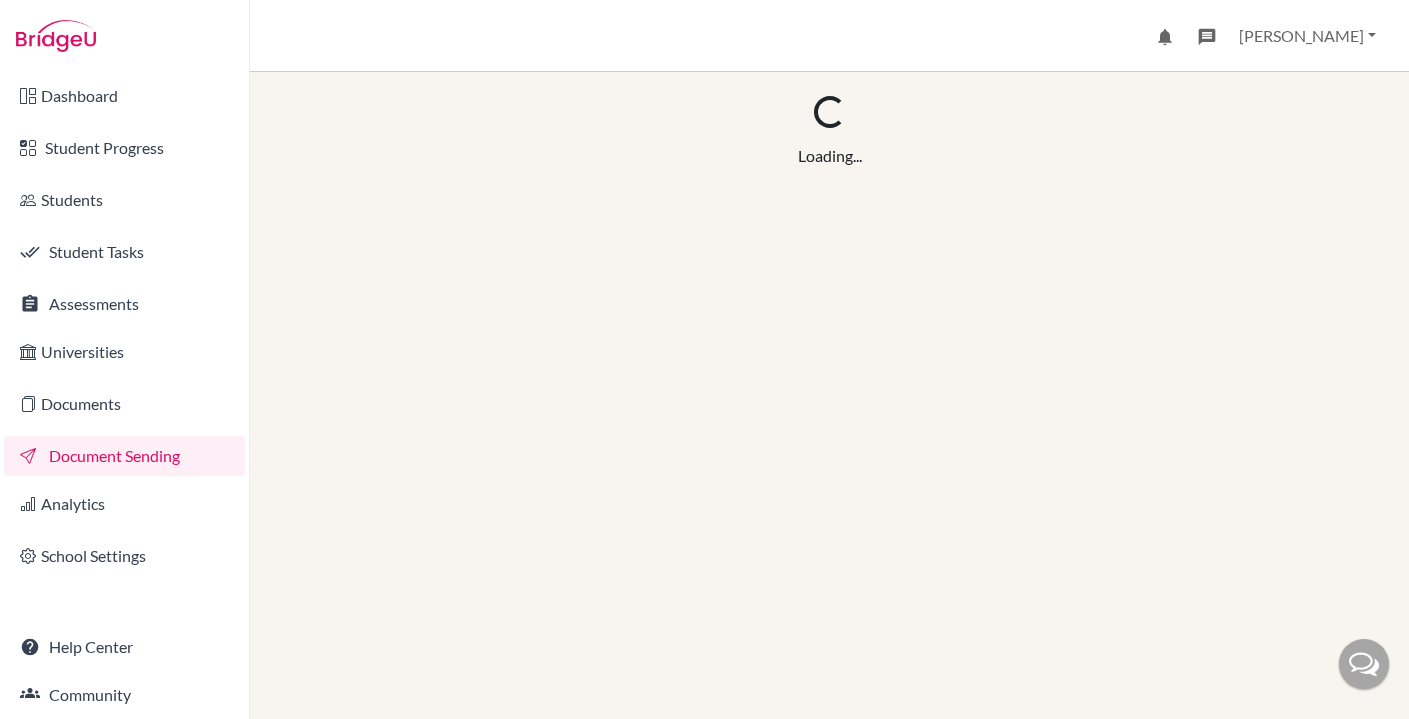 scroll, scrollTop: 0, scrollLeft: 0, axis: both 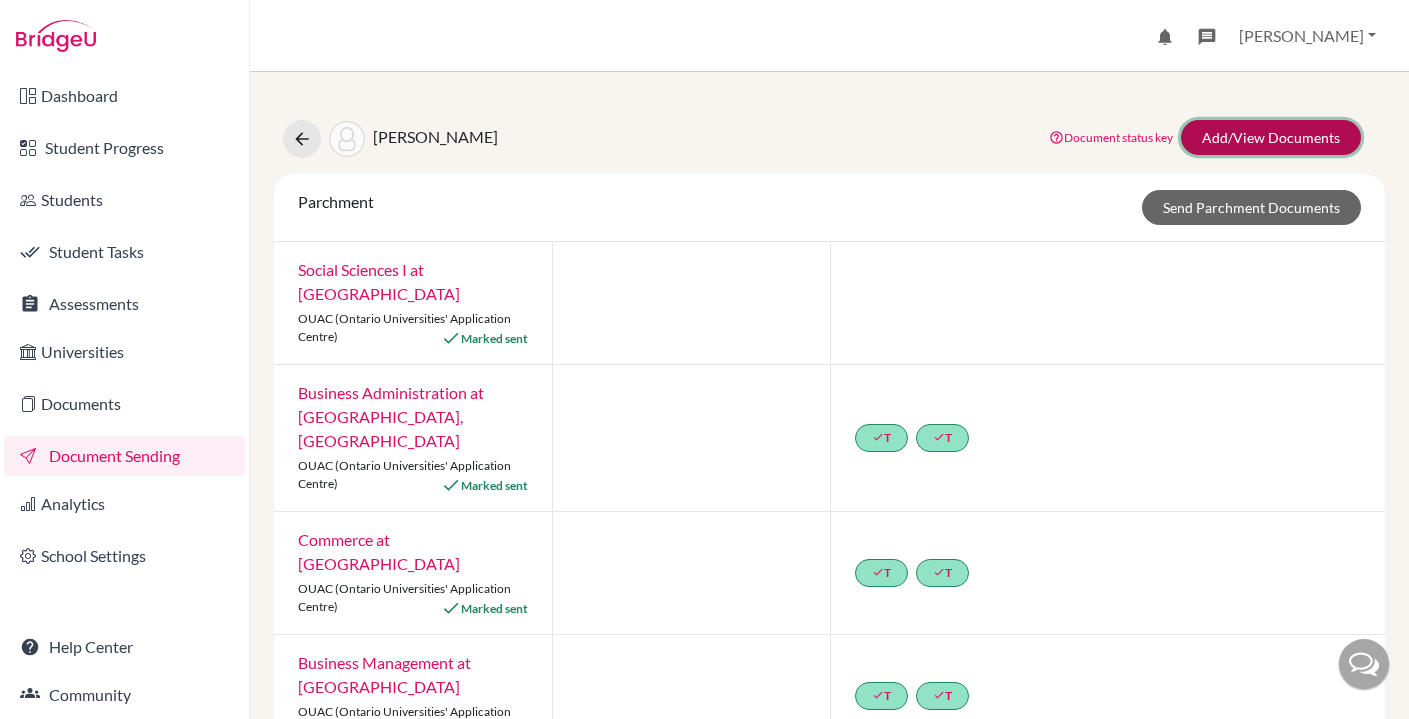 click on "Add/View Documents" at bounding box center (1271, 137) 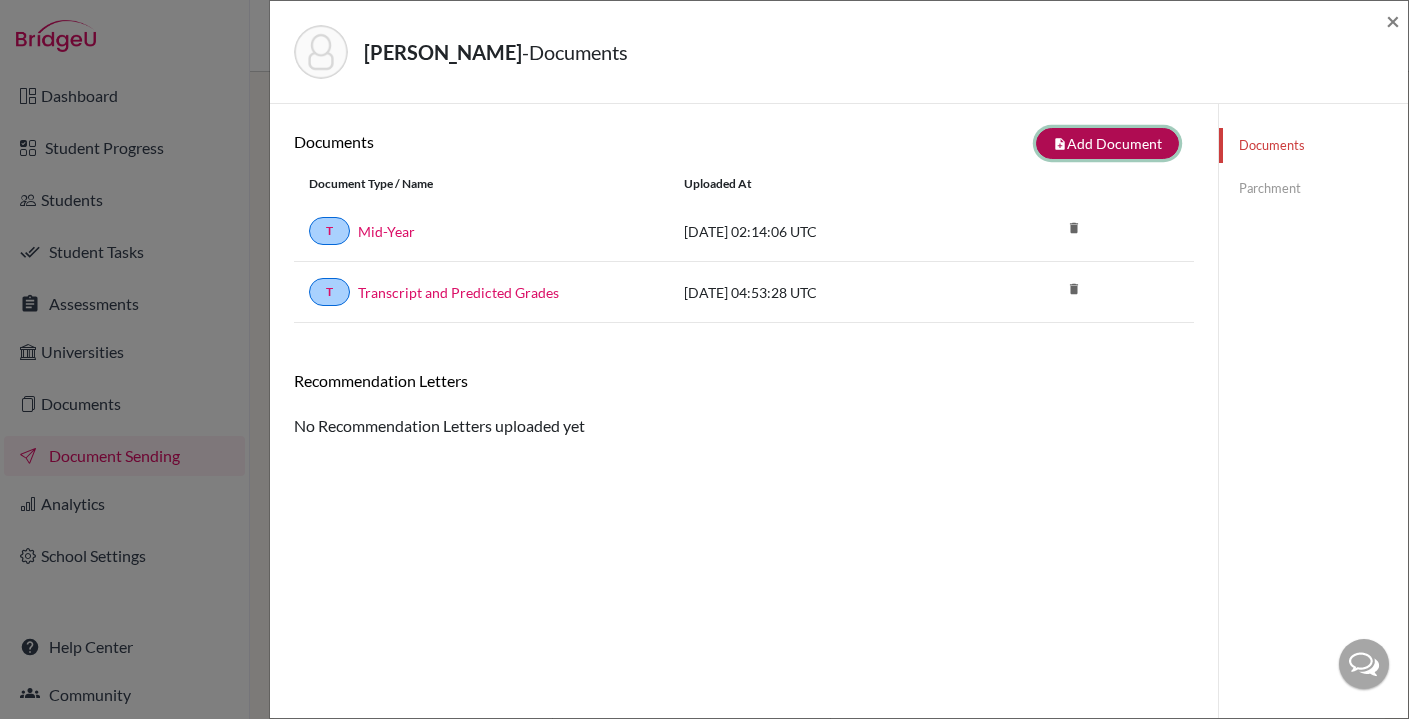 click on "note_add  Add Document" at bounding box center (1107, 143) 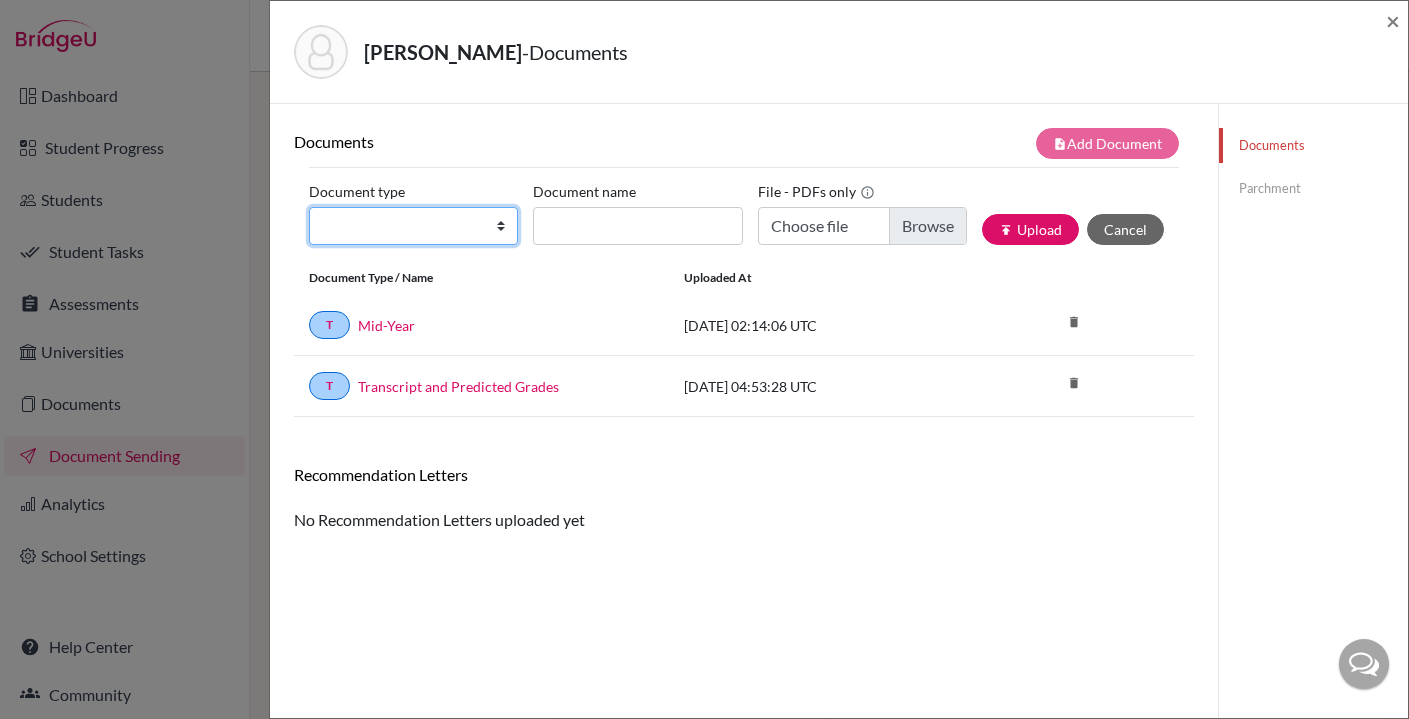 click on "Change explanation for Common App reports Counselor recommendation International official results School profile School report Teacher recommendation Transcript Transcript Courses Other" at bounding box center (413, 226) 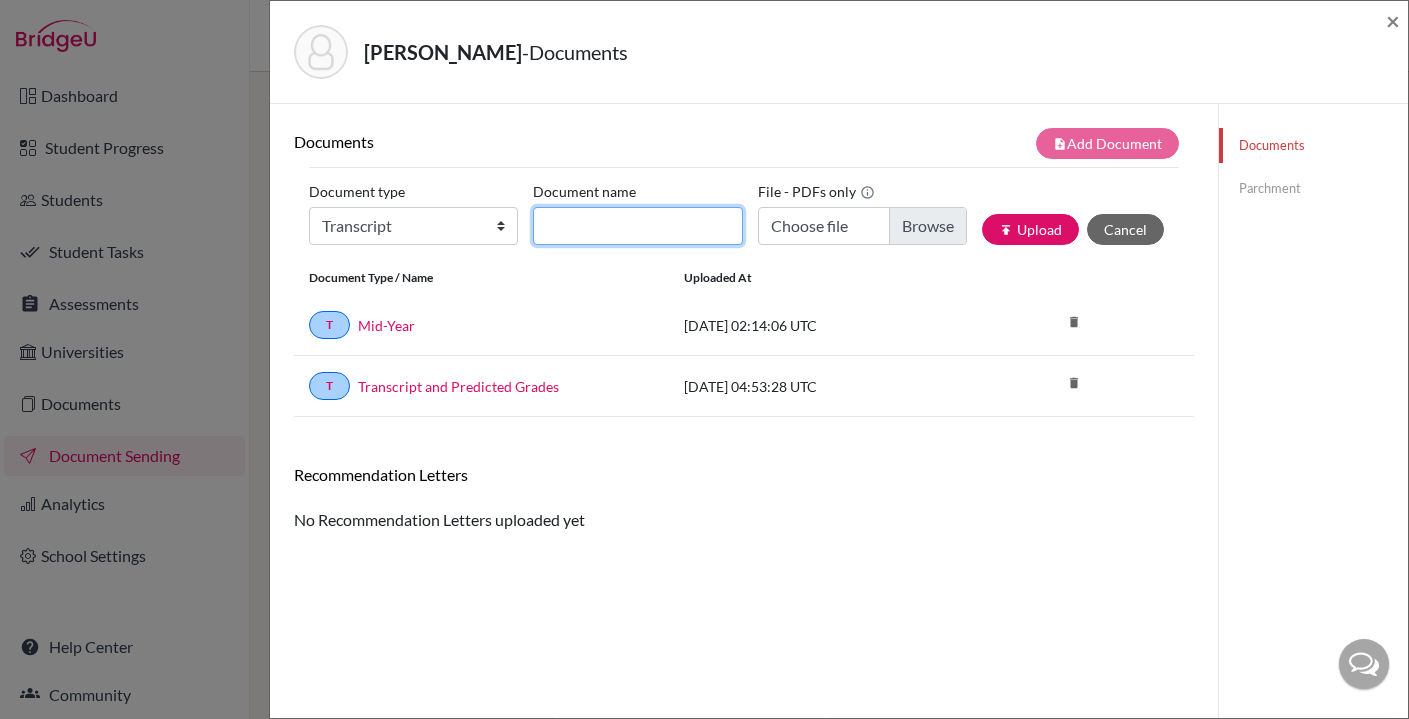 click on "Document name" 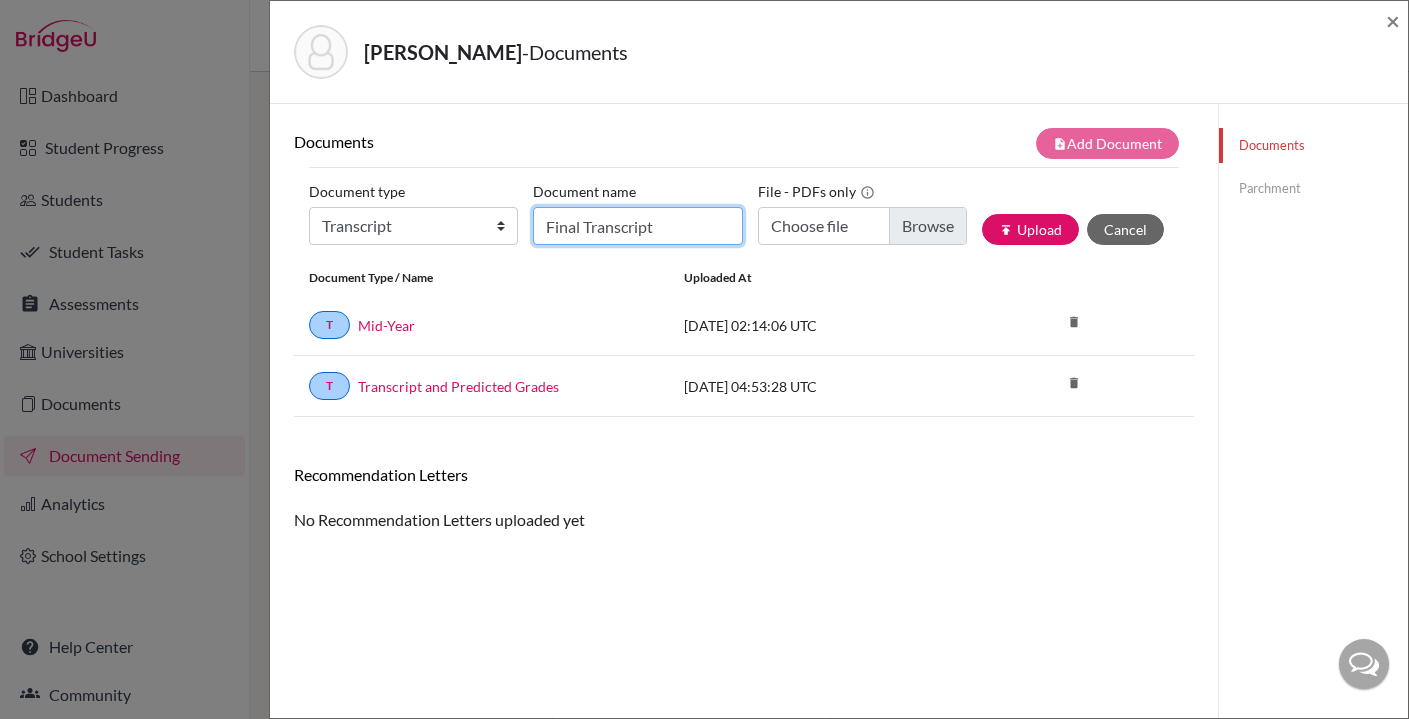 type on "Final Transcript" 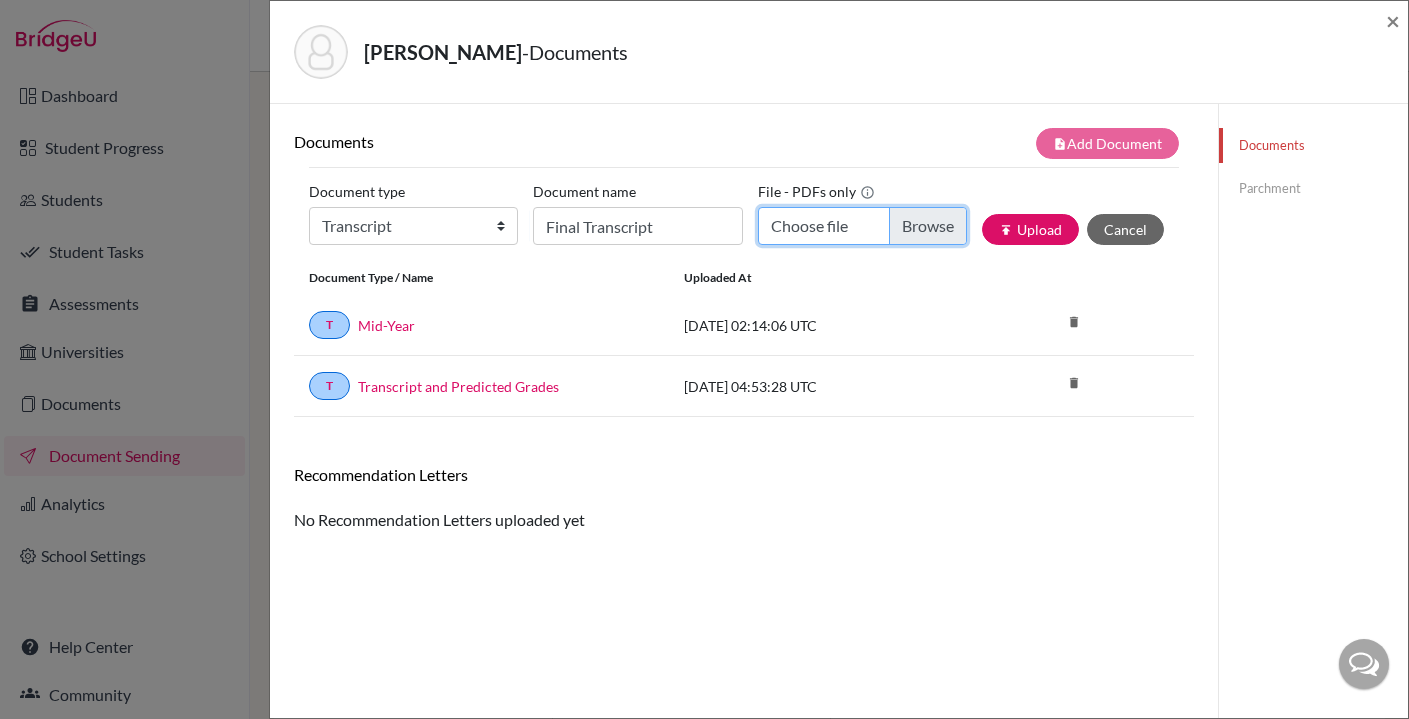 click on "Choose file" at bounding box center [862, 226] 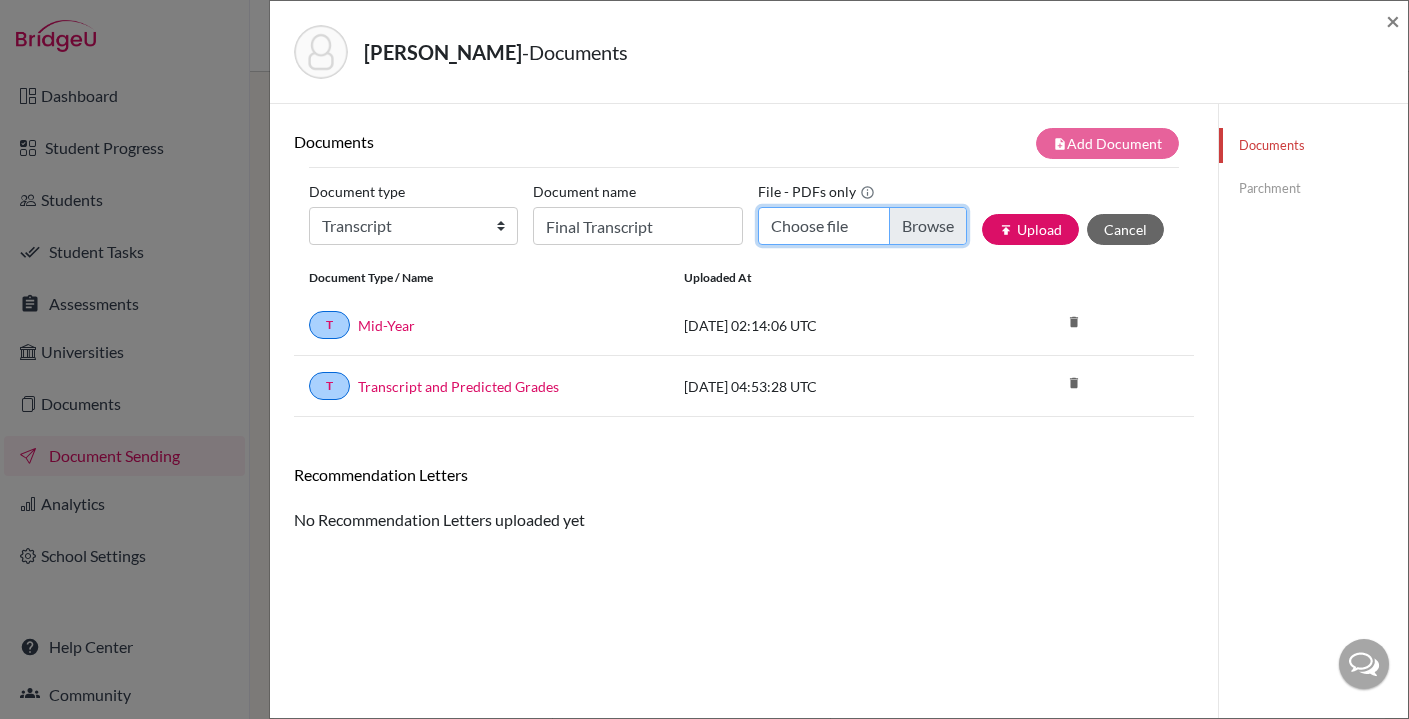 type on "C:\fakepath\Seymour Dior transcript.pdf" 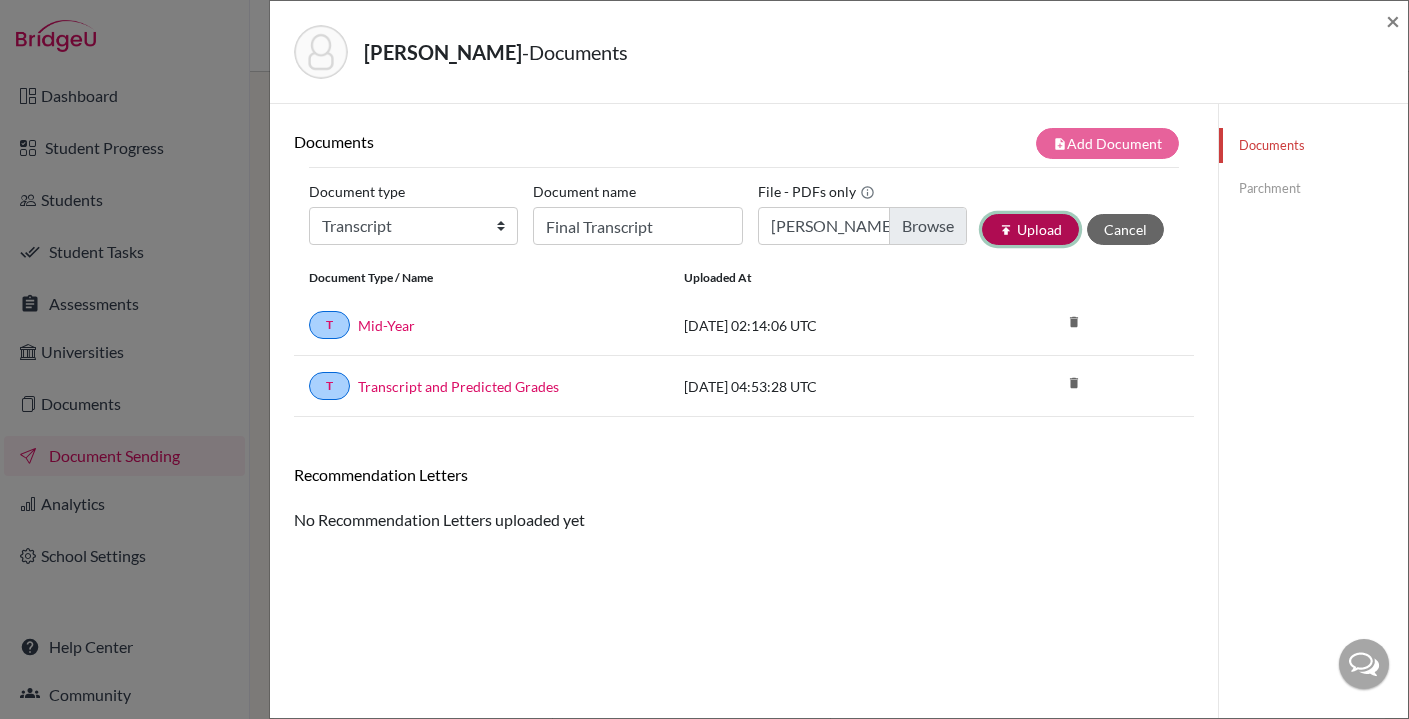 click on "publish  Upload" at bounding box center [1030, 229] 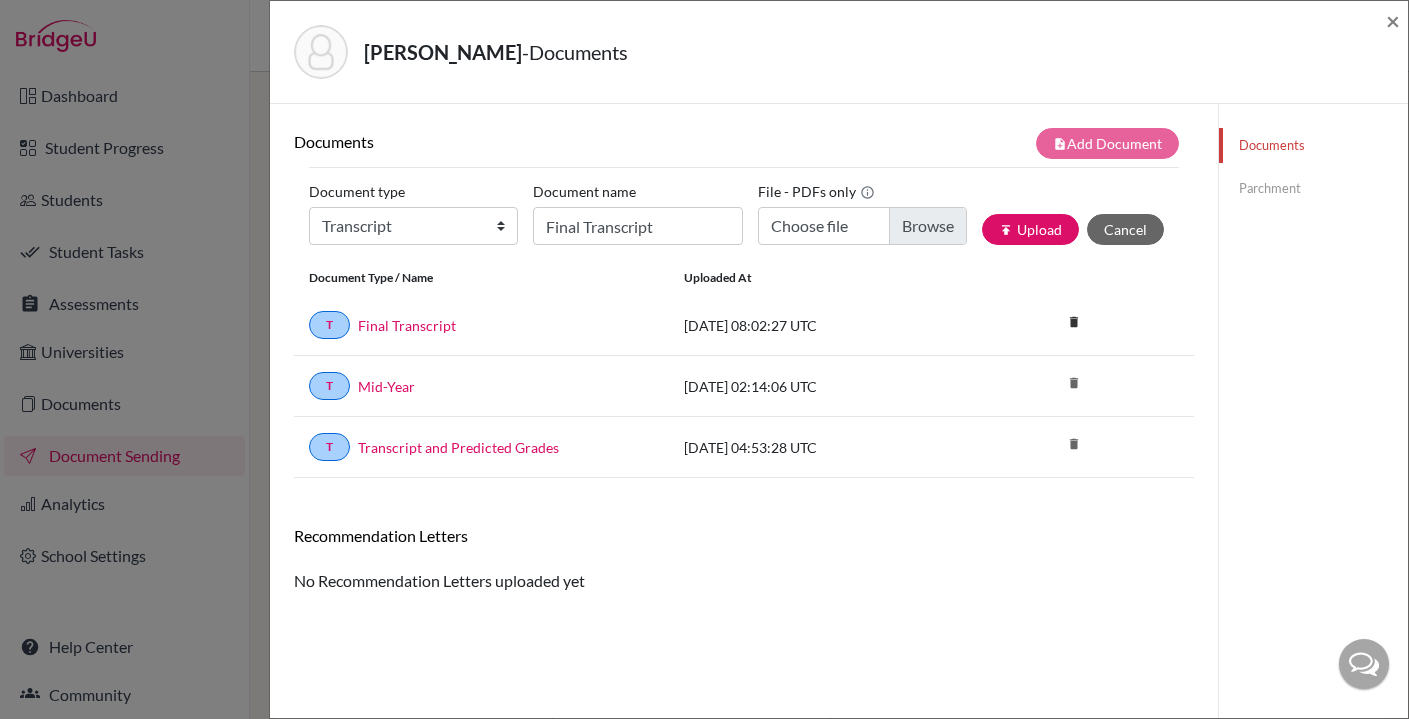 click on "Parchment" 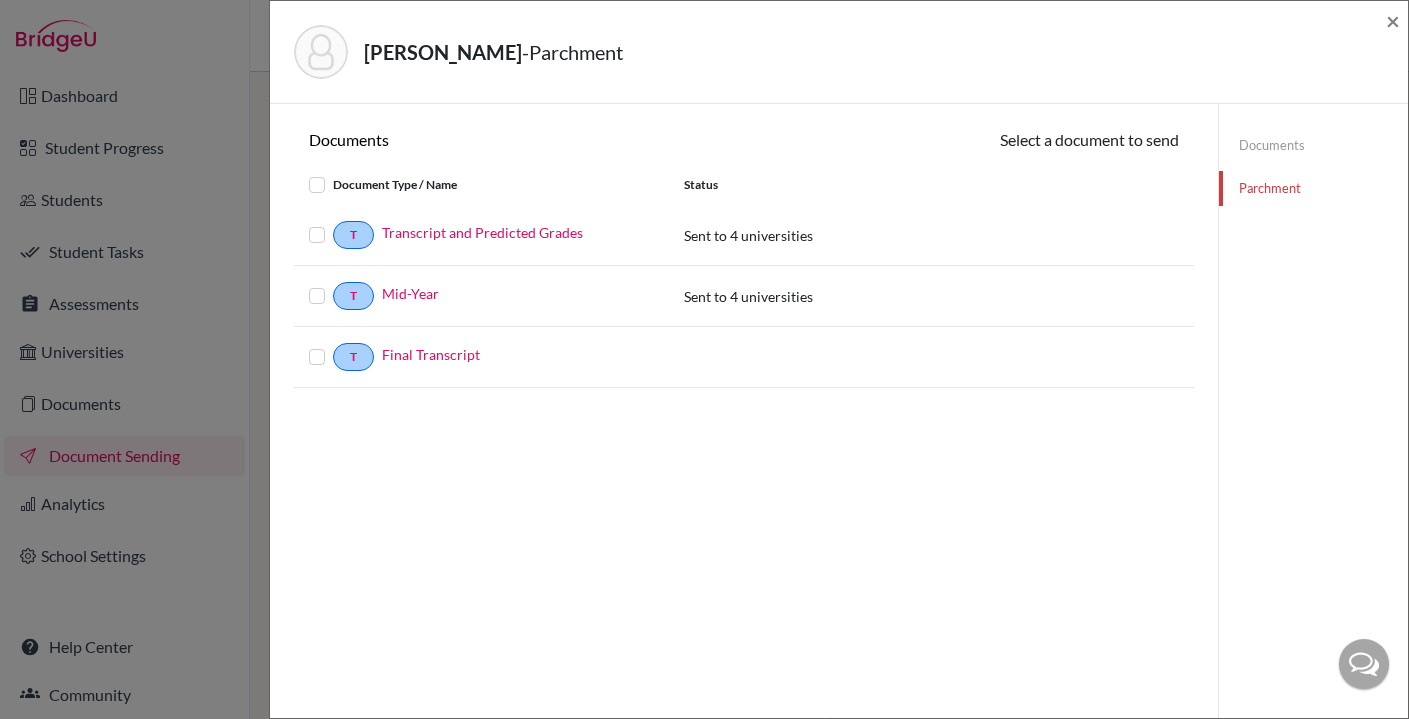 click at bounding box center (333, 345) 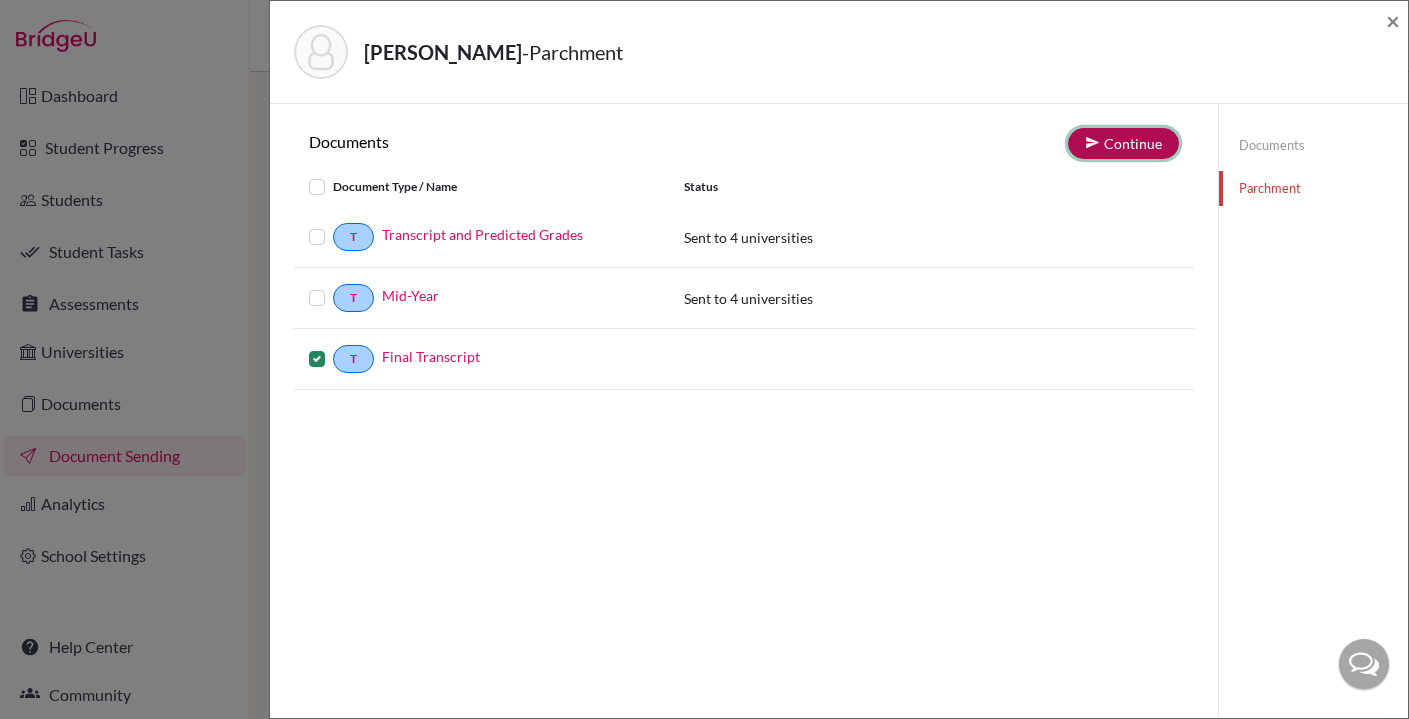 click on "Continue" at bounding box center [1123, 143] 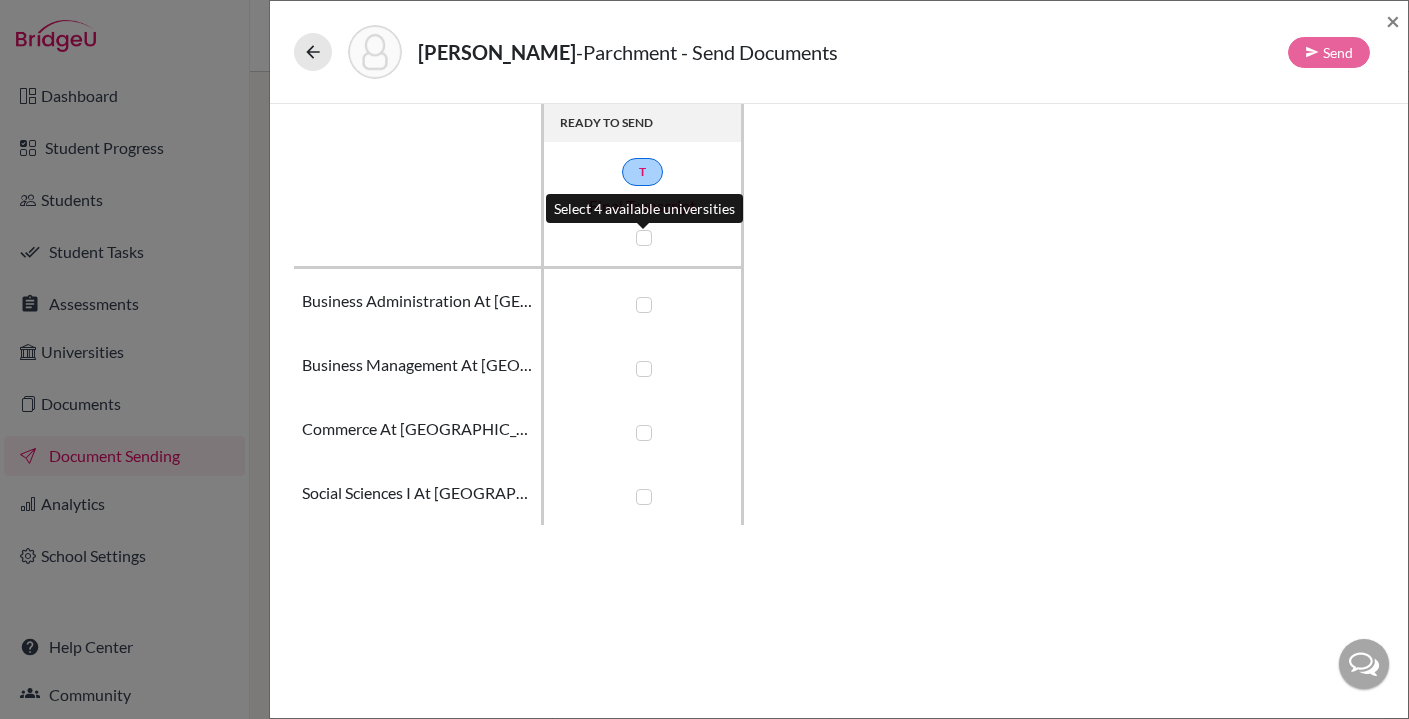 click at bounding box center (644, 238) 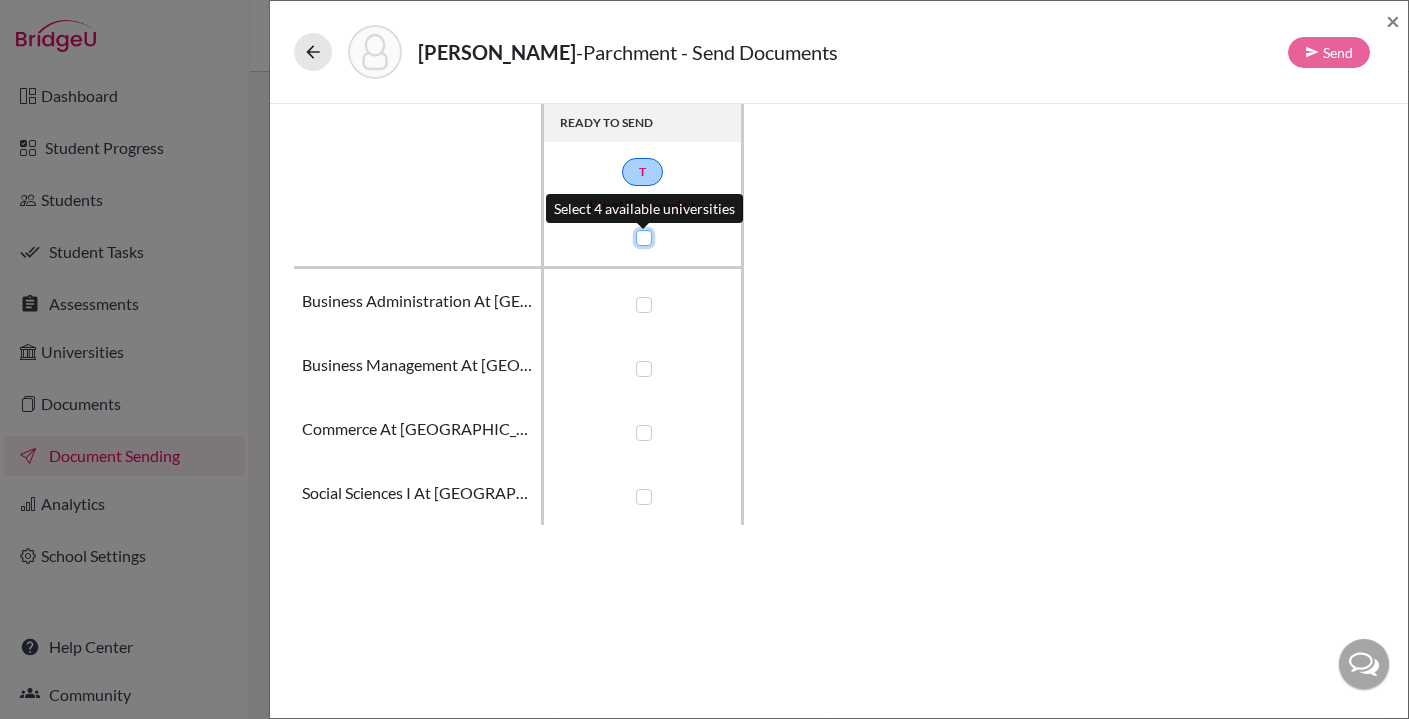 click at bounding box center [639, 236] 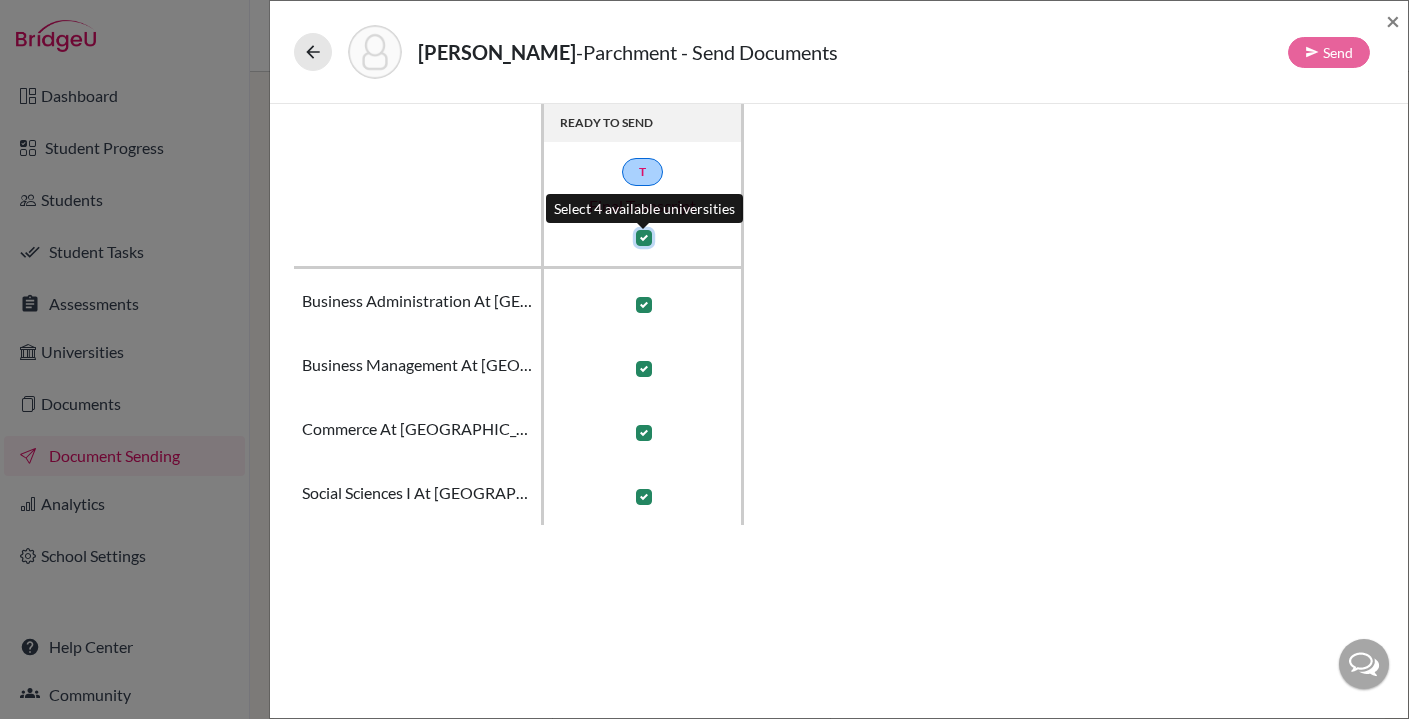 checkbox on "true" 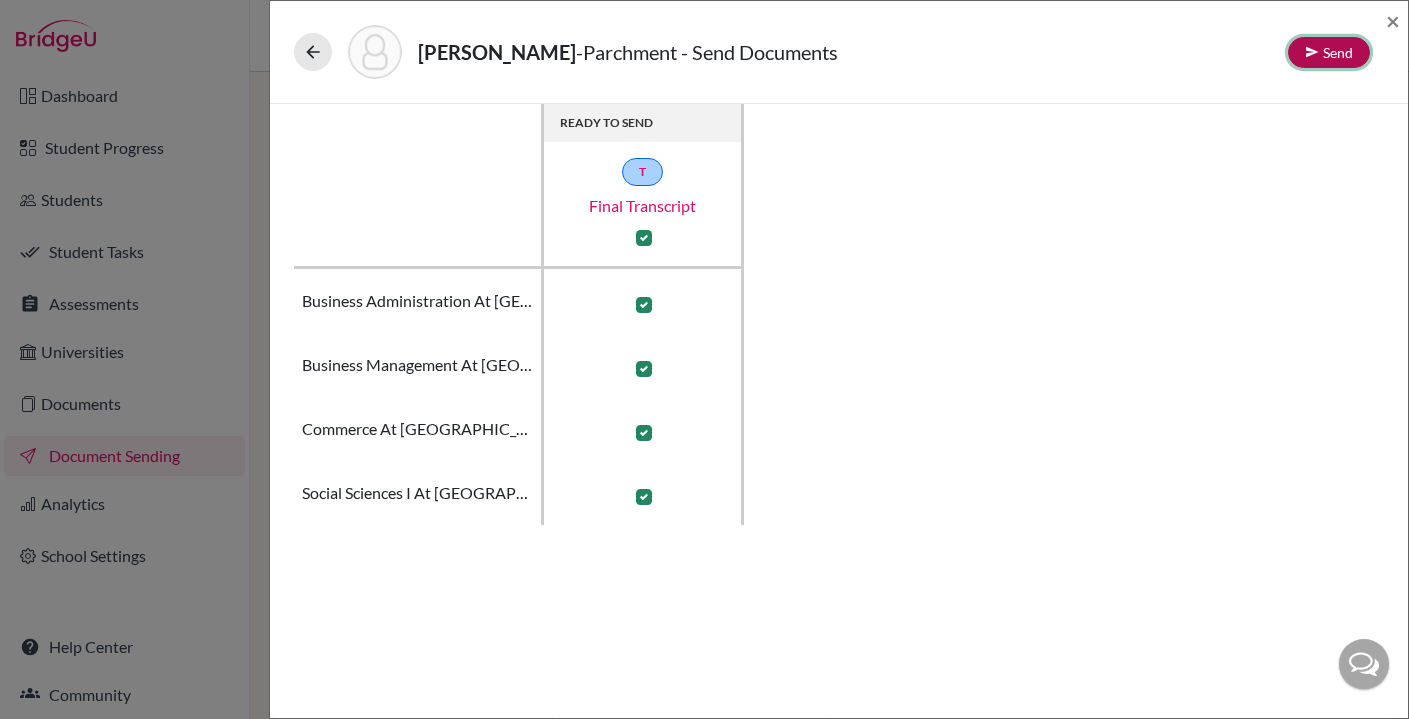 click on "Send" 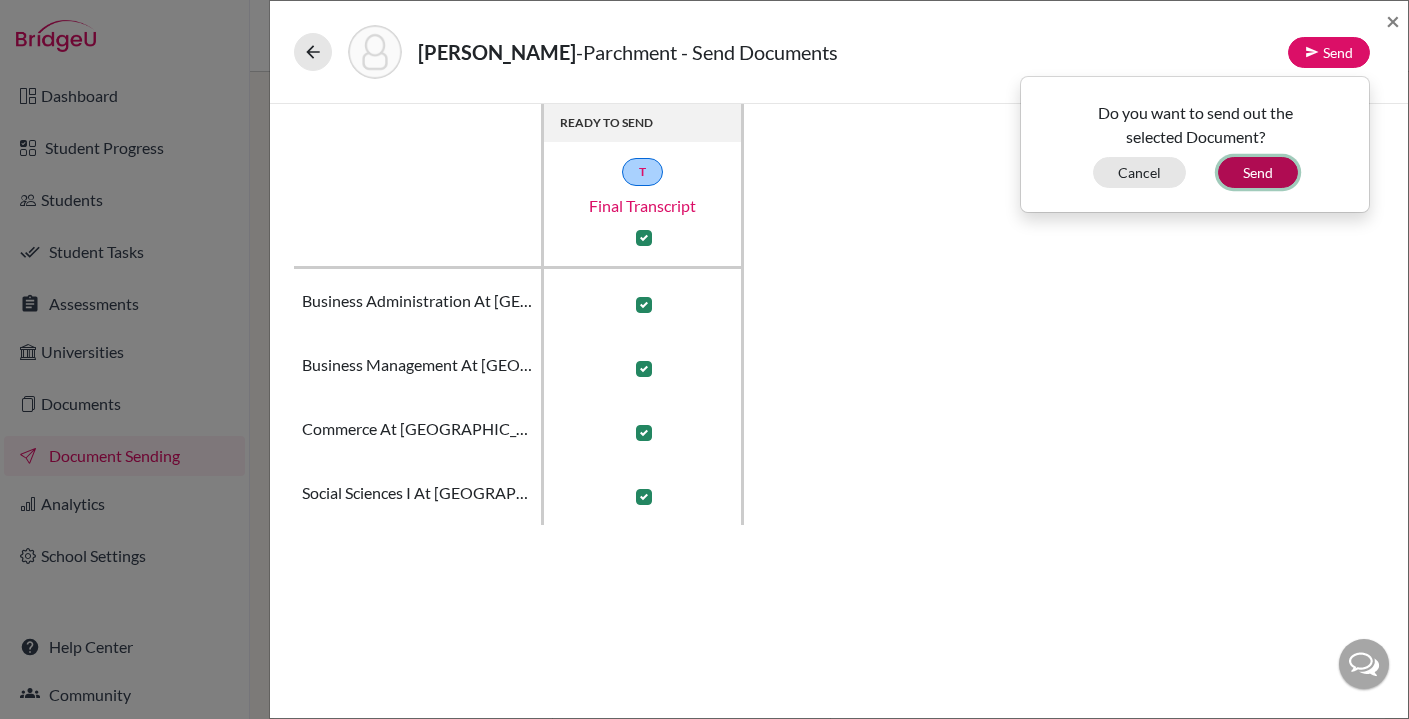 click on "Send" at bounding box center [1258, 172] 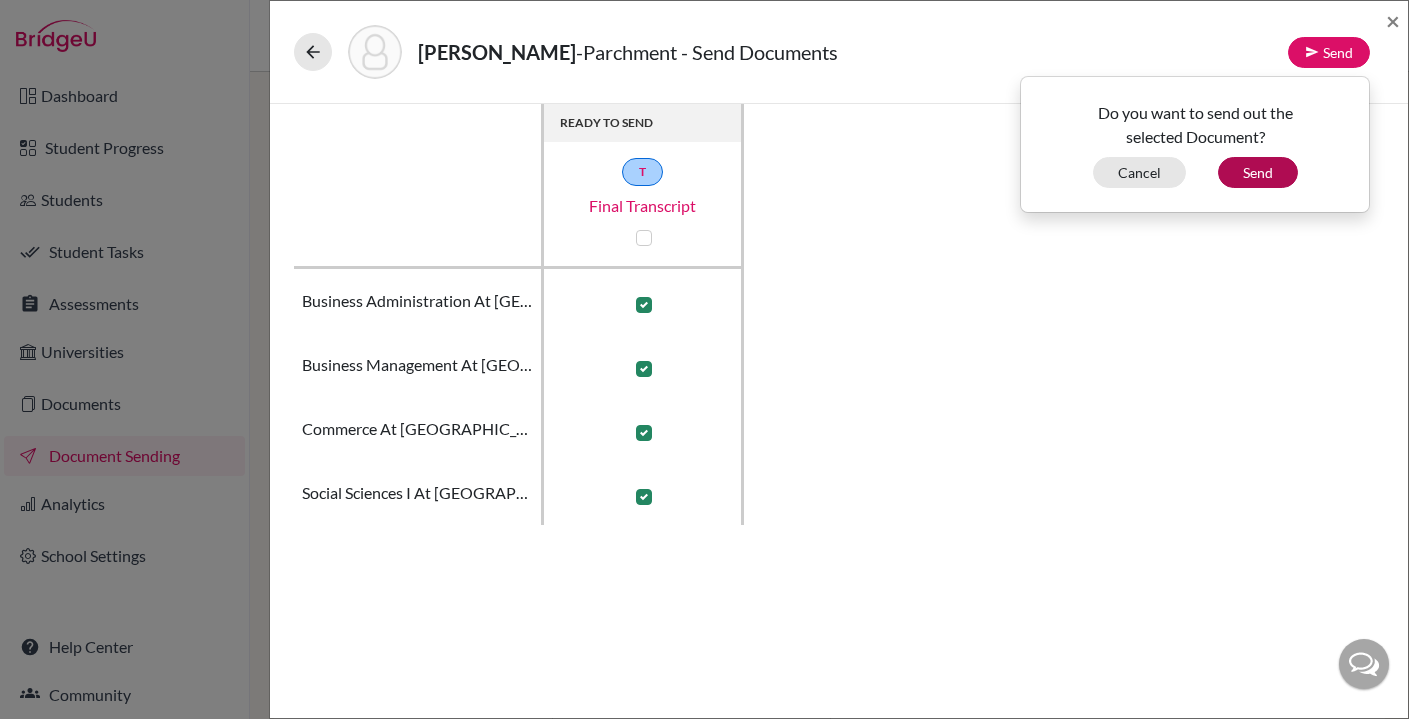checkbox on "false" 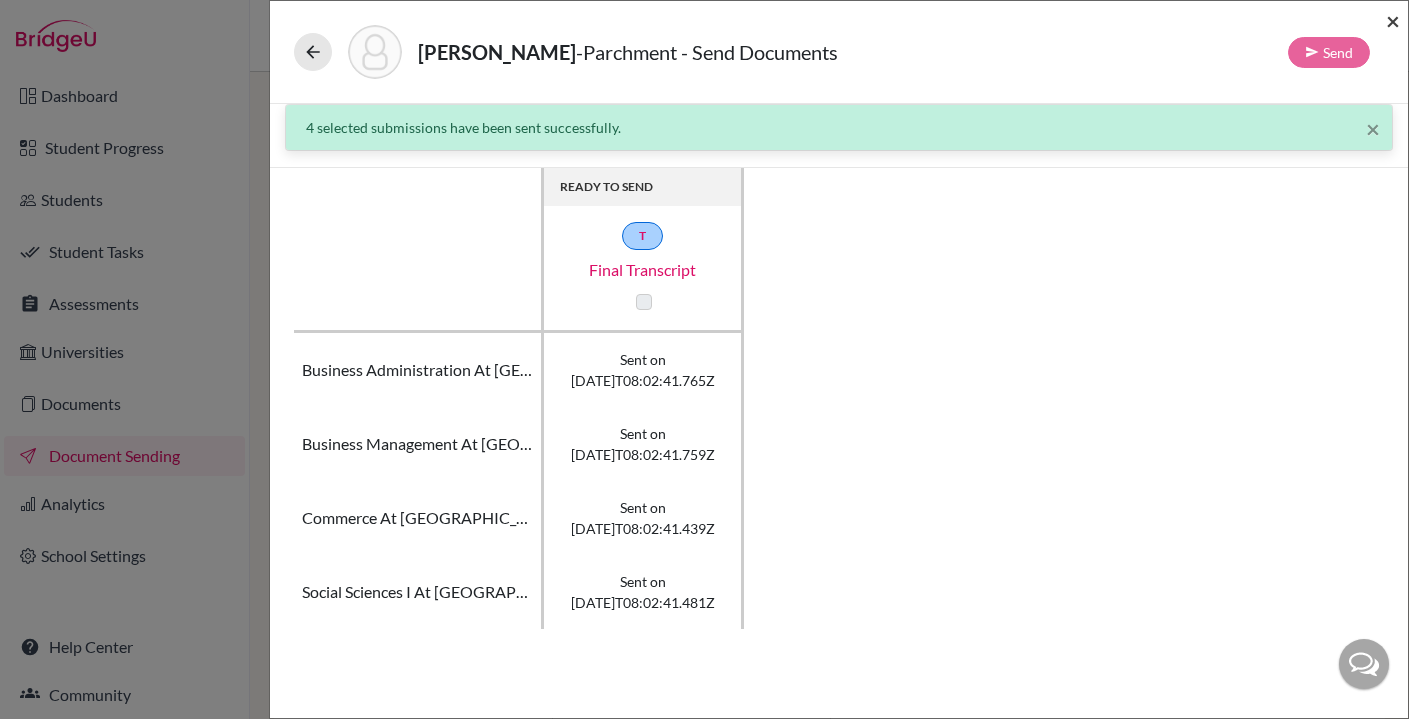 click on "×" at bounding box center (1393, 20) 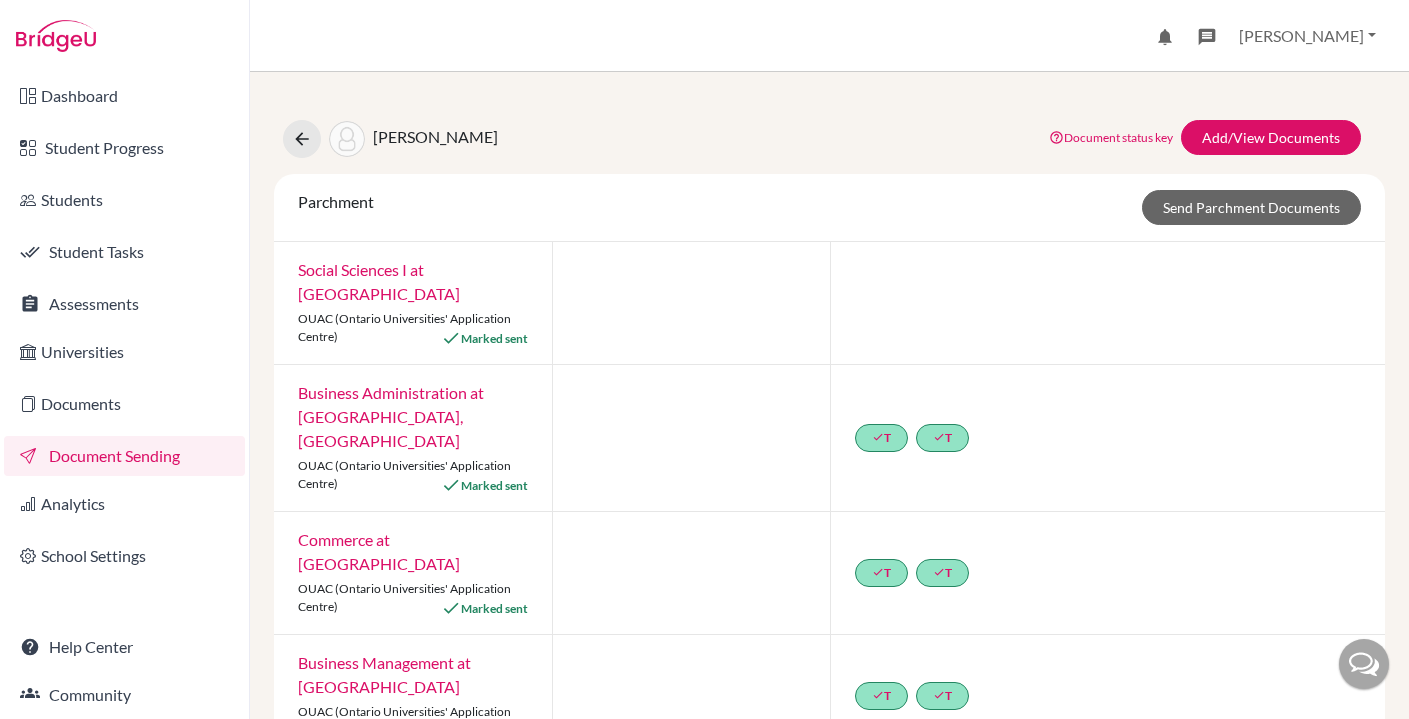 click on "Document Sending" at bounding box center [124, 456] 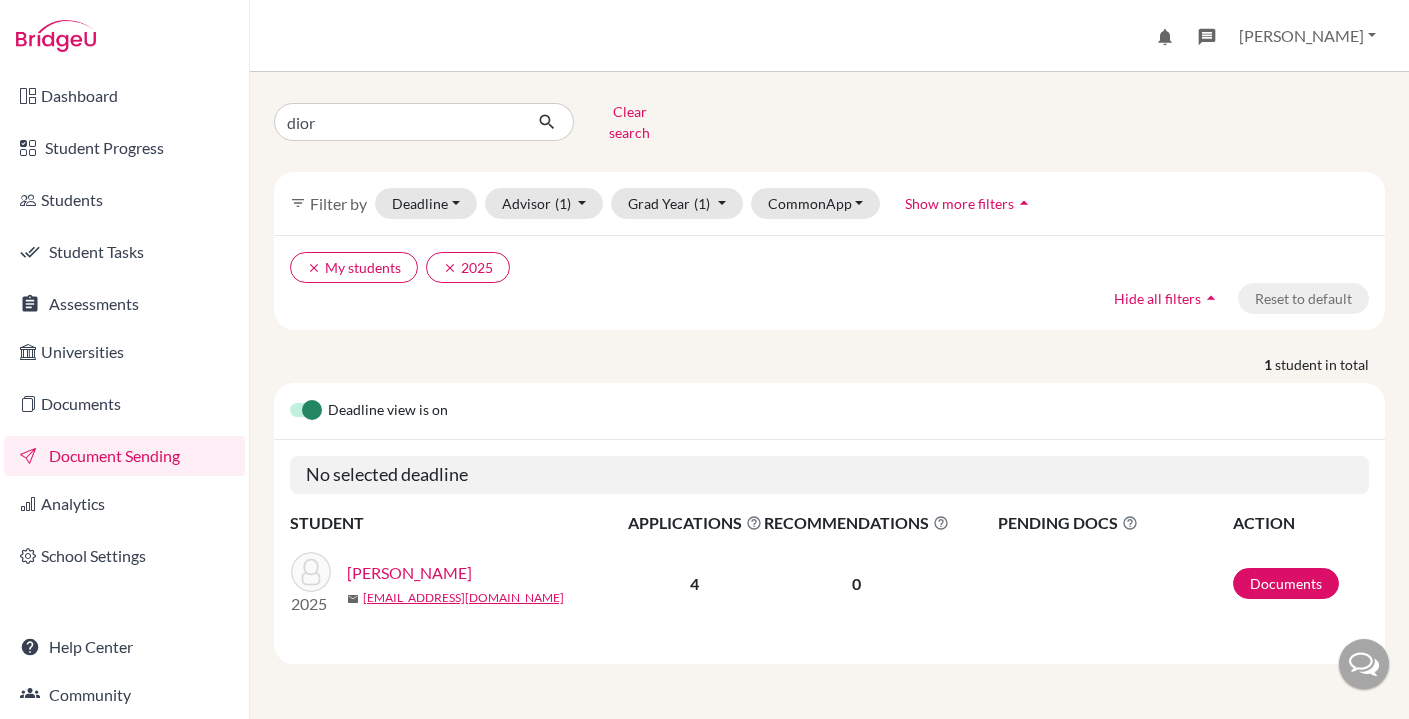 scroll, scrollTop: 0, scrollLeft: 0, axis: both 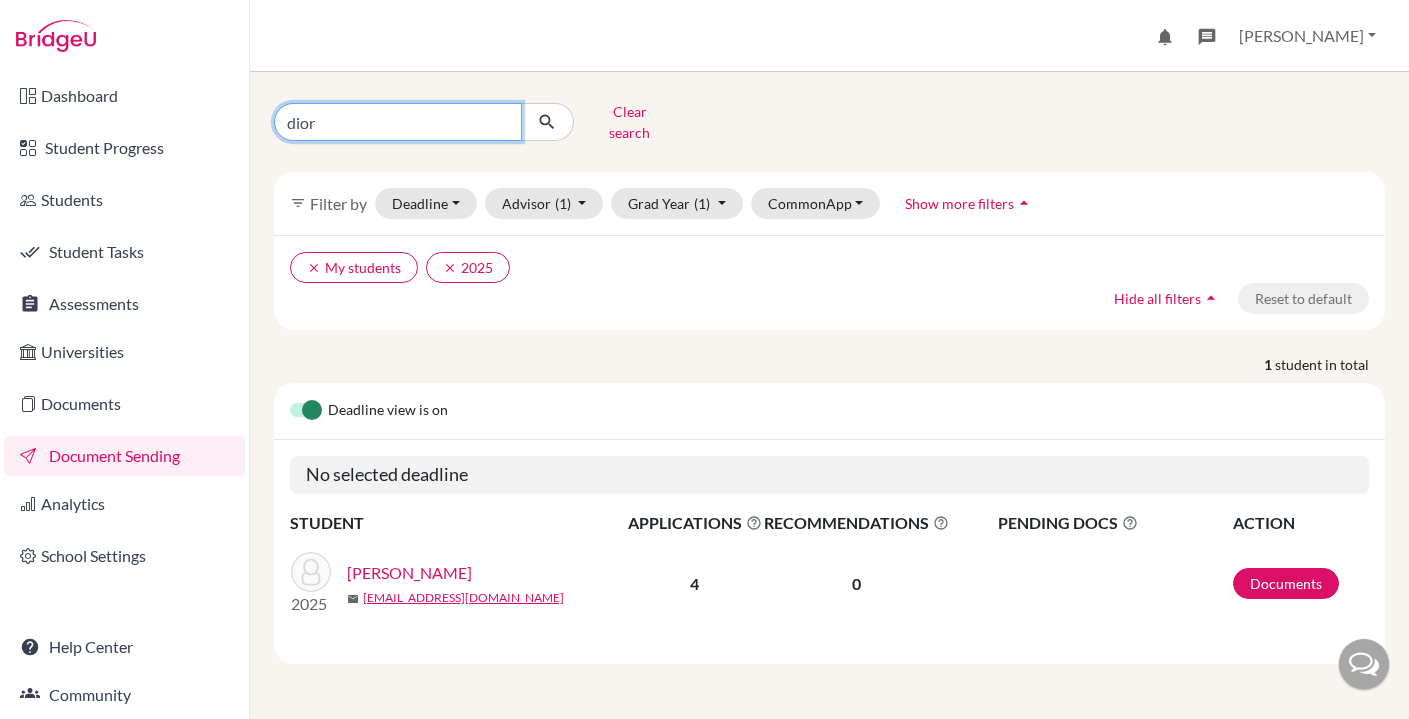 drag, startPoint x: 318, startPoint y: 125, endPoint x: 279, endPoint y: 123, distance: 39.051247 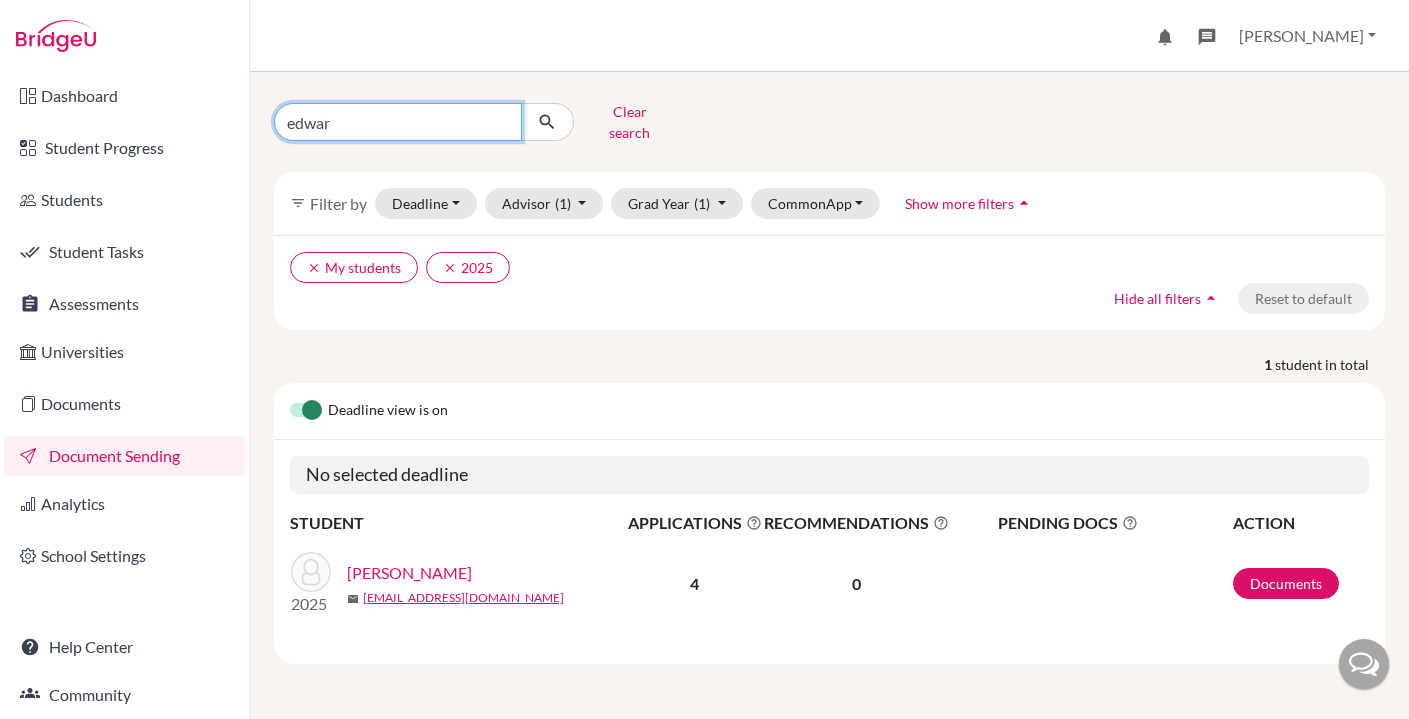 type on "[PERSON_NAME]" 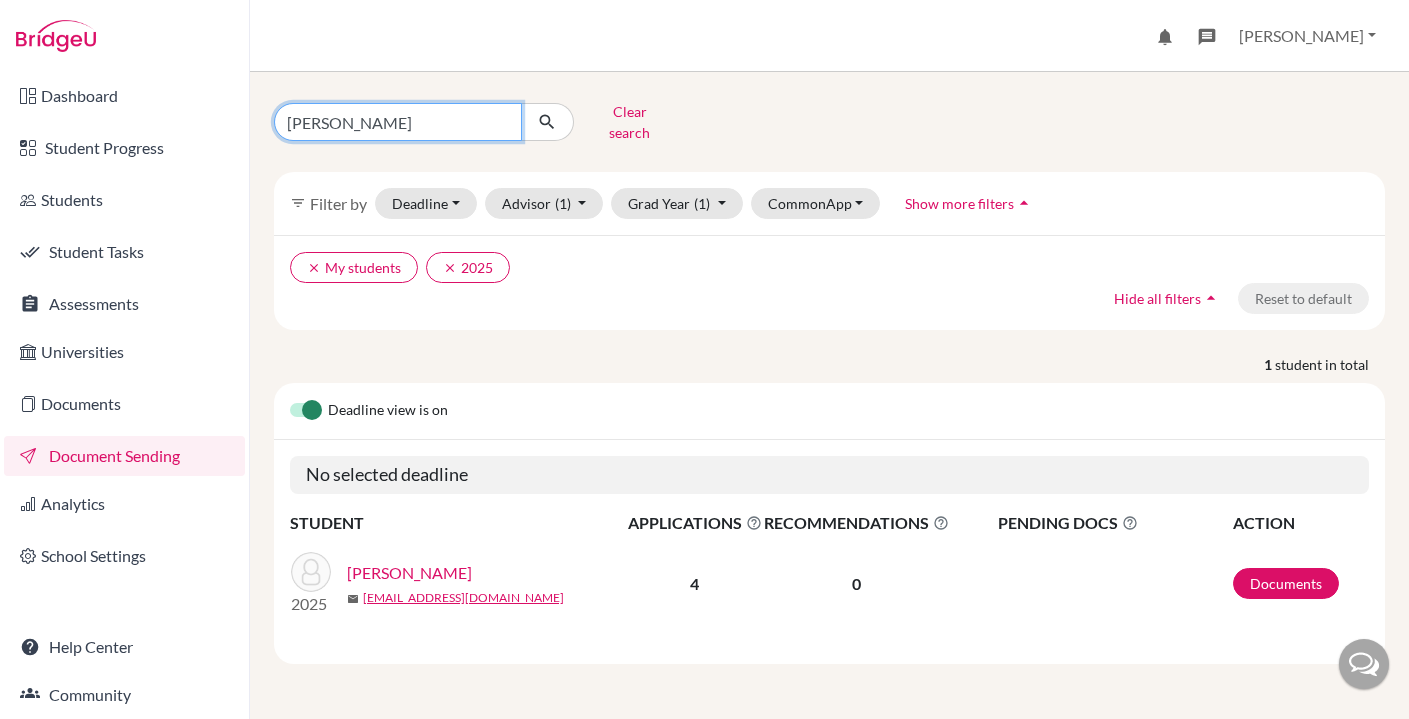 click at bounding box center [547, 122] 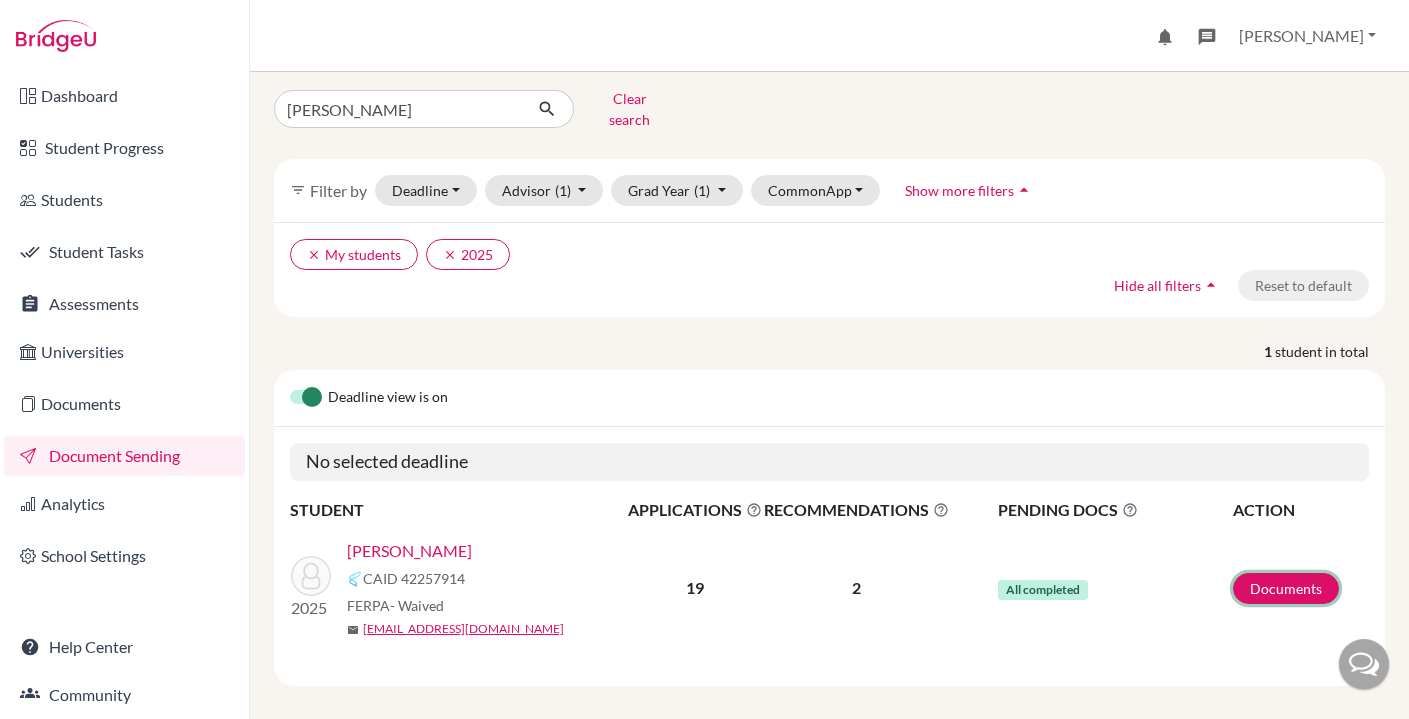 scroll, scrollTop: 13, scrollLeft: 0, axis: vertical 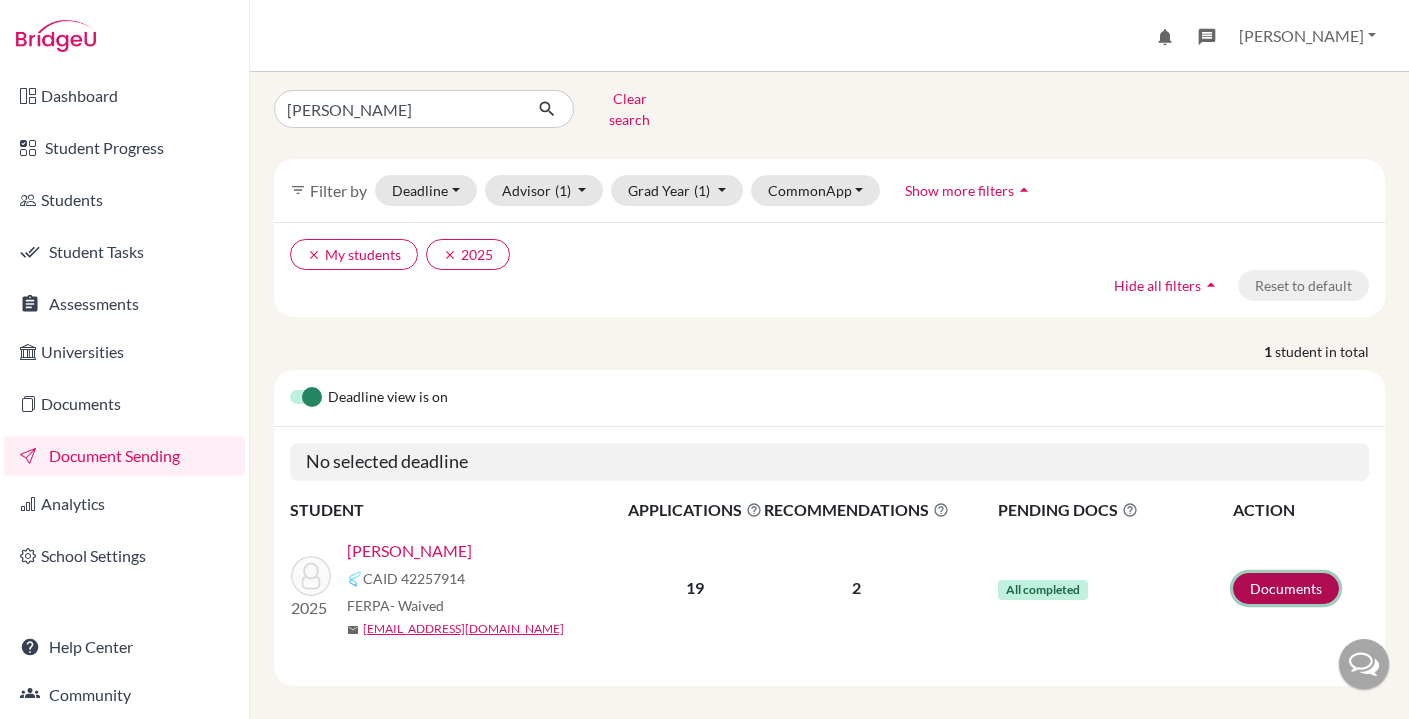 click on "Documents" at bounding box center [1286, 588] 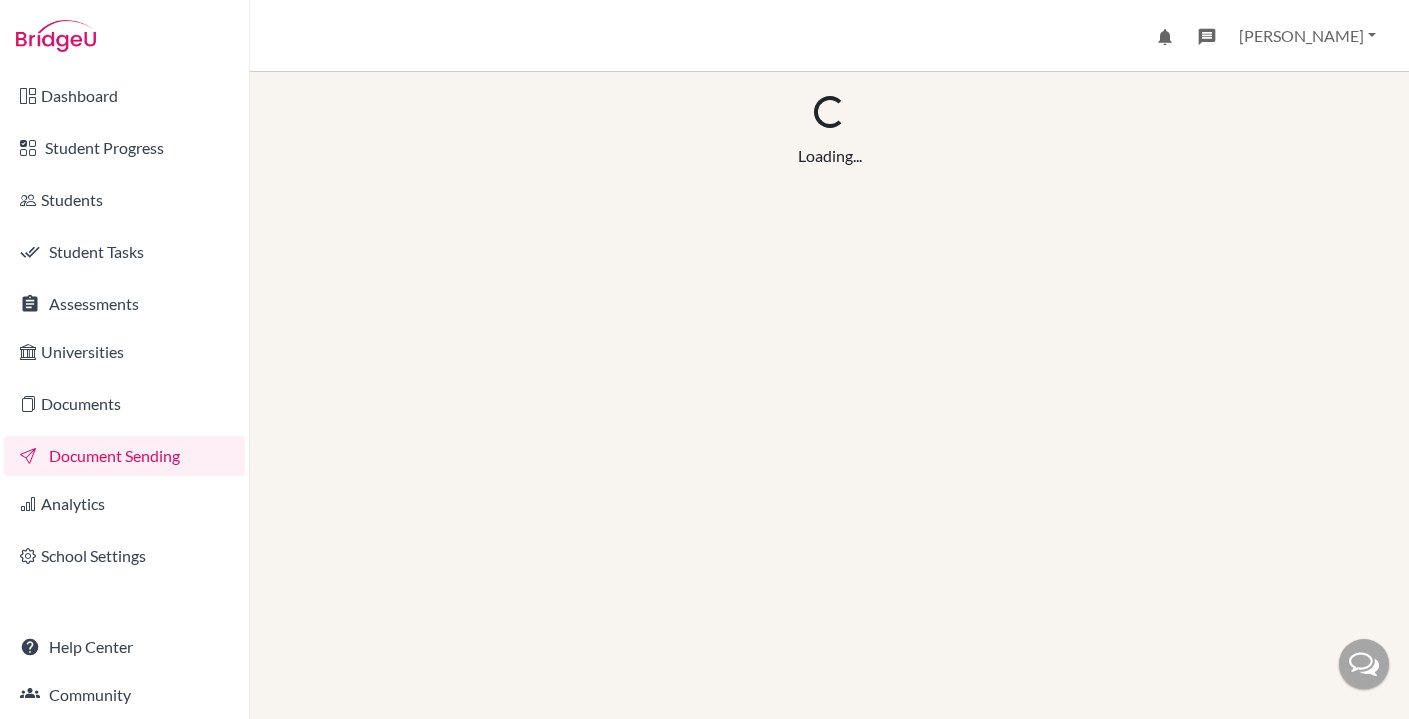 scroll, scrollTop: 0, scrollLeft: 0, axis: both 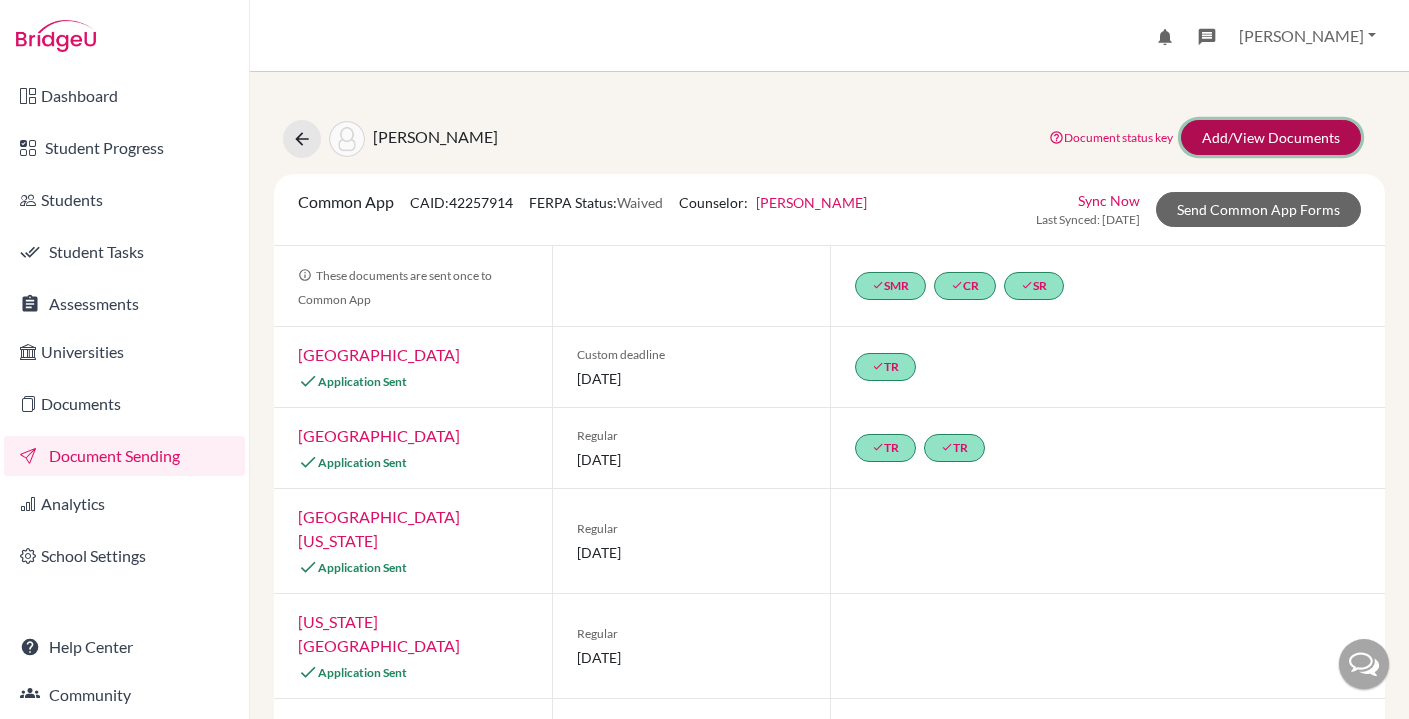 click on "Add/View Documents" at bounding box center (1271, 137) 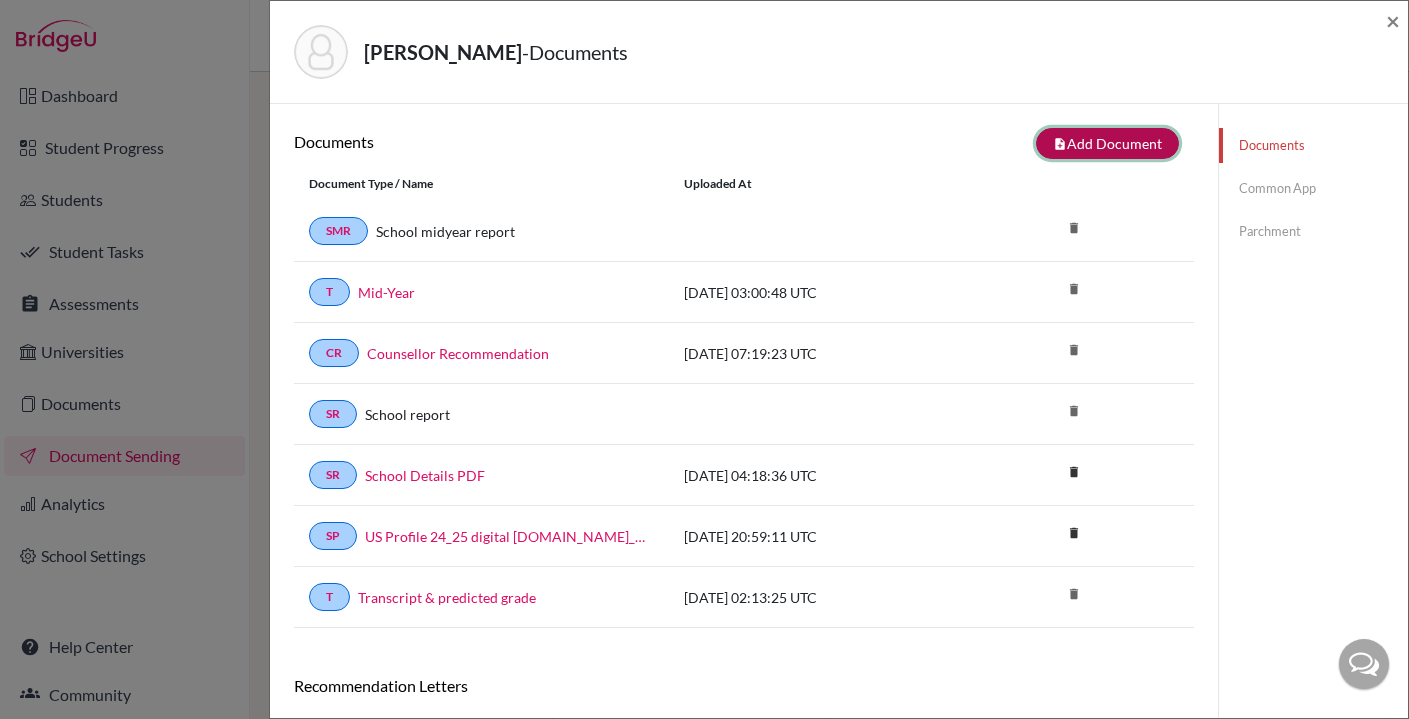 click on "note_add  Add Document" at bounding box center [1107, 143] 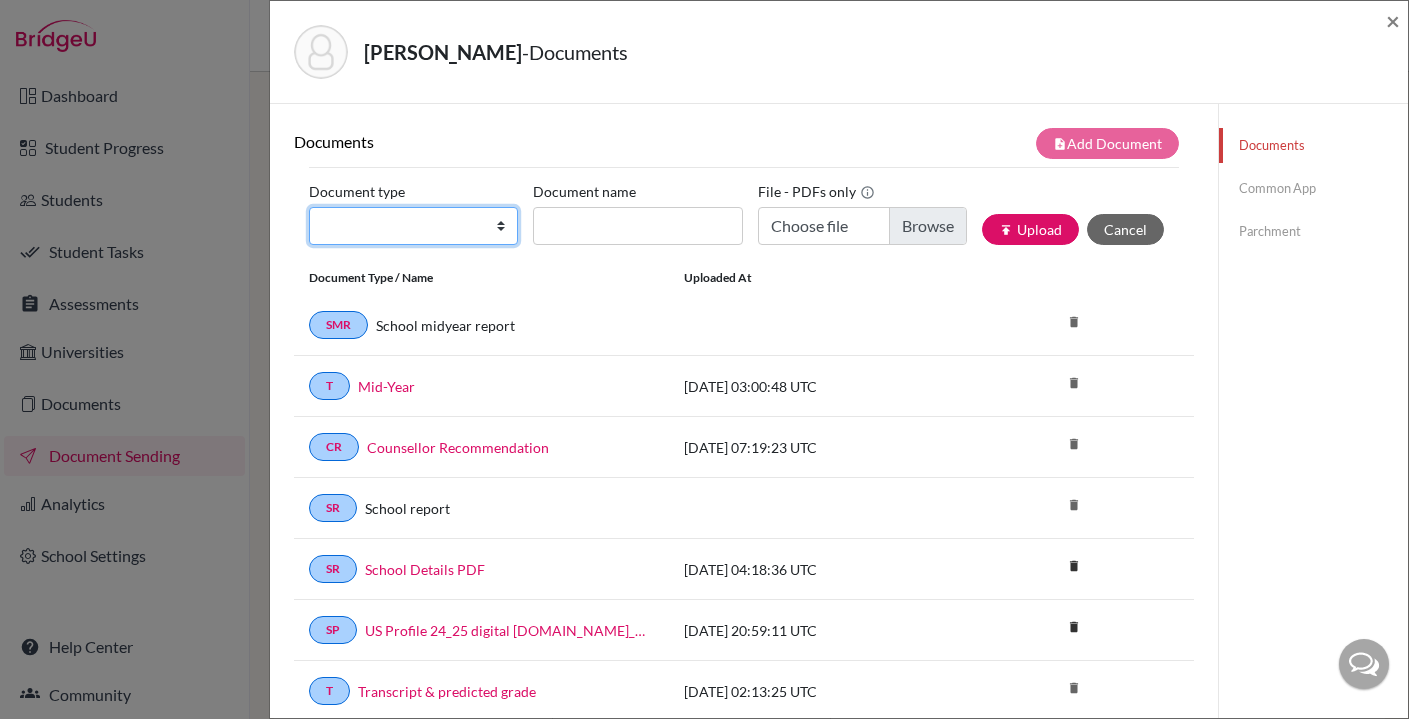 click on "Change explanation for Common App reports Counselor recommendation International official results School profile School report Teacher recommendation Transcript Transcript Courses Other" at bounding box center (413, 226) 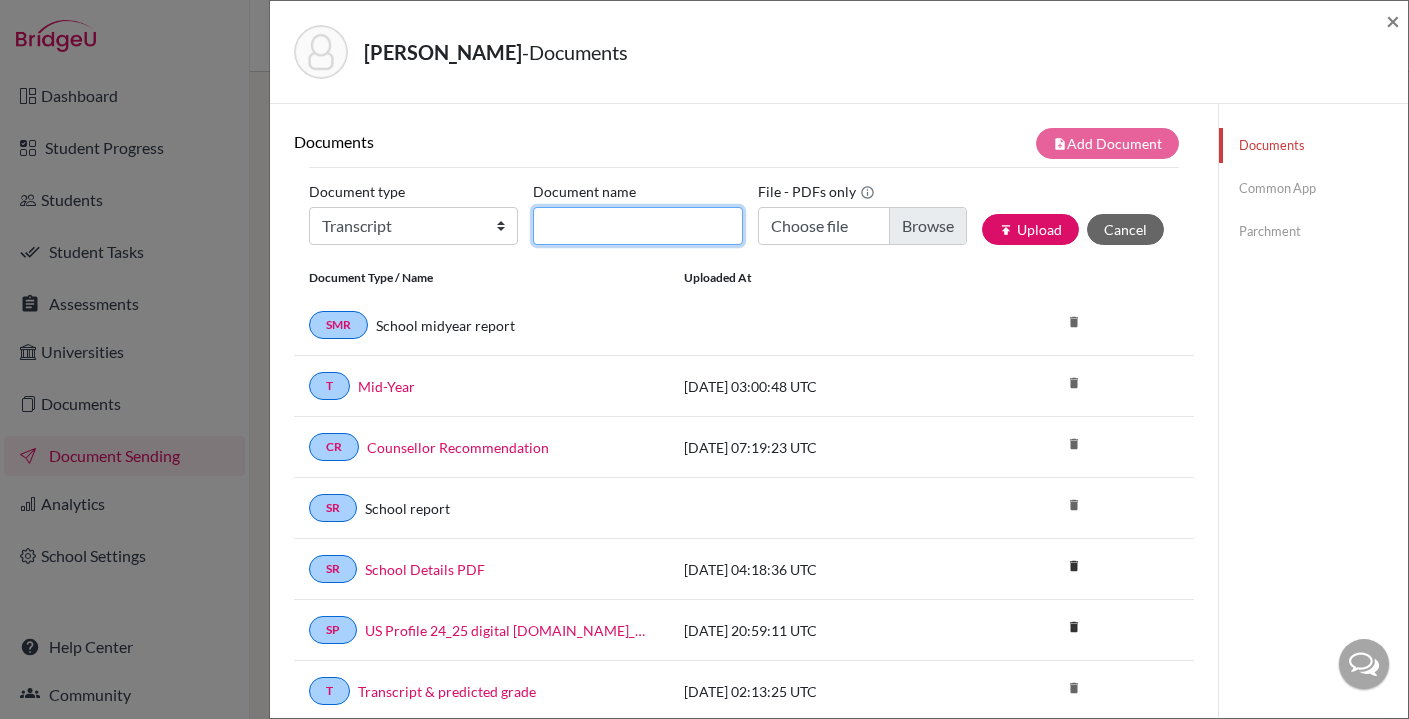 click on "Document name" 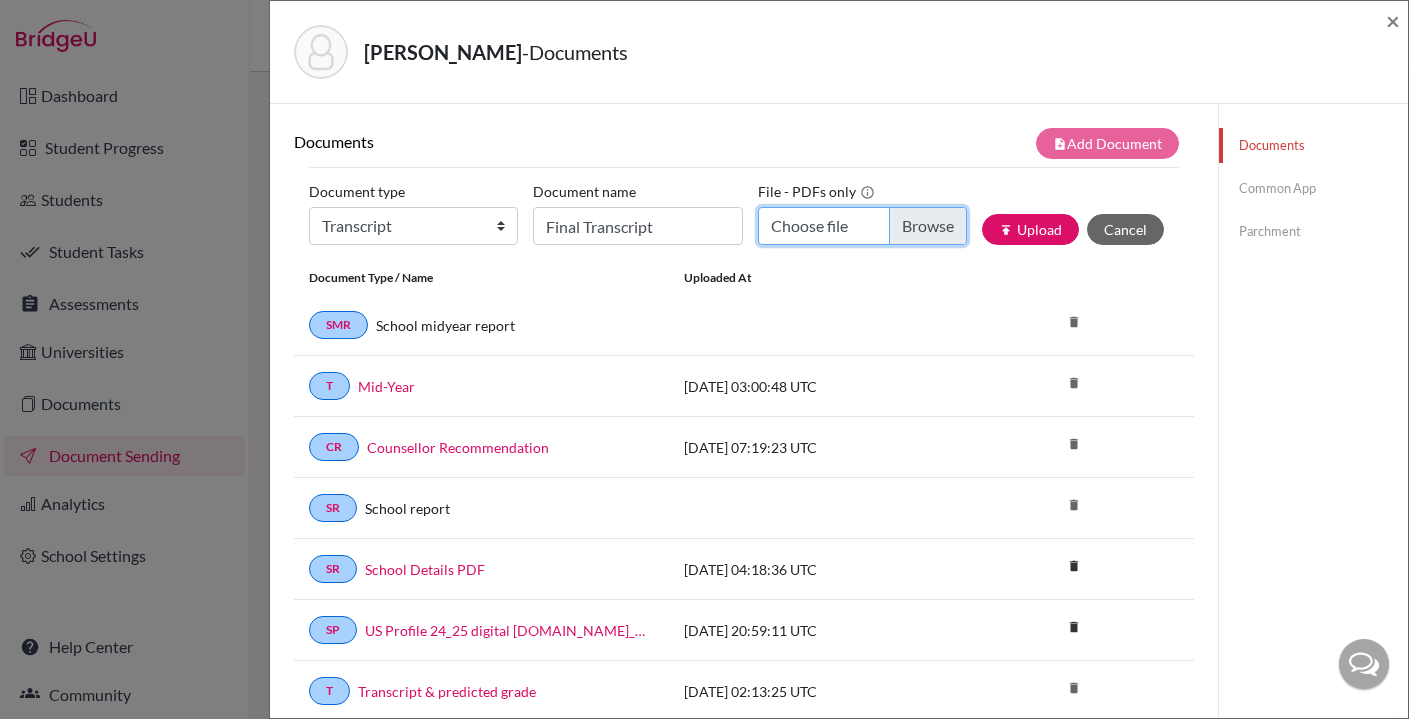 click on "Choose file" at bounding box center [862, 226] 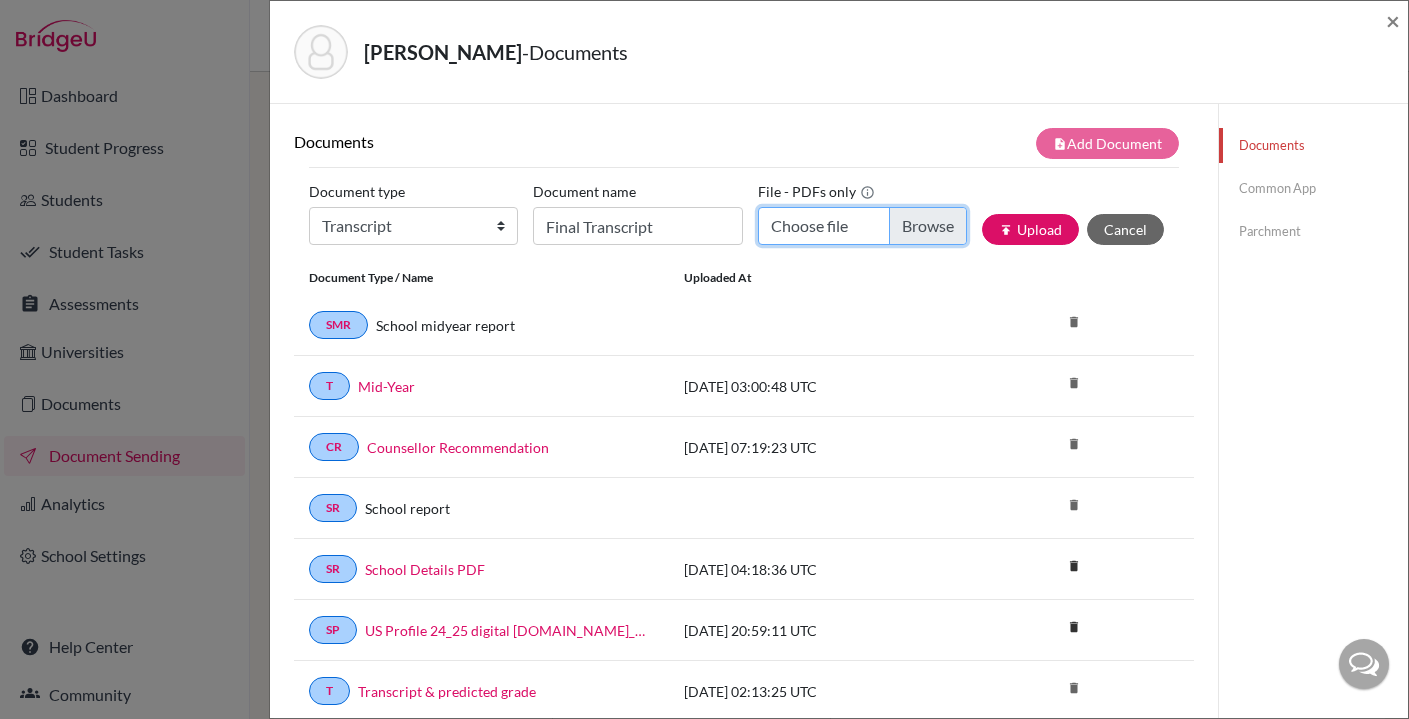 type on "C:\fakepath\Zhuang Edward transcript.pdf" 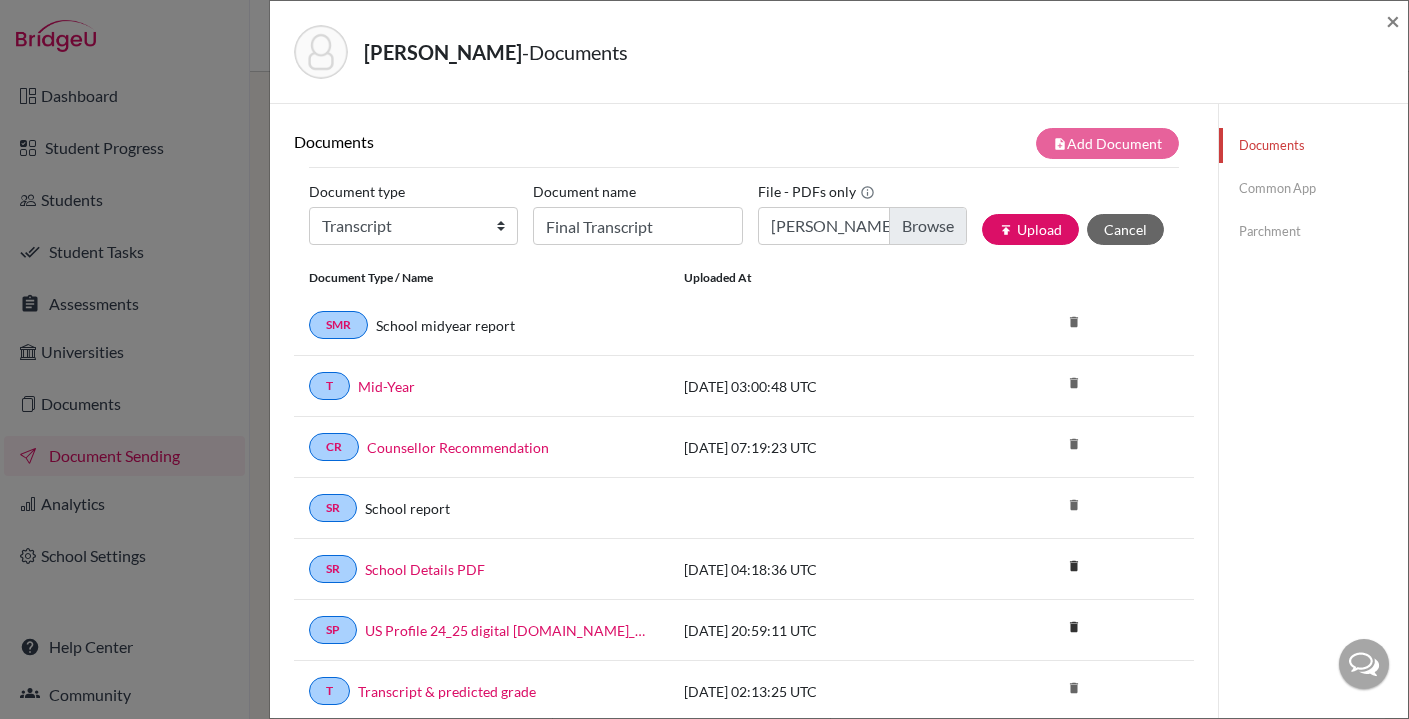 click on "Parchment" 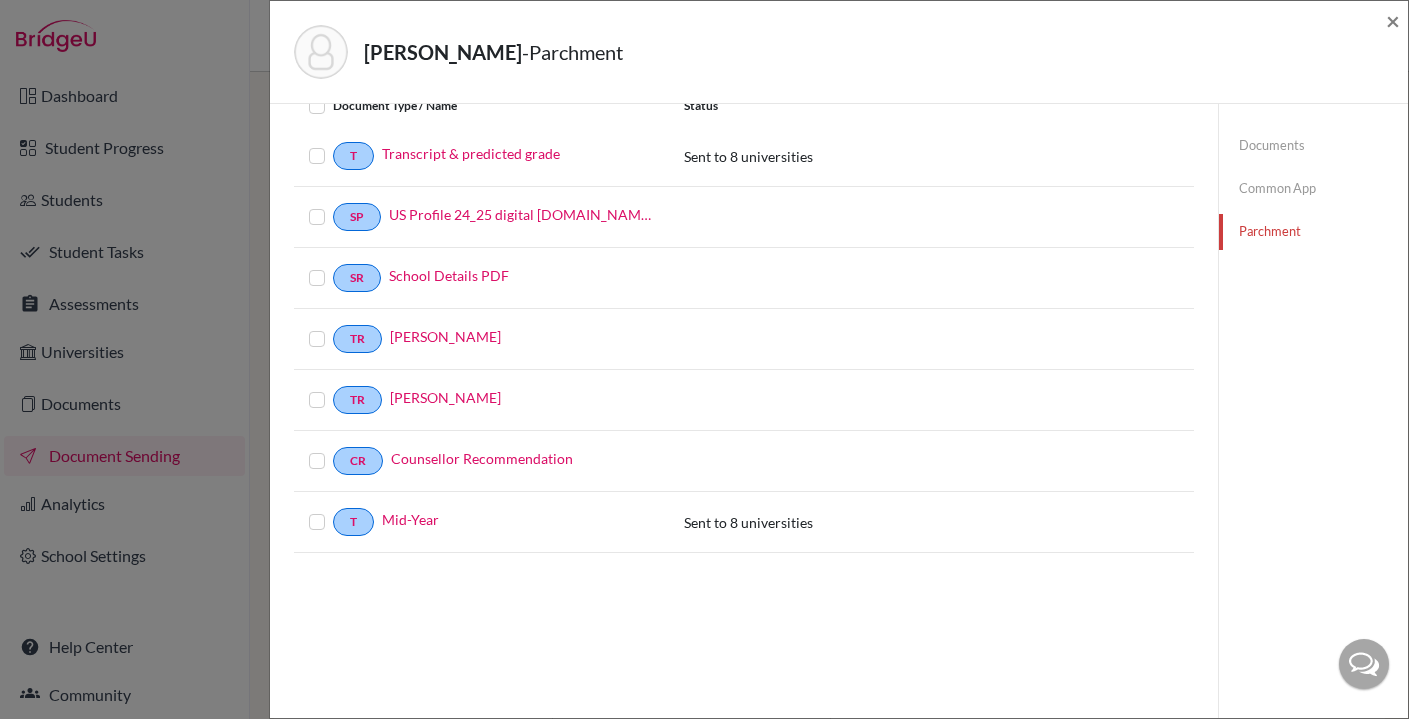 scroll, scrollTop: 0, scrollLeft: 0, axis: both 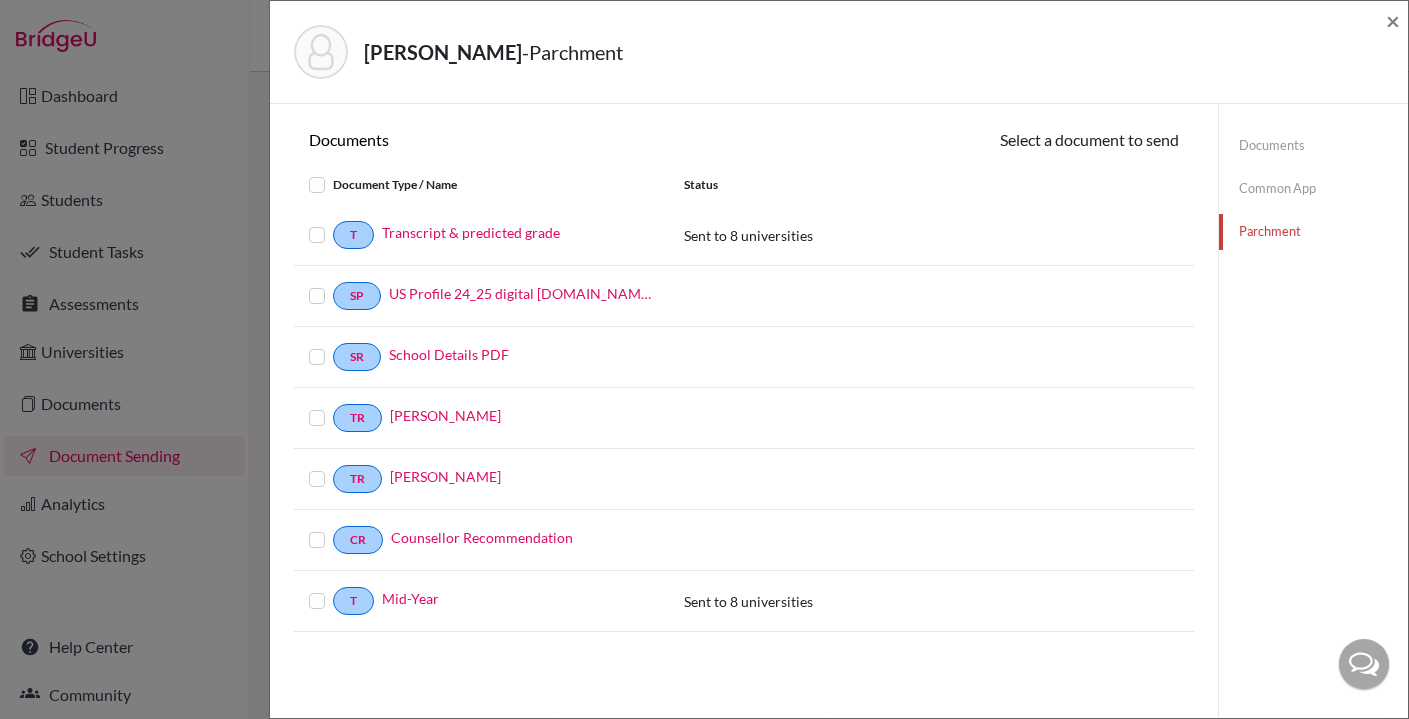 click on "Common App" 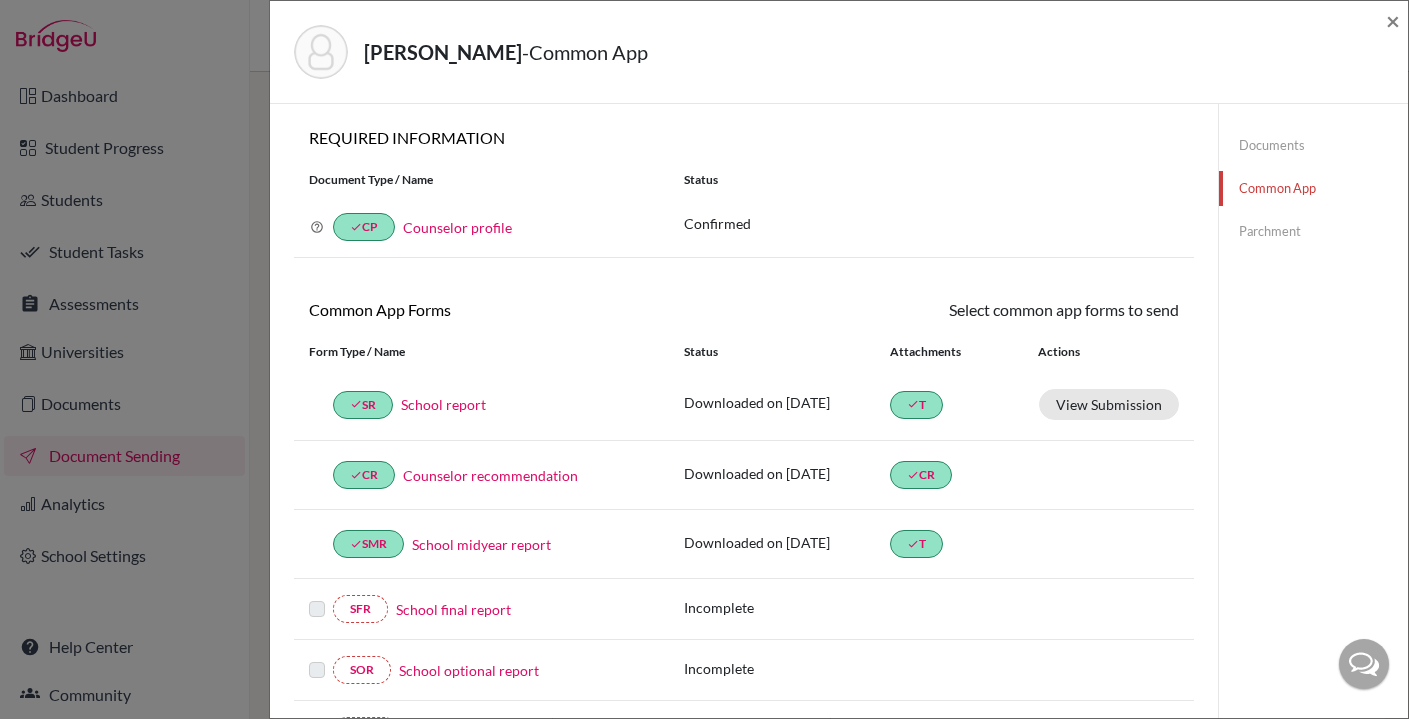 click on "Documents" 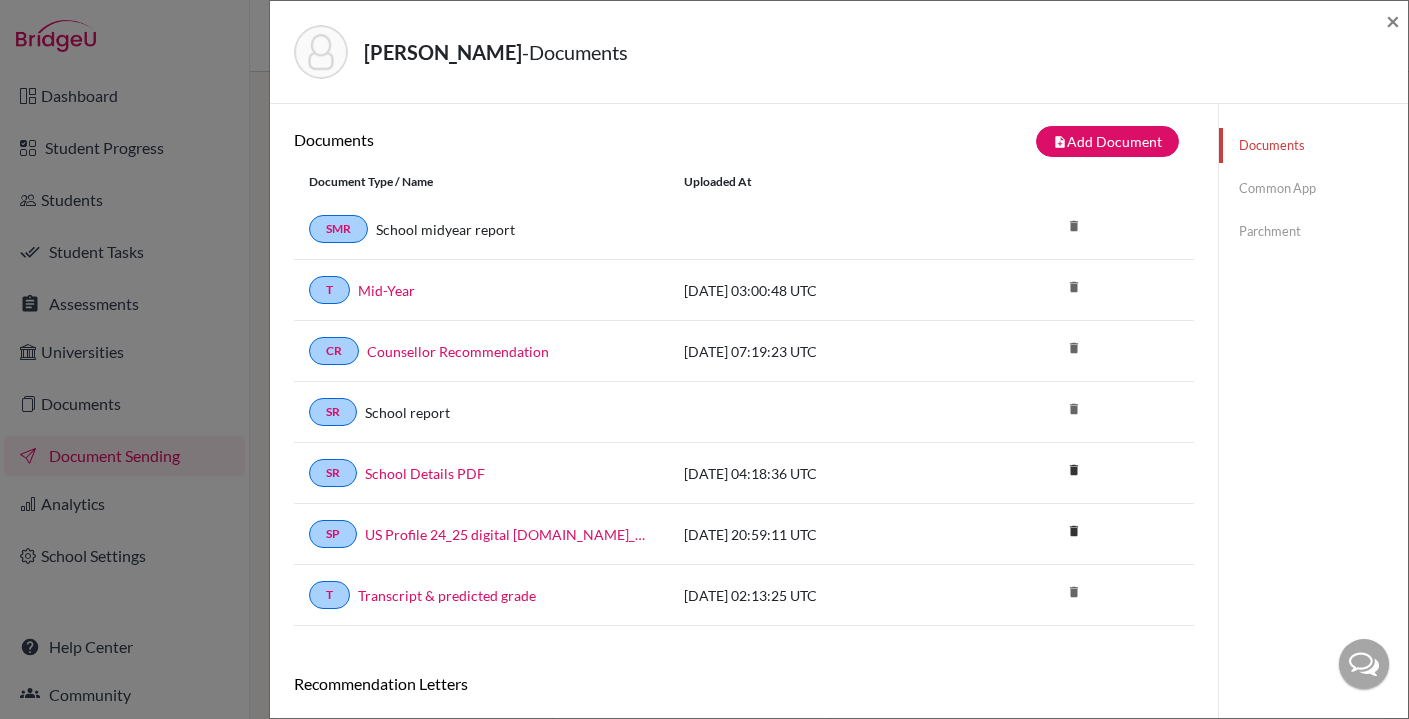 scroll, scrollTop: 0, scrollLeft: 0, axis: both 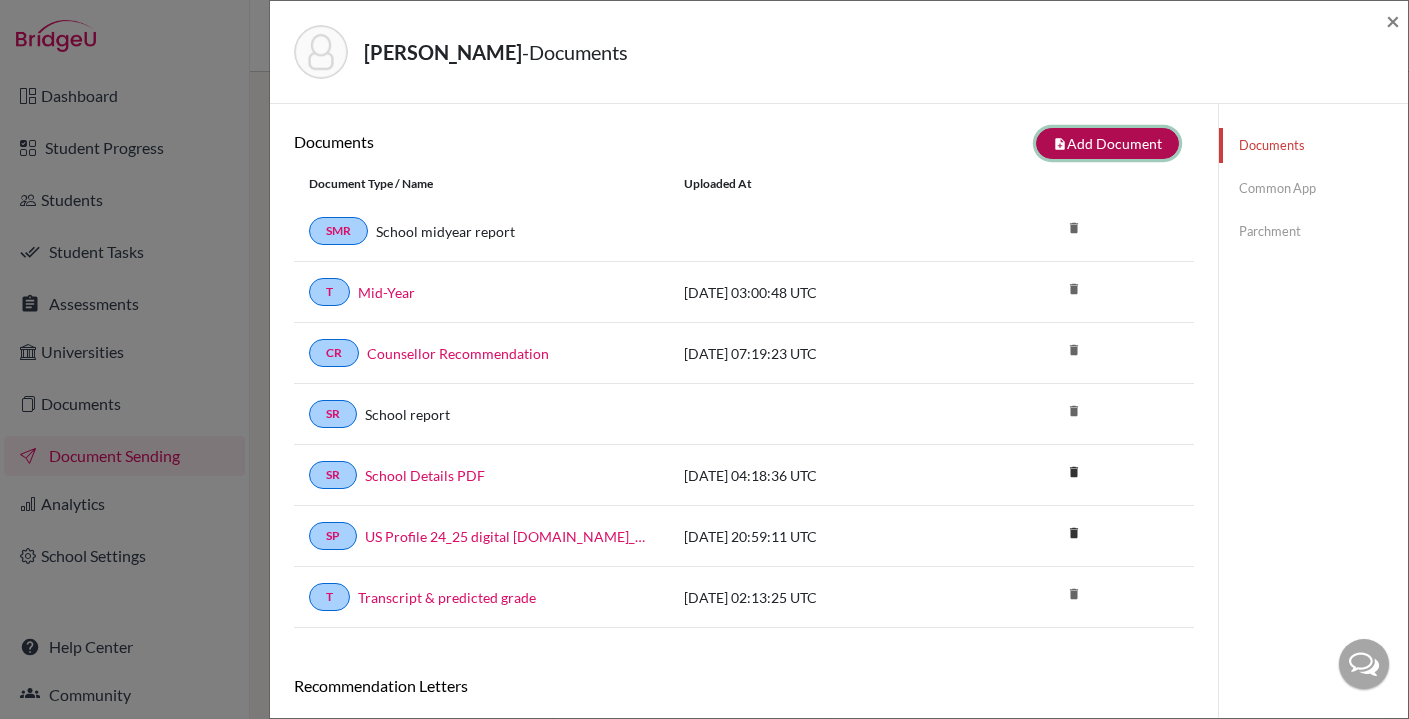 click on "note_add  Add Document" at bounding box center [1107, 143] 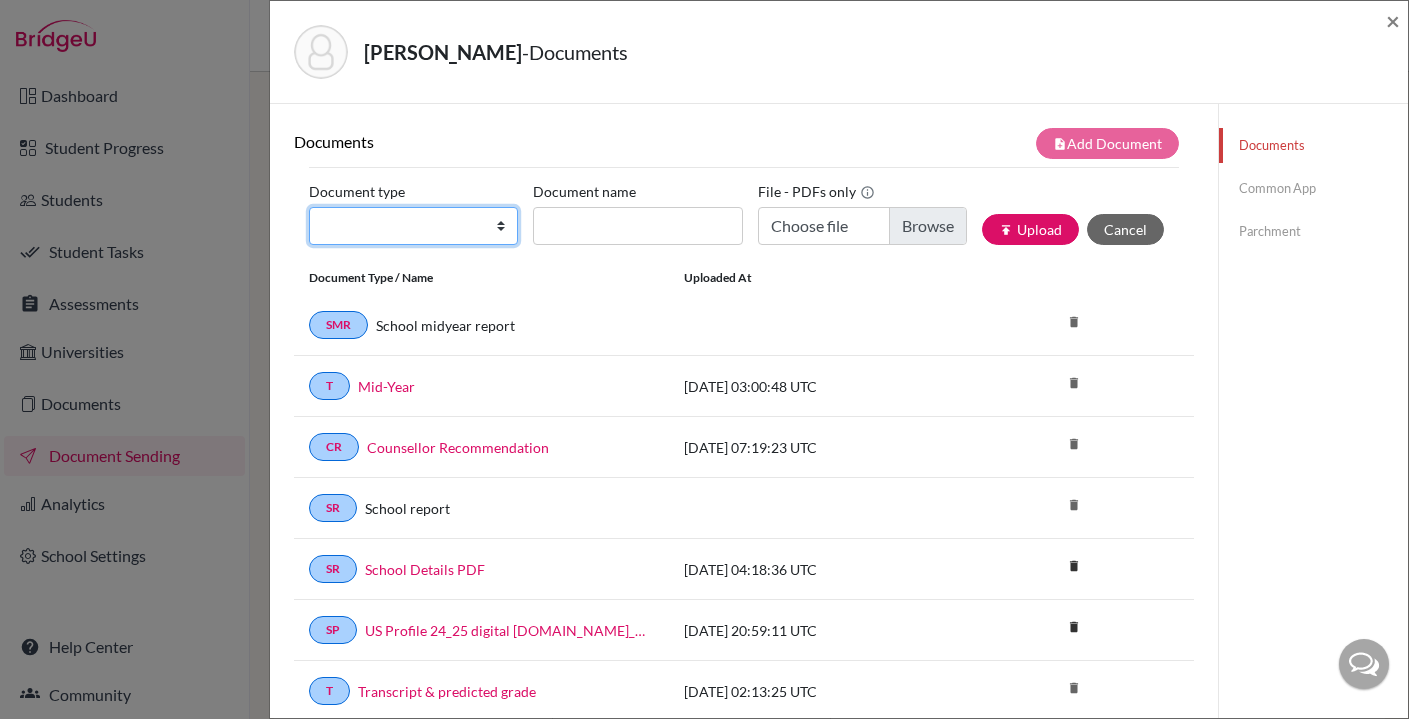 click on "Change explanation for Common App reports Counselor recommendation International official results School profile School report Teacher recommendation Transcript Transcript Courses Other" at bounding box center [413, 226] 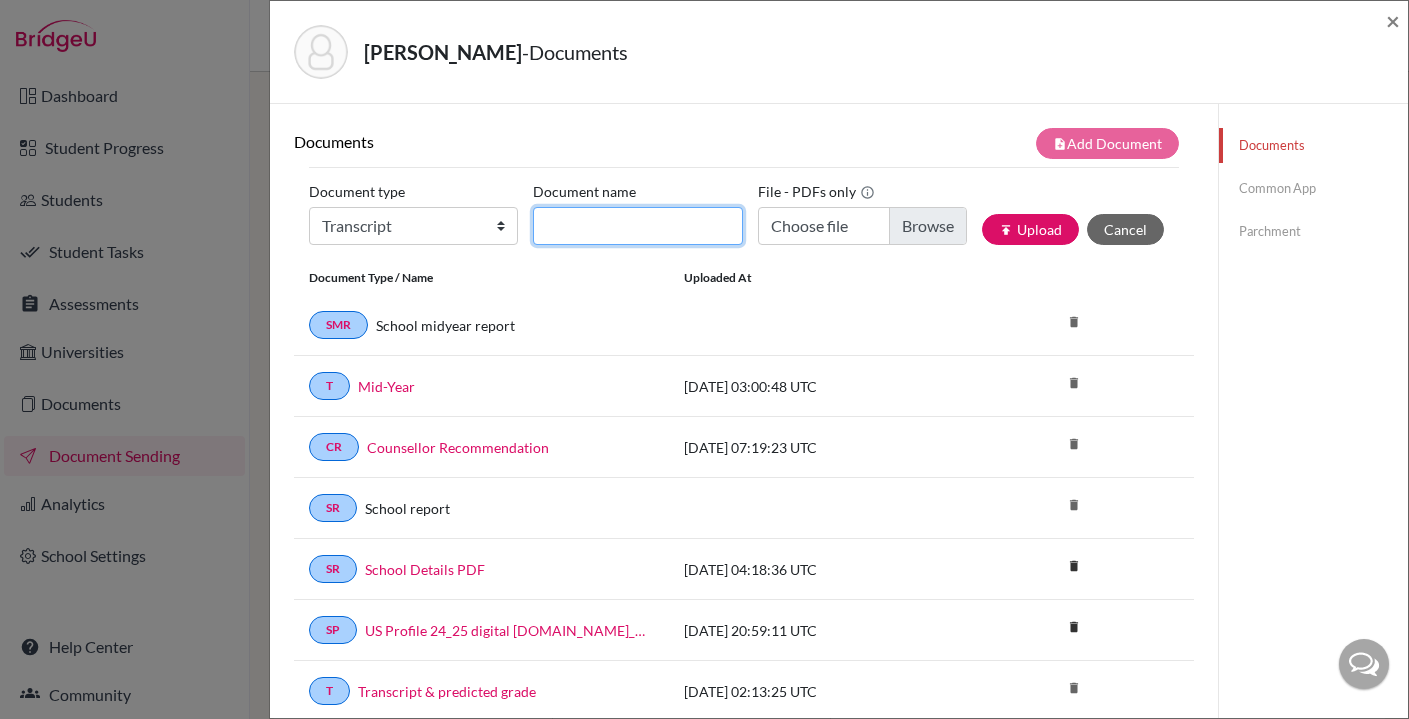 click on "Document name" 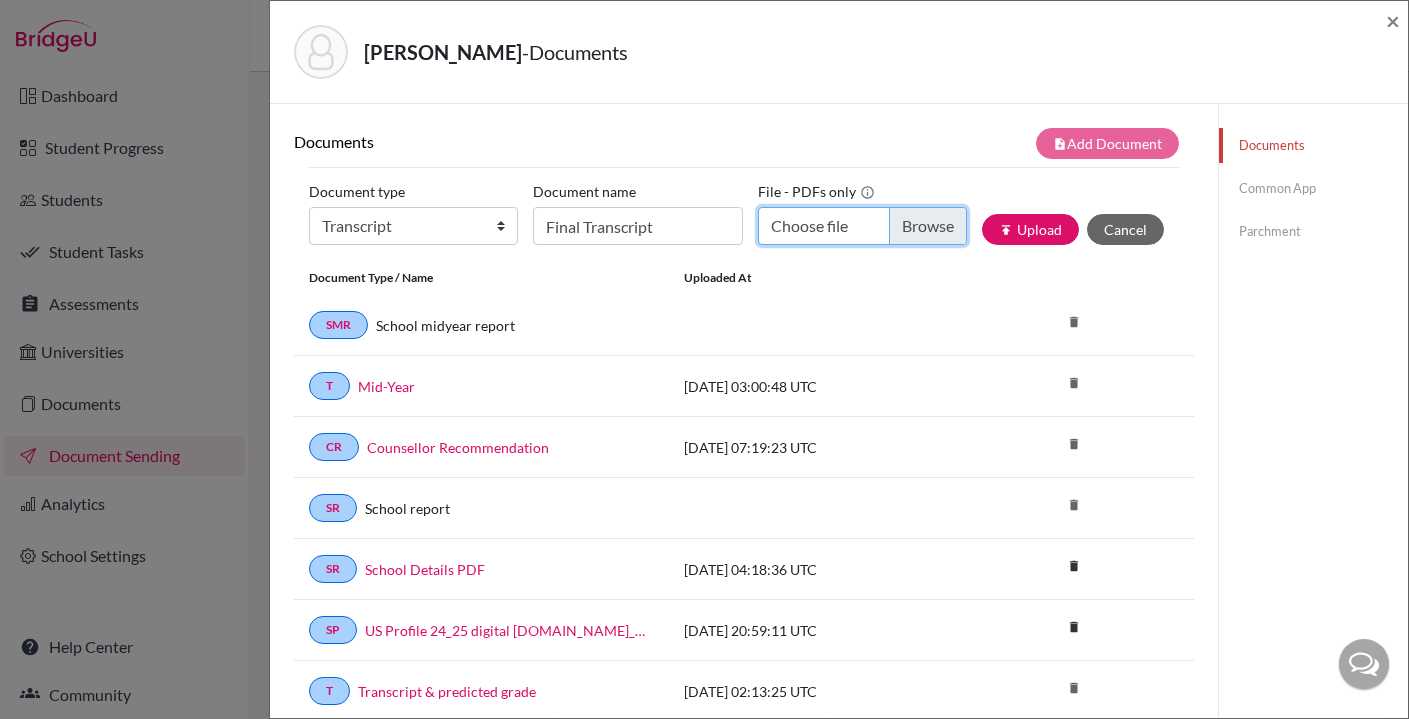 click on "Choose file" at bounding box center (862, 226) 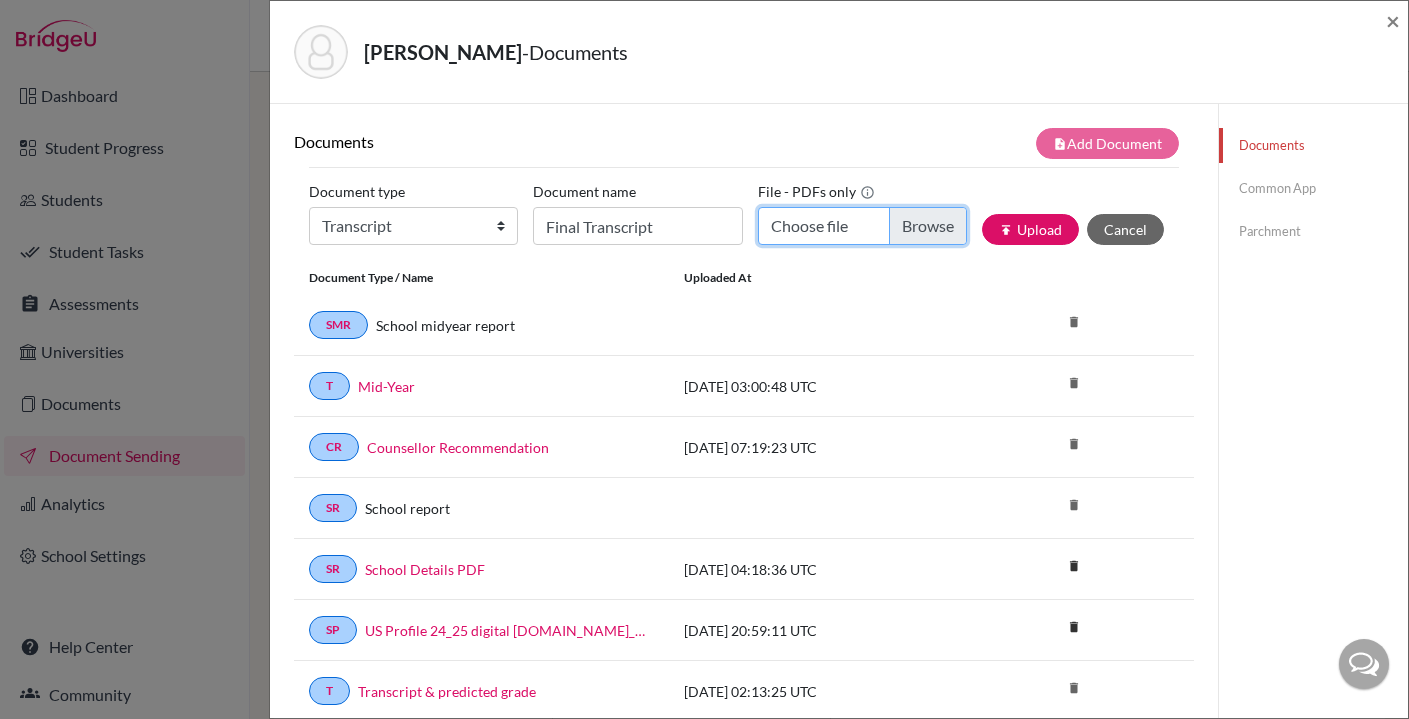 type on "C:\fakepath\Zhuang Edward transcript.pdf" 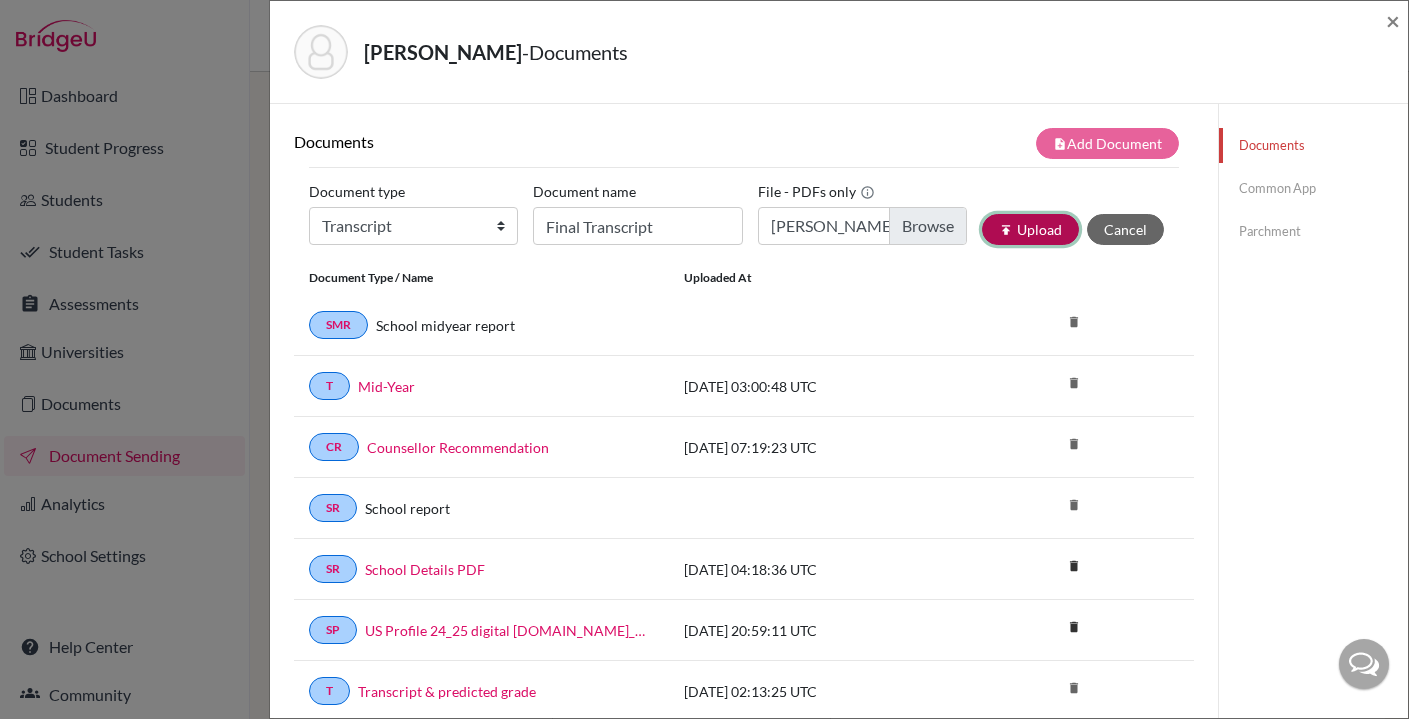 click on "publish  Upload" at bounding box center [1030, 229] 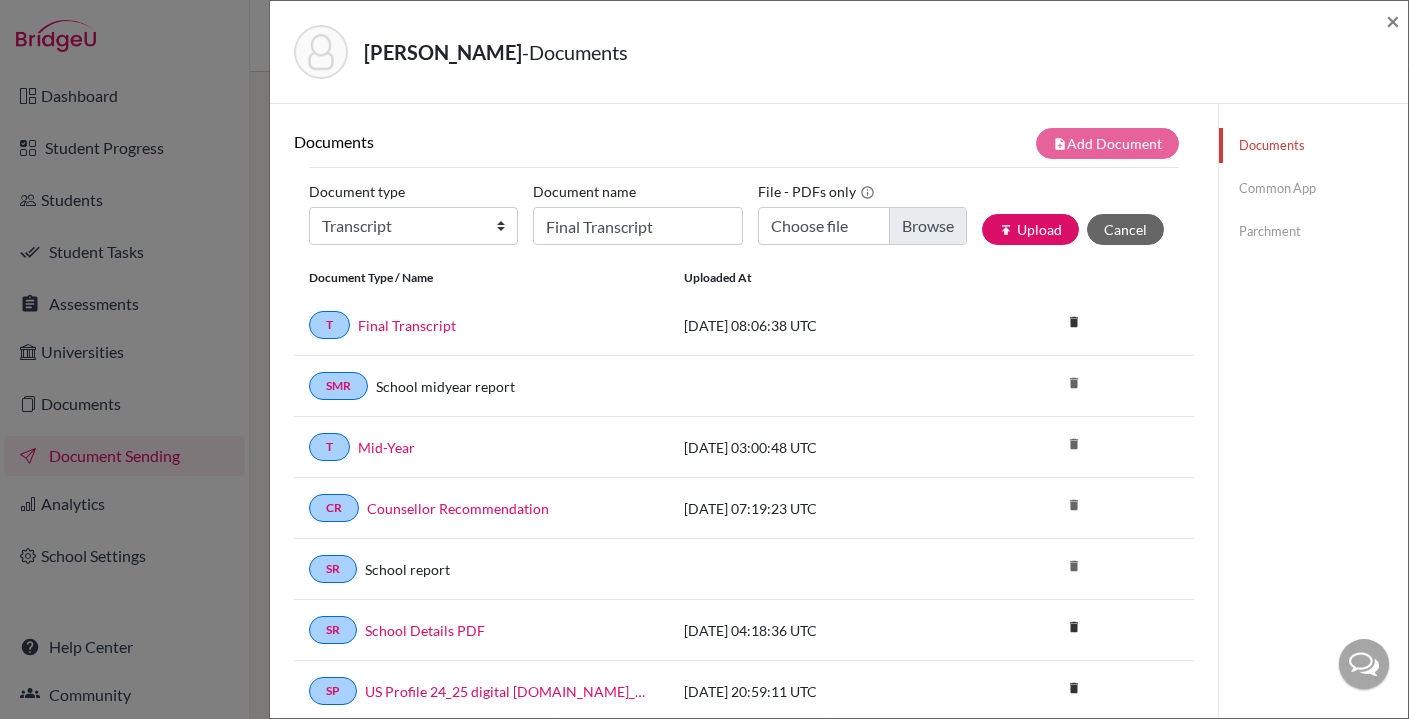 click on "Parchment" 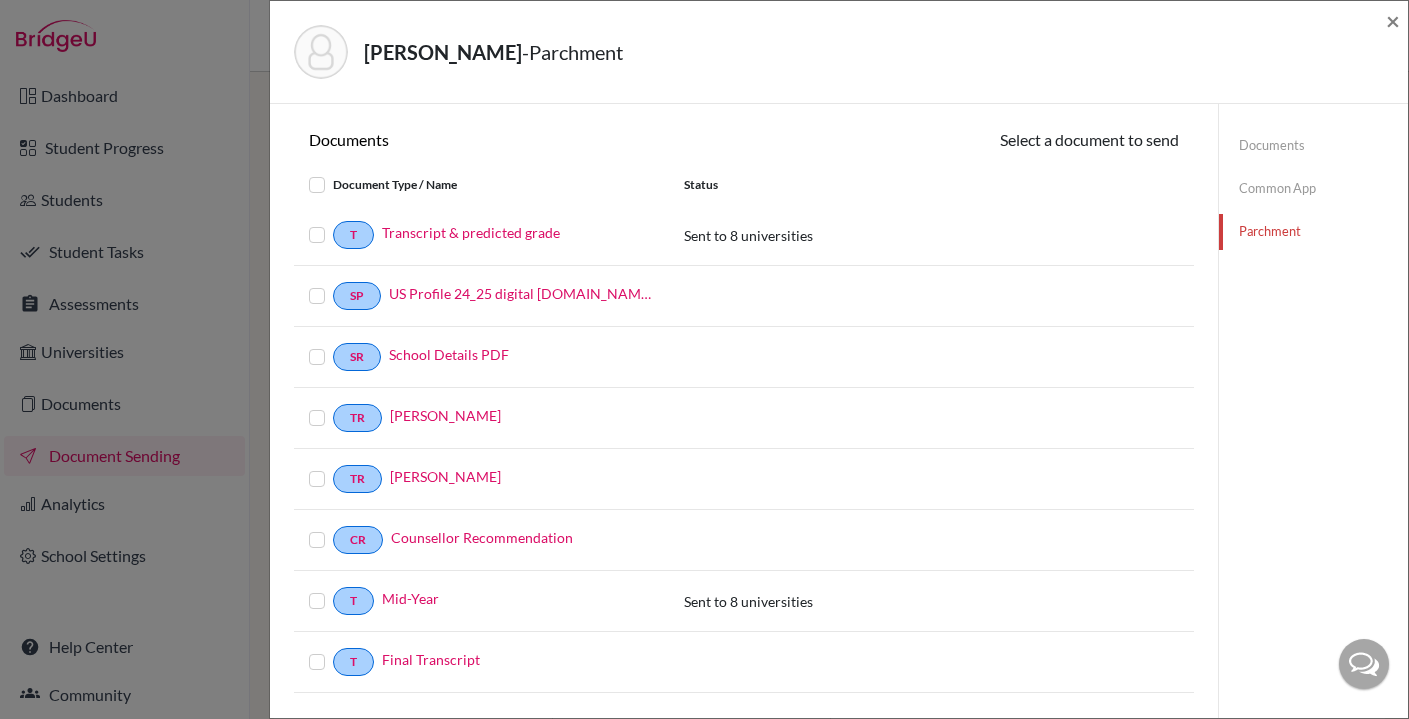 click at bounding box center (333, 650) 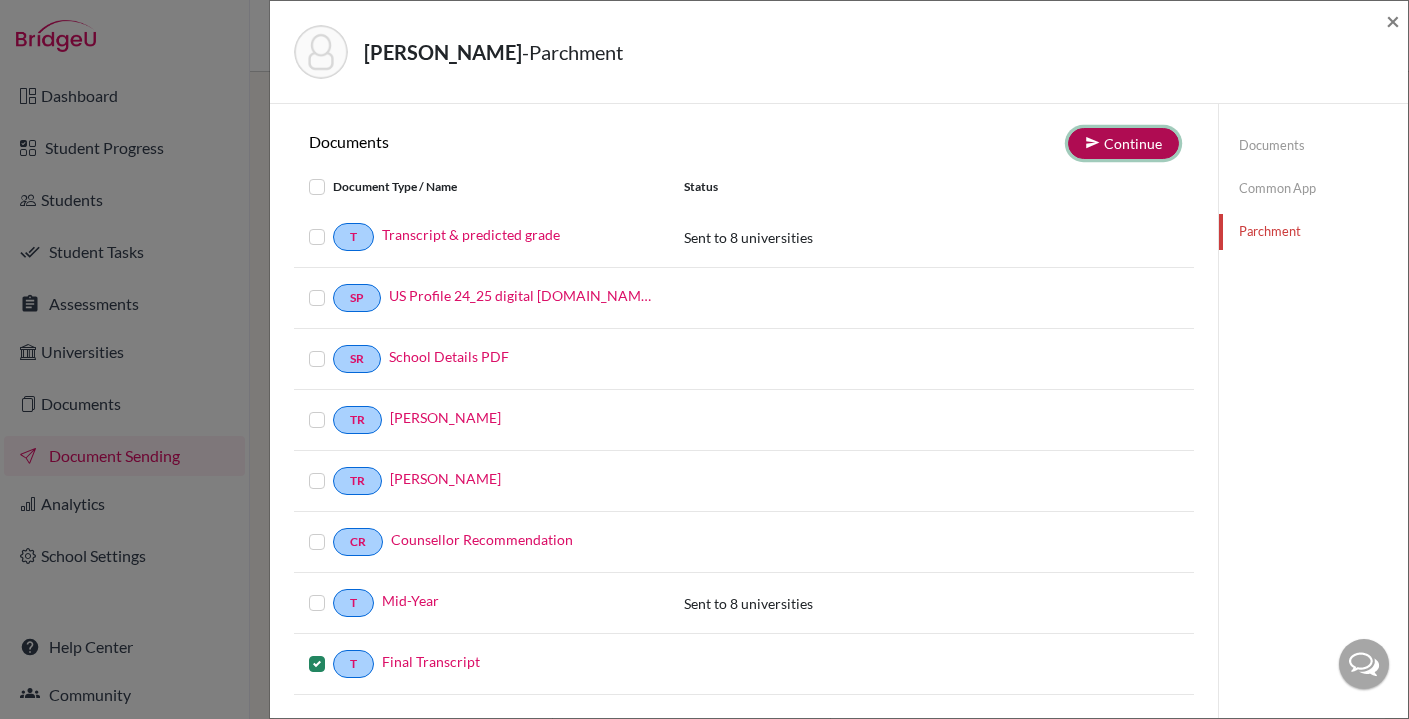 click on "Continue" at bounding box center (1123, 143) 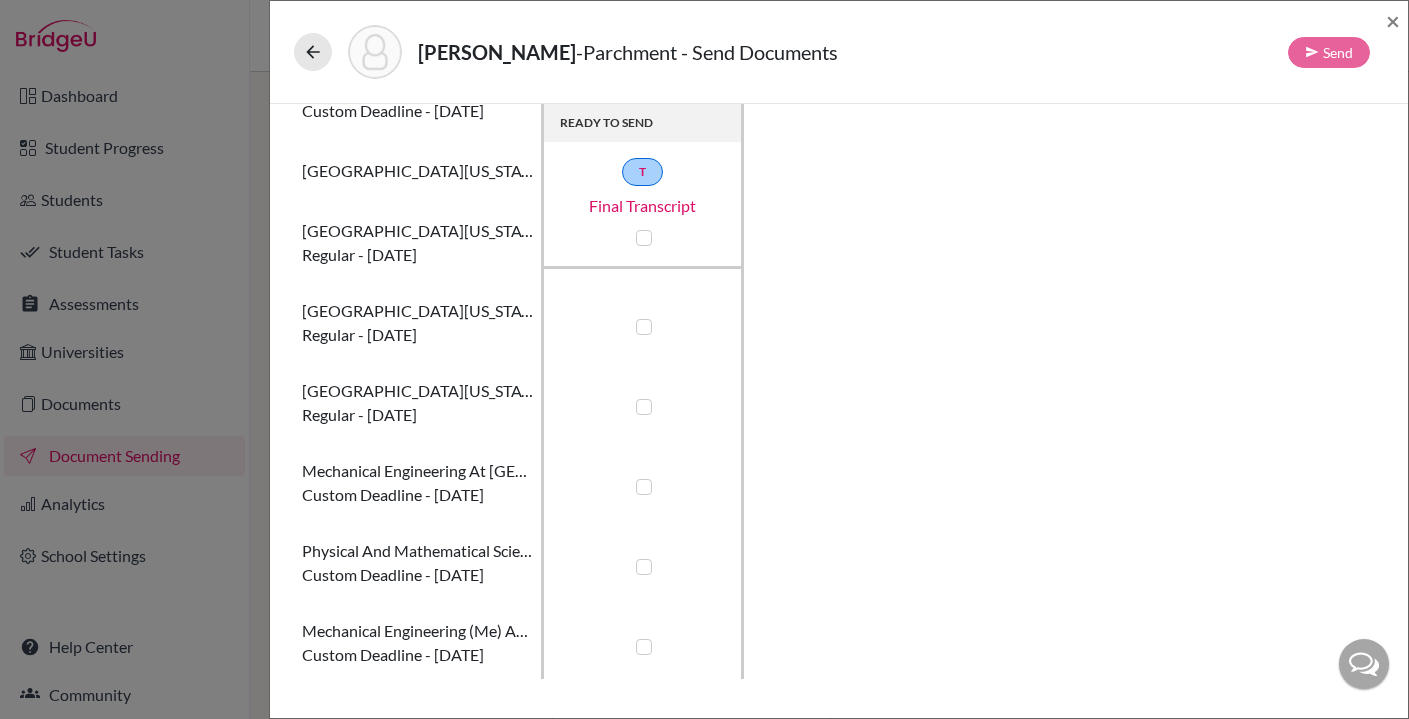 scroll, scrollTop: 214, scrollLeft: 0, axis: vertical 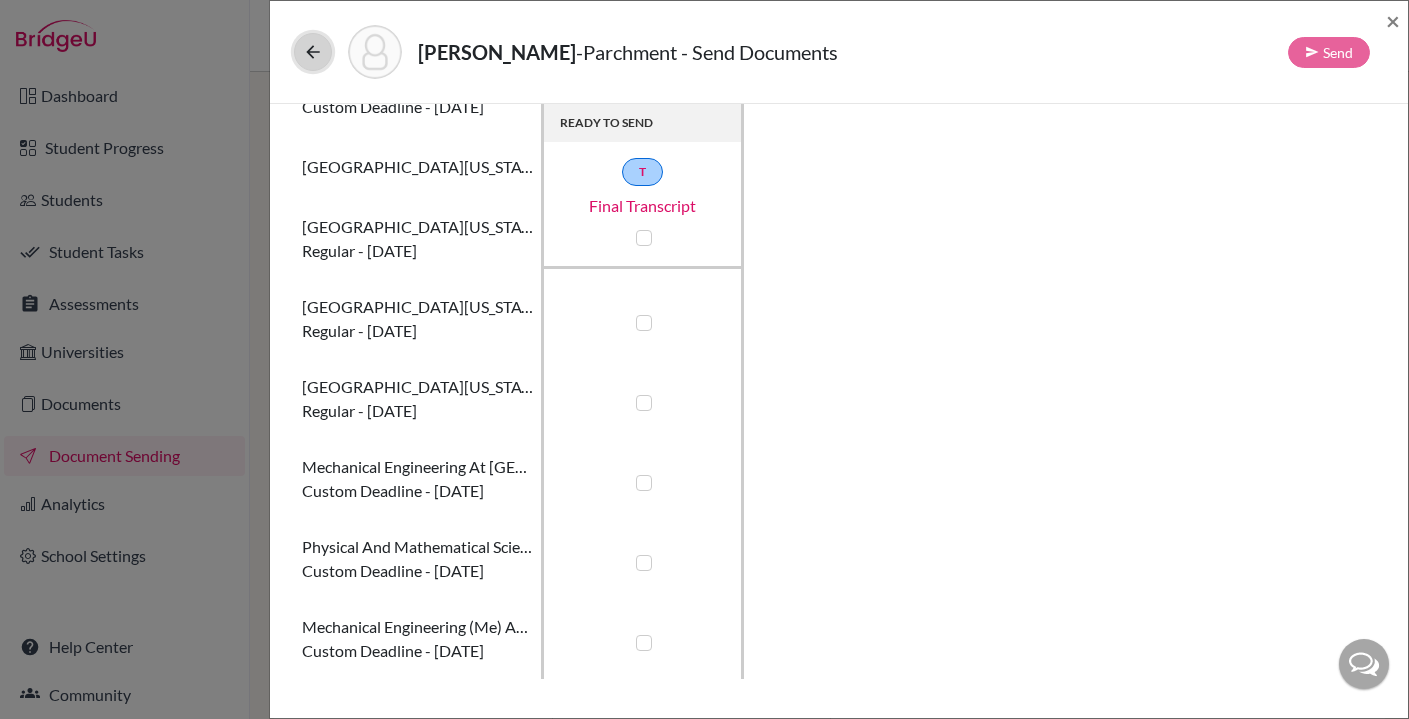 click at bounding box center (313, 52) 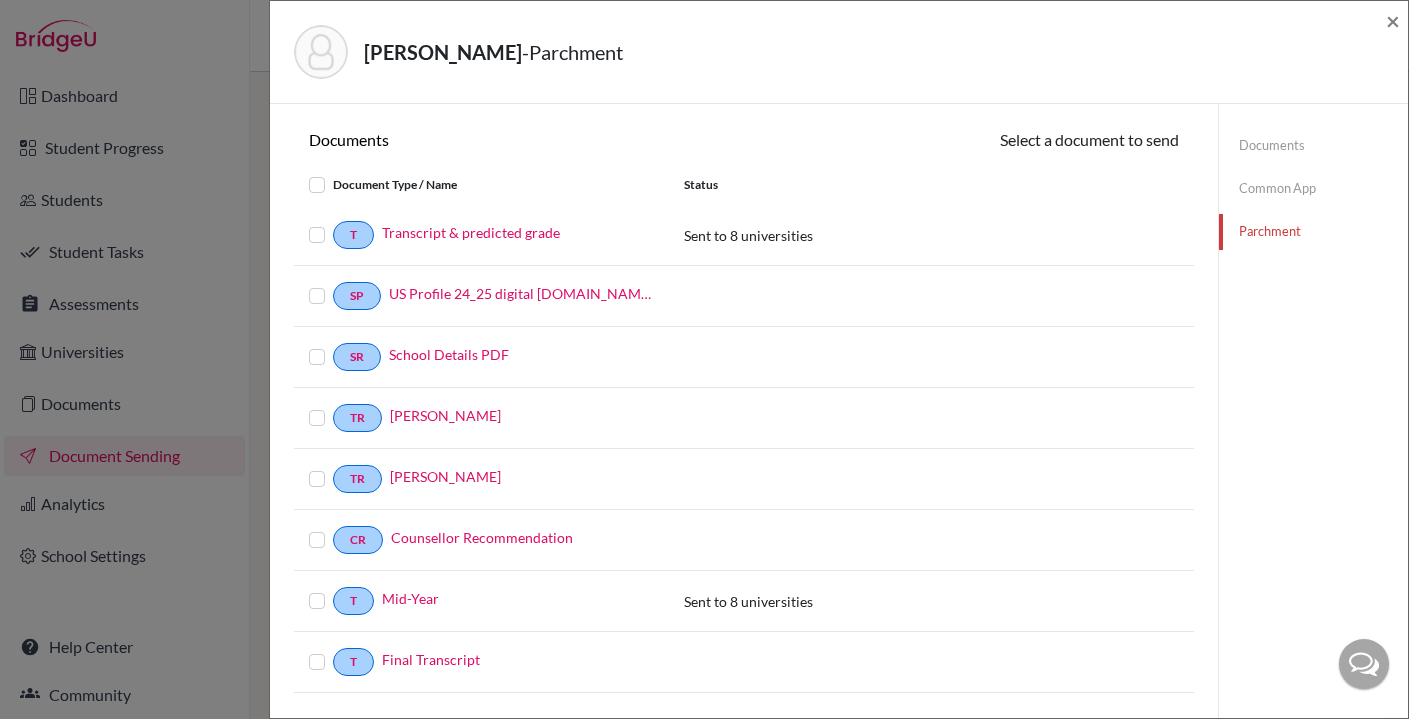 click on "Common App" 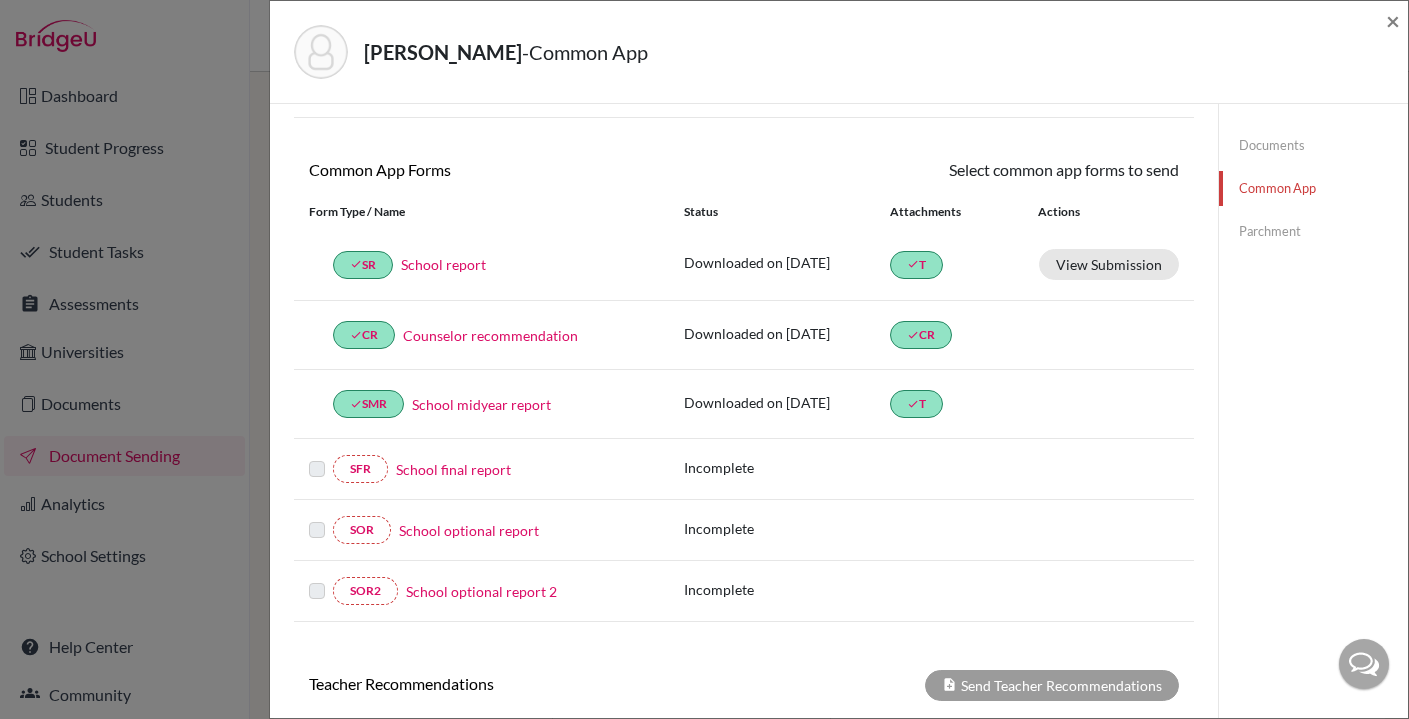 scroll, scrollTop: 151, scrollLeft: 0, axis: vertical 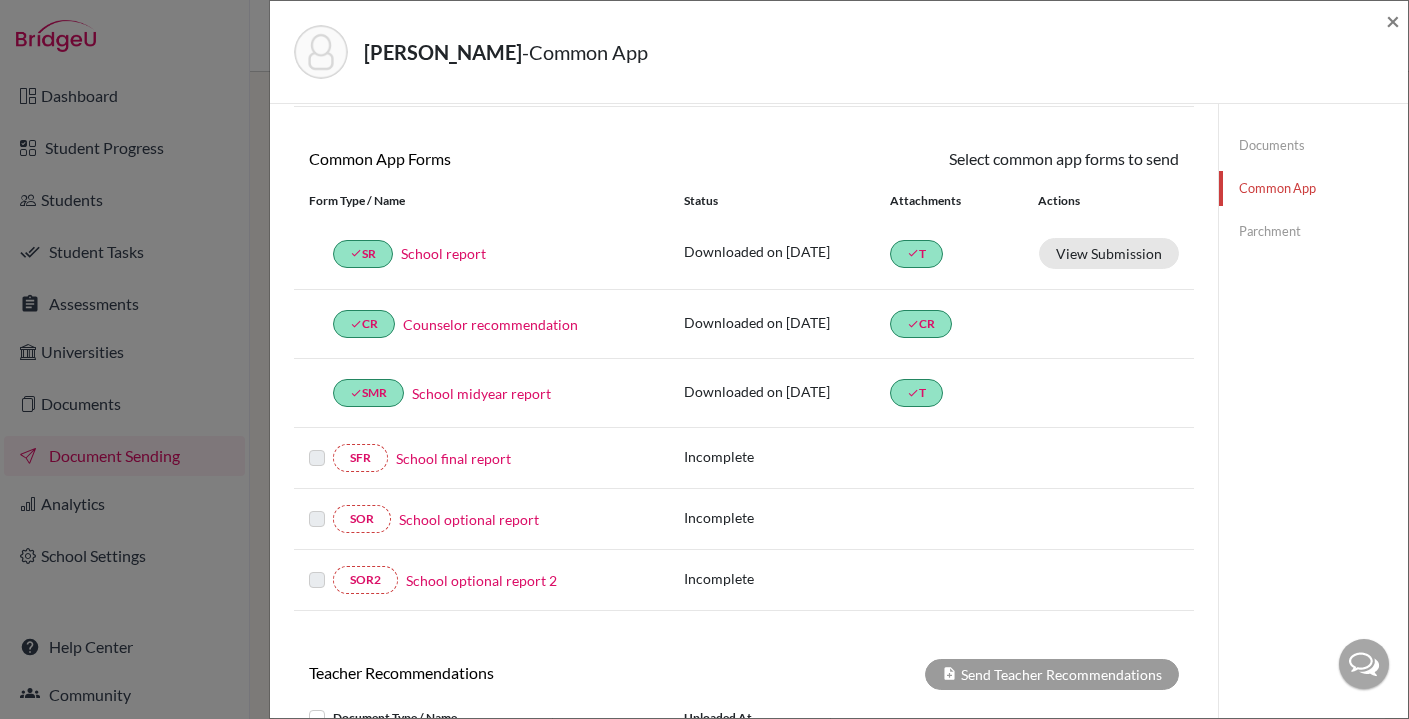 click at bounding box center [317, 446] 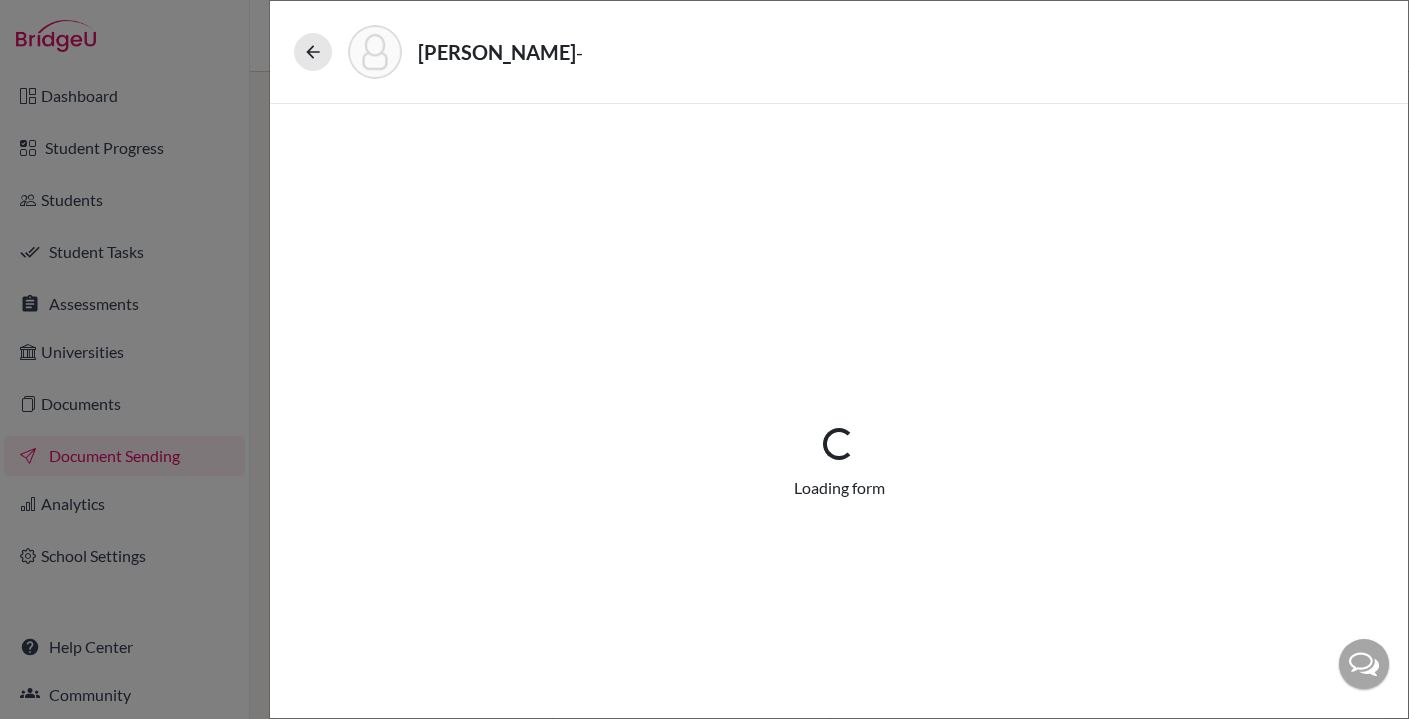 select on "5" 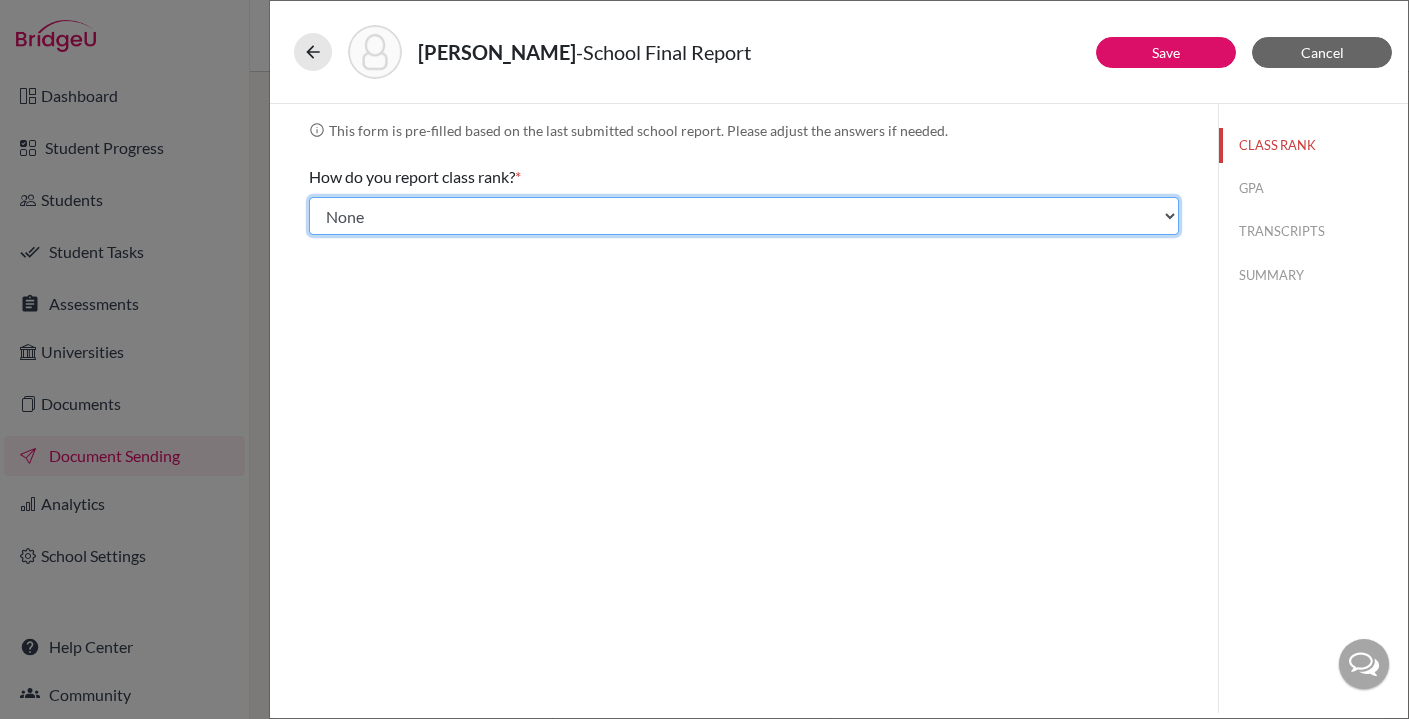 click on "Select... Exact Decile Quintile Quartile None" 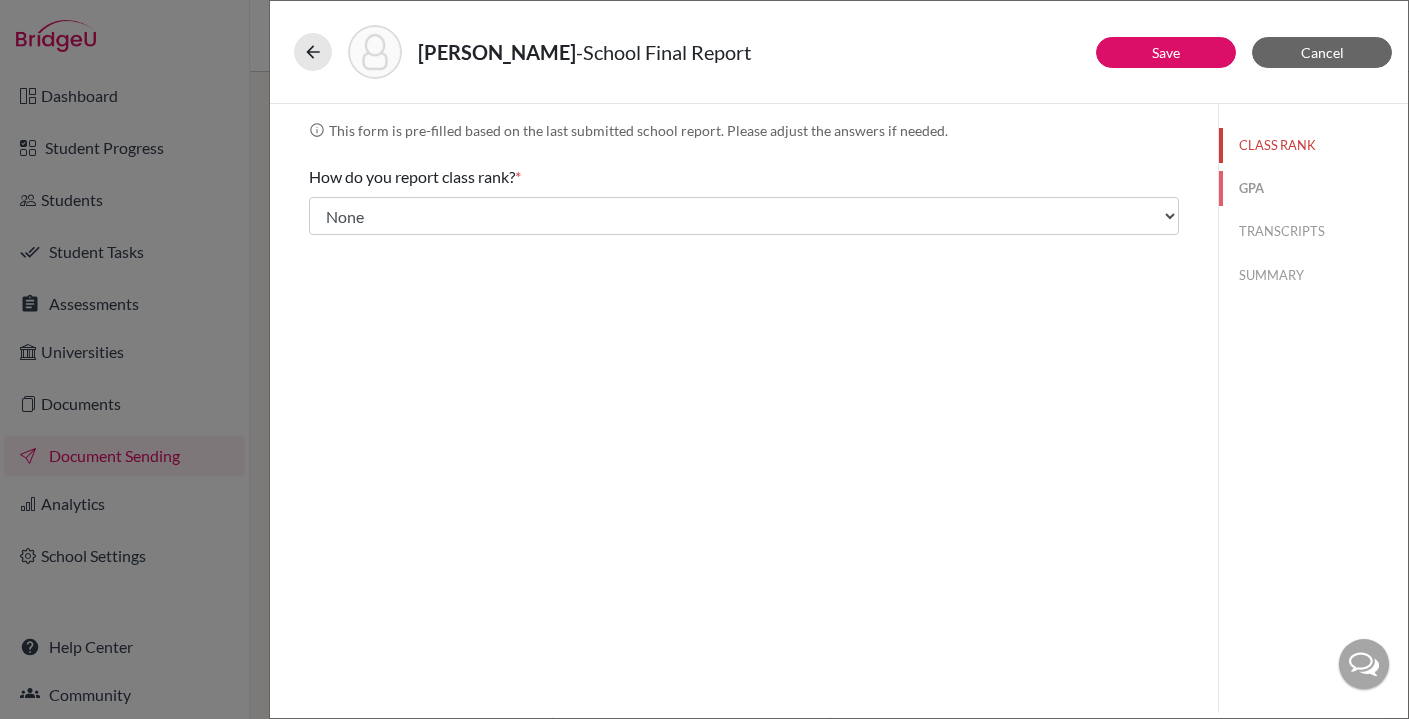 click on "GPA" at bounding box center (1313, 188) 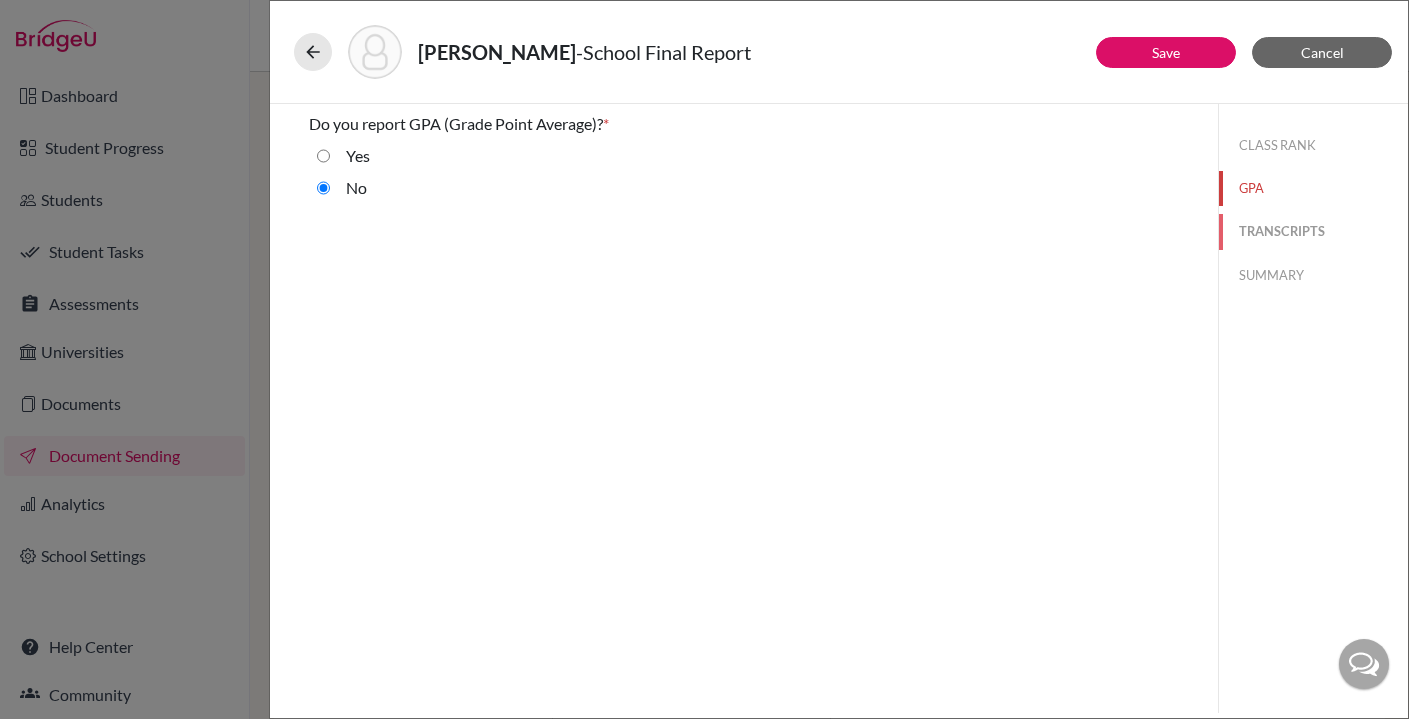 click on "TRANSCRIPTS" at bounding box center (1313, 231) 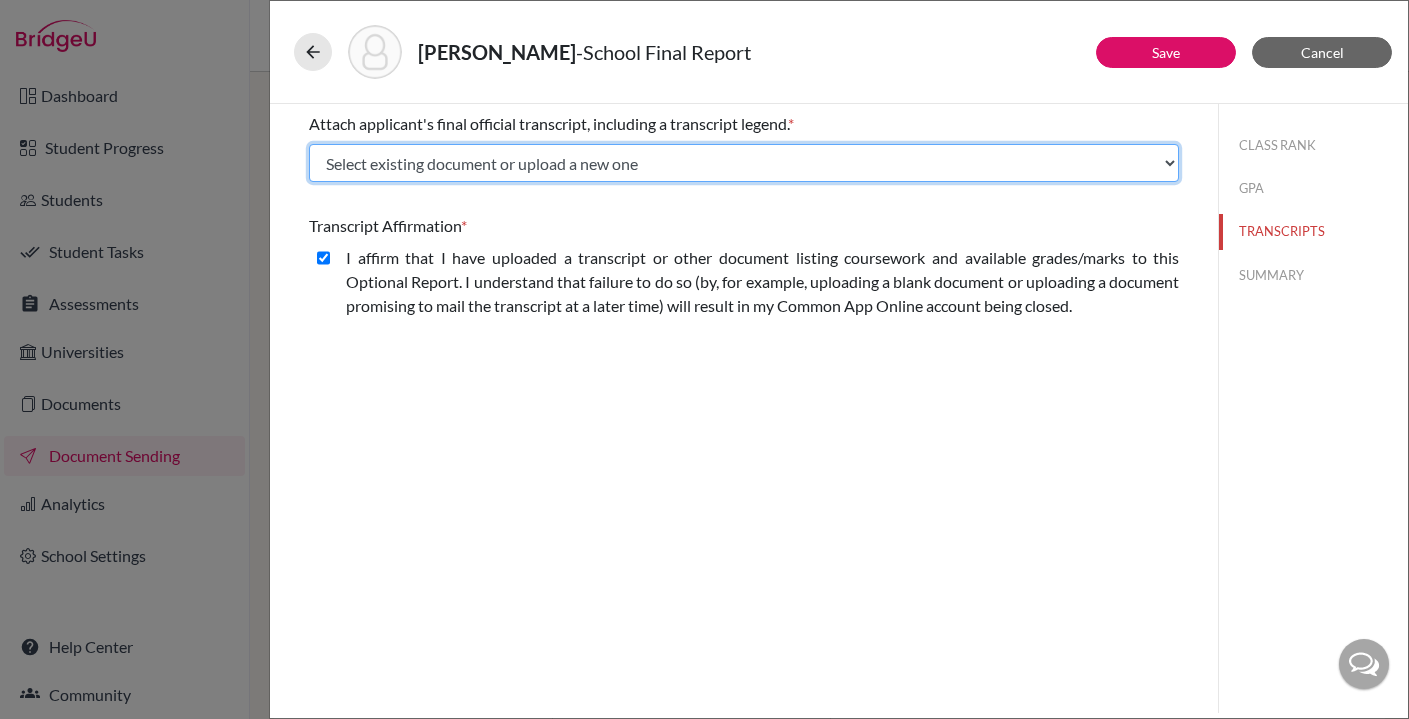 click on "Select existing document or upload a new one Transcript & predicted grade Mid-Year Final Transcript Upload New File" 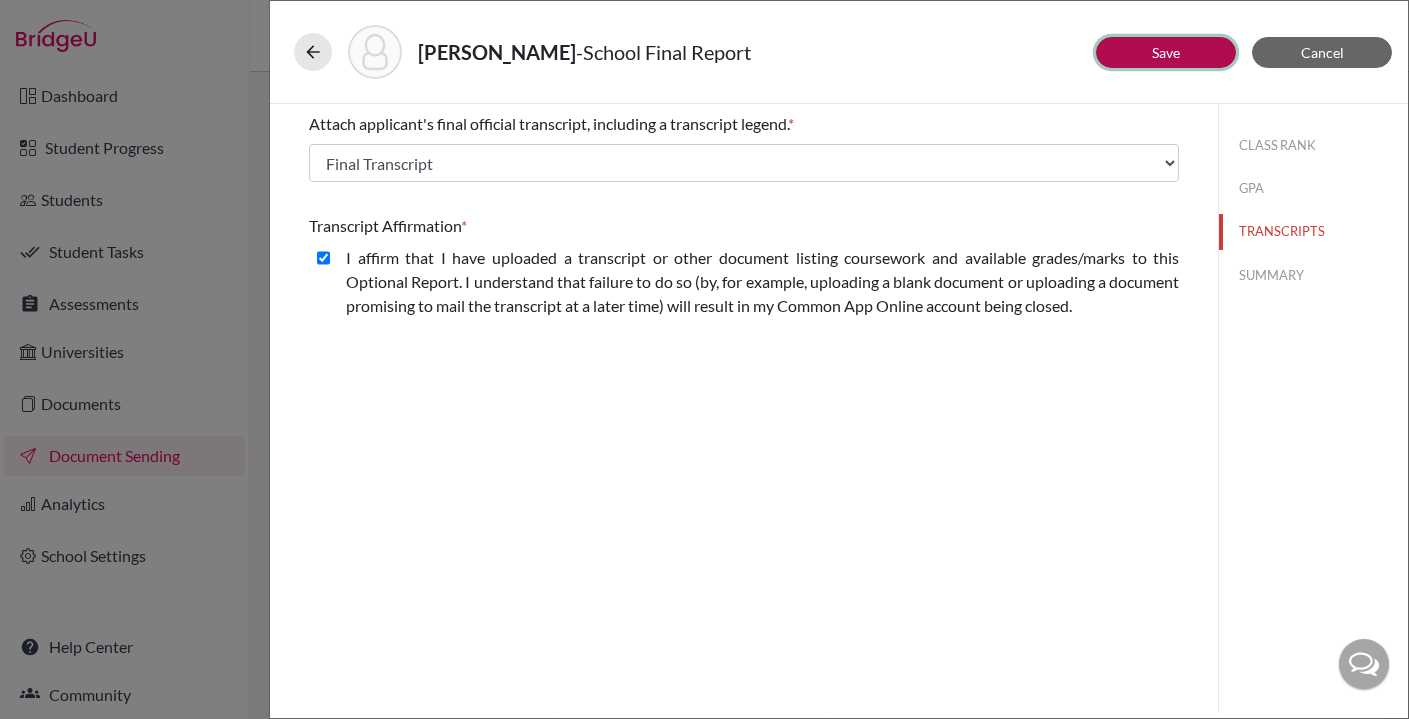 click on "Save" at bounding box center (1166, 52) 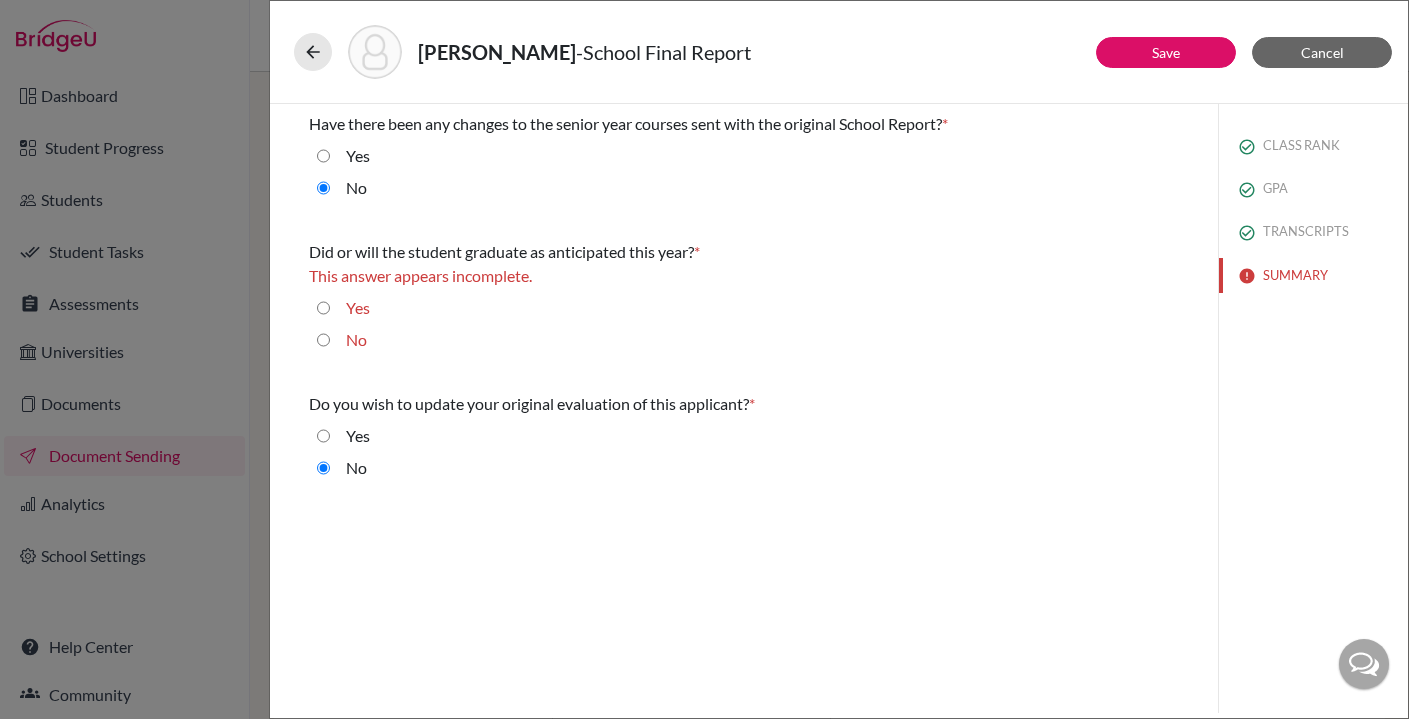 click on "Yes" at bounding box center (350, 312) 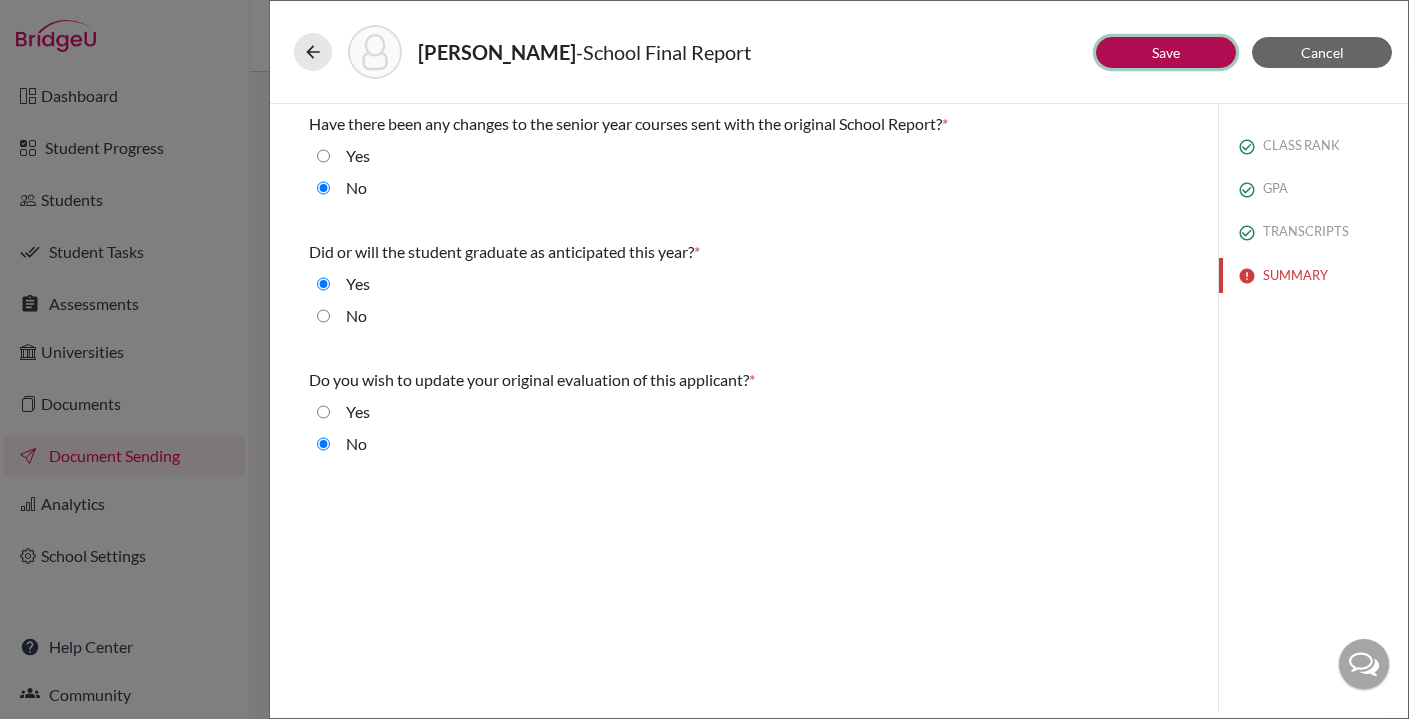 click on "Save" at bounding box center (1166, 52) 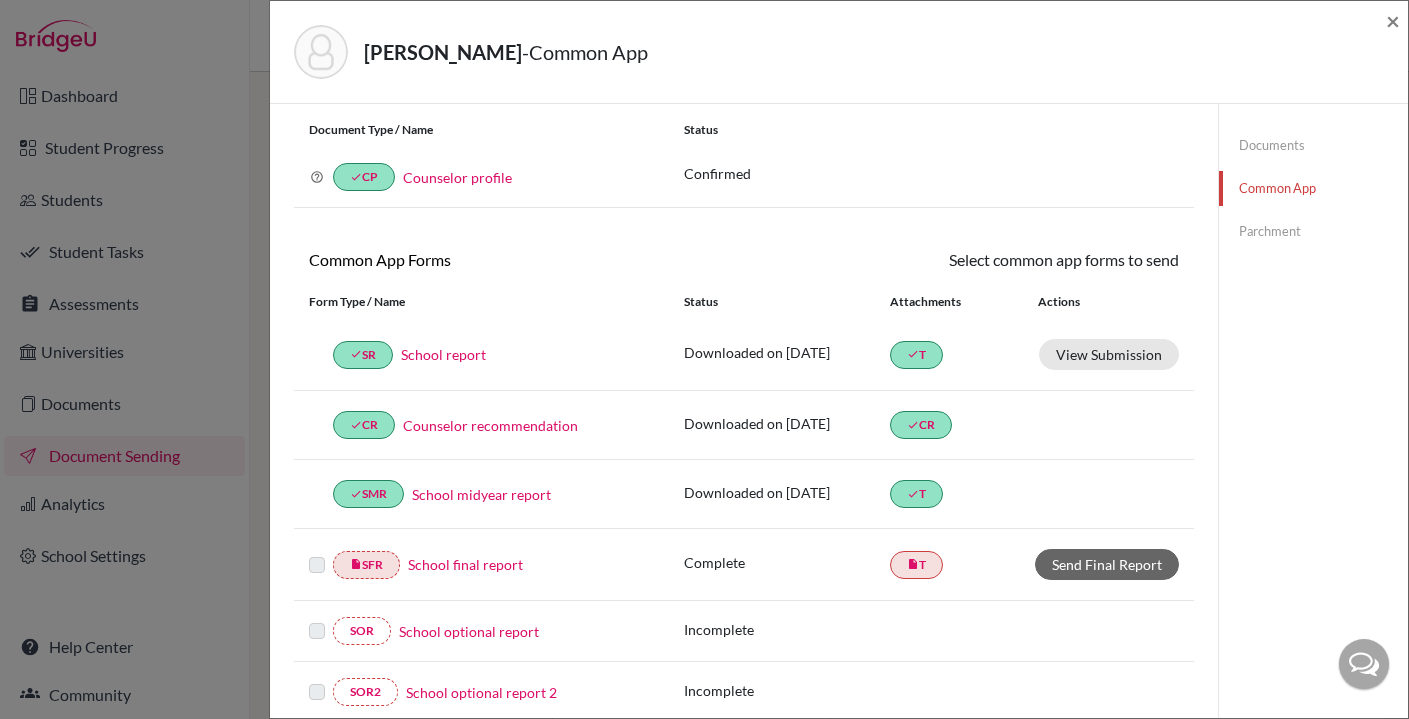 scroll, scrollTop: 110, scrollLeft: 0, axis: vertical 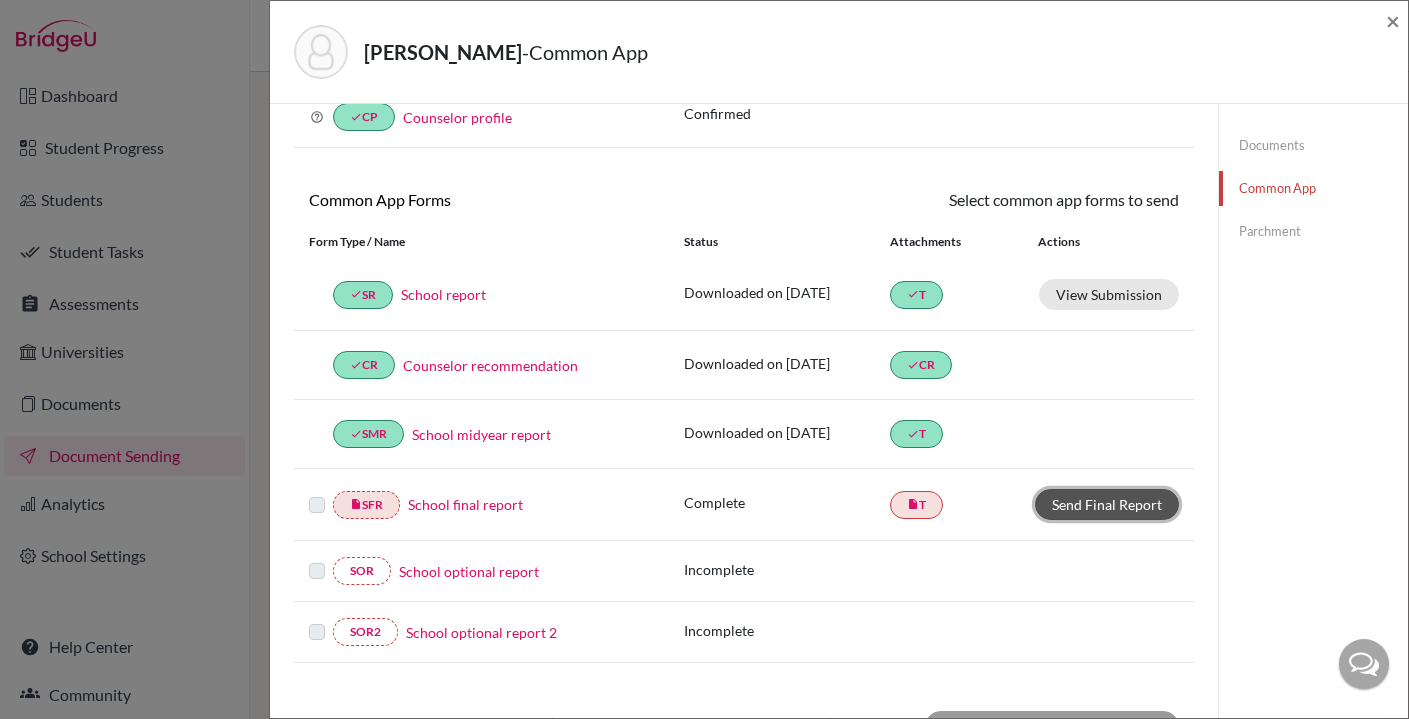click on "Send Final Report" at bounding box center [1107, 504] 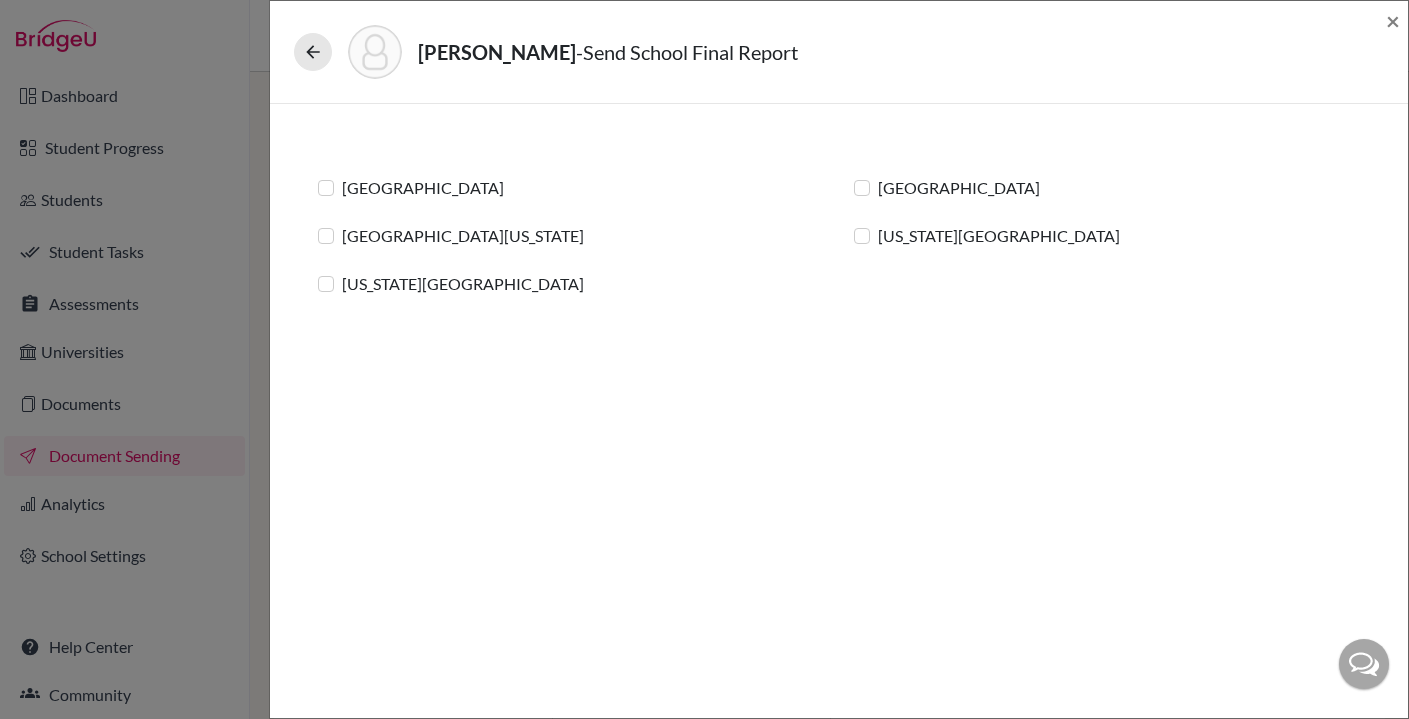 click on "University of Southern California" at bounding box center [463, 236] 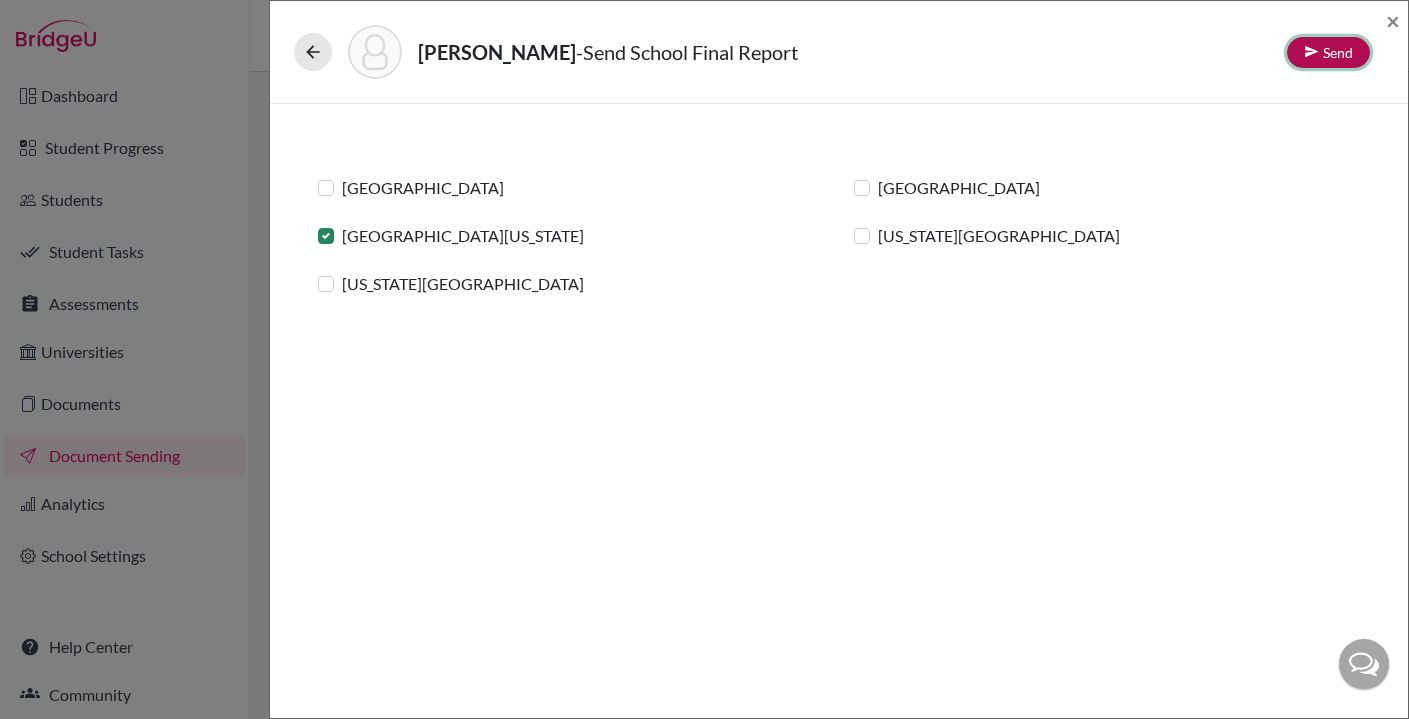 click at bounding box center (1311, 51) 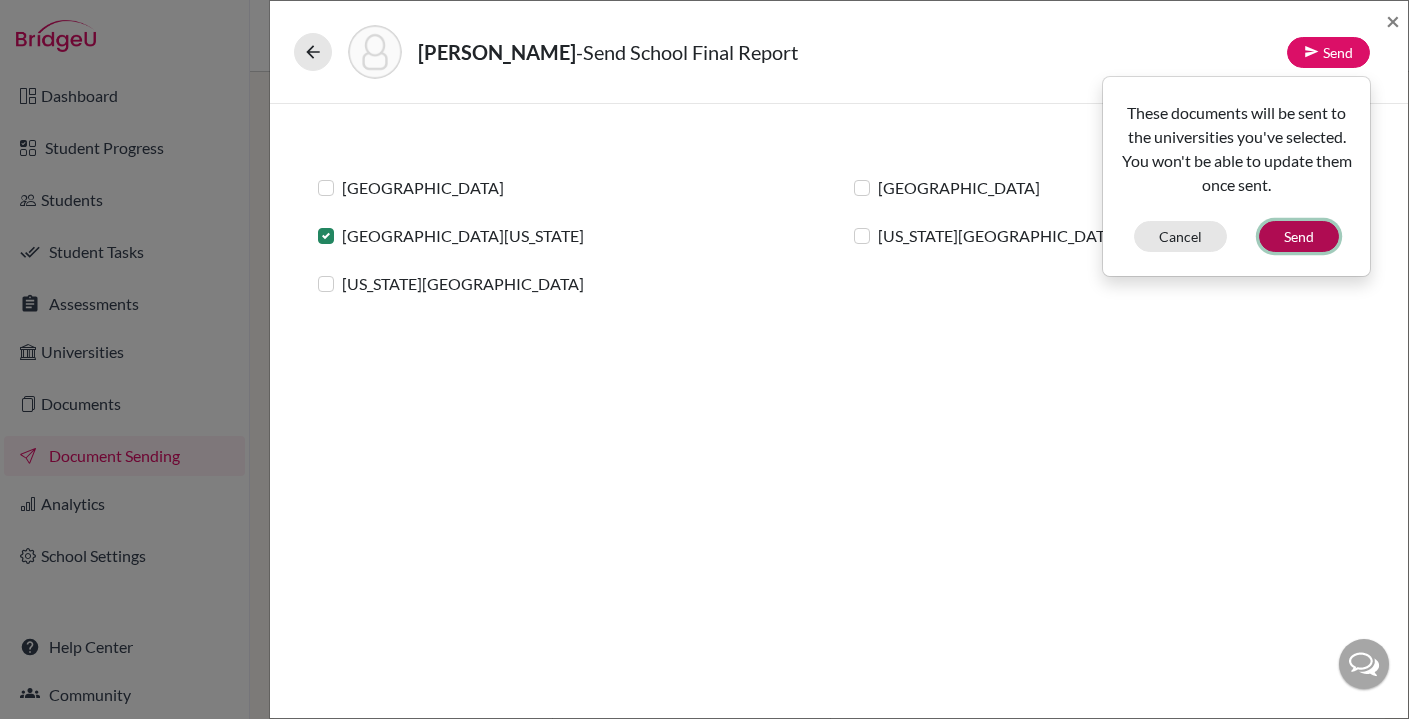 click on "Send" at bounding box center [1299, 236] 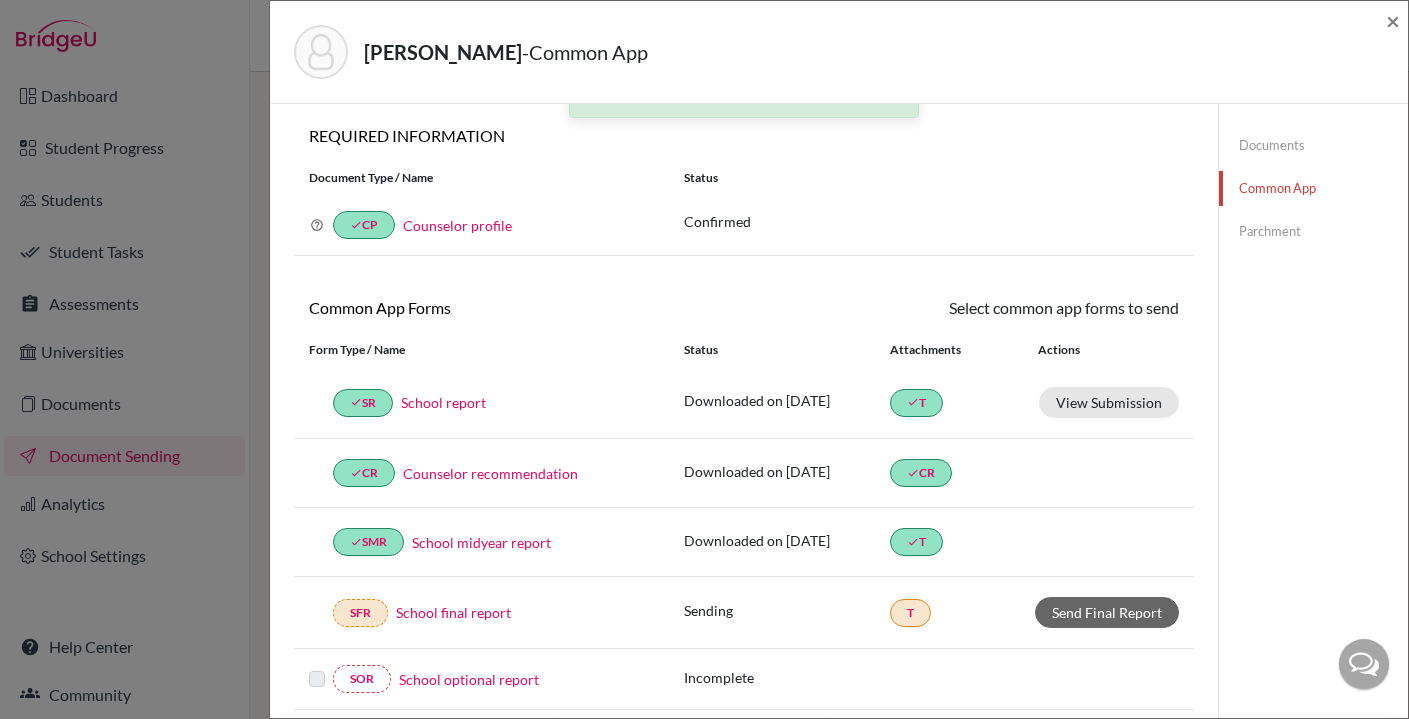 scroll, scrollTop: 109, scrollLeft: 0, axis: vertical 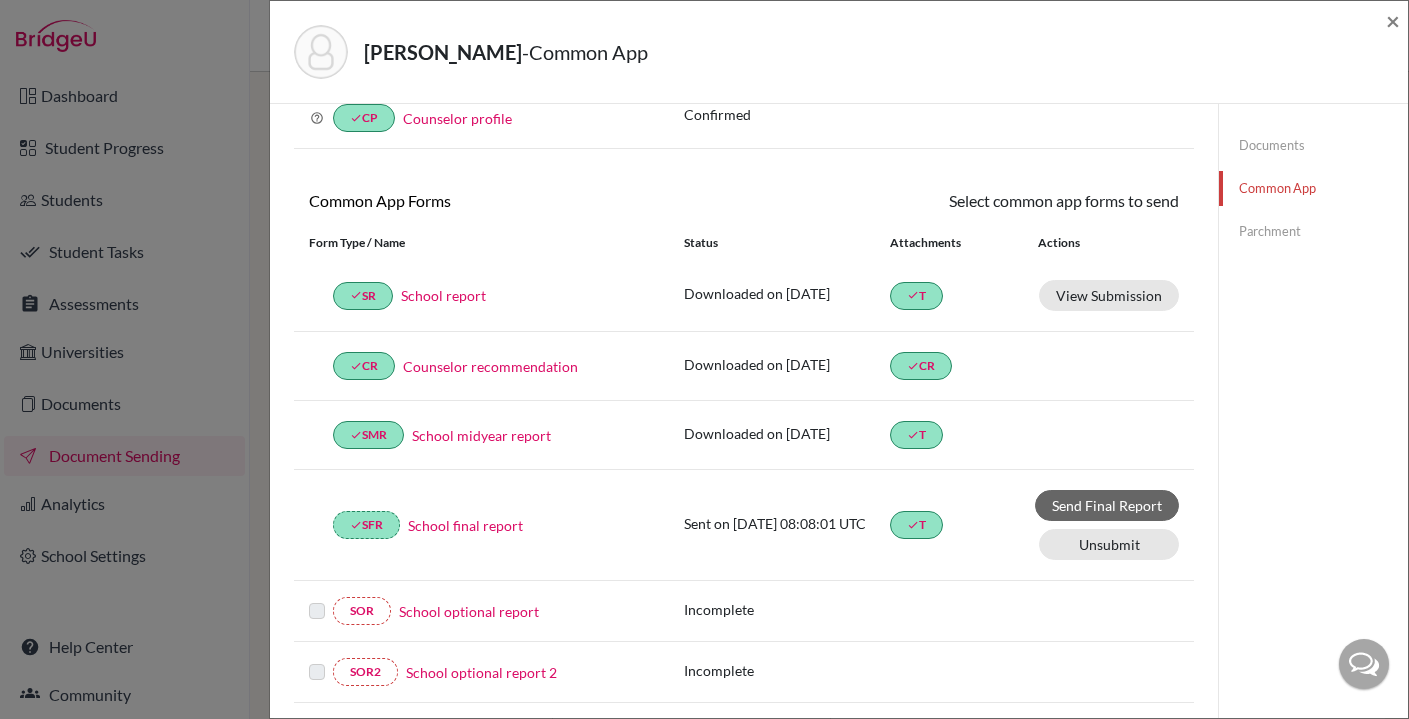 click on "Zhuang, Edward  -  Common App ×" at bounding box center (839, 52) 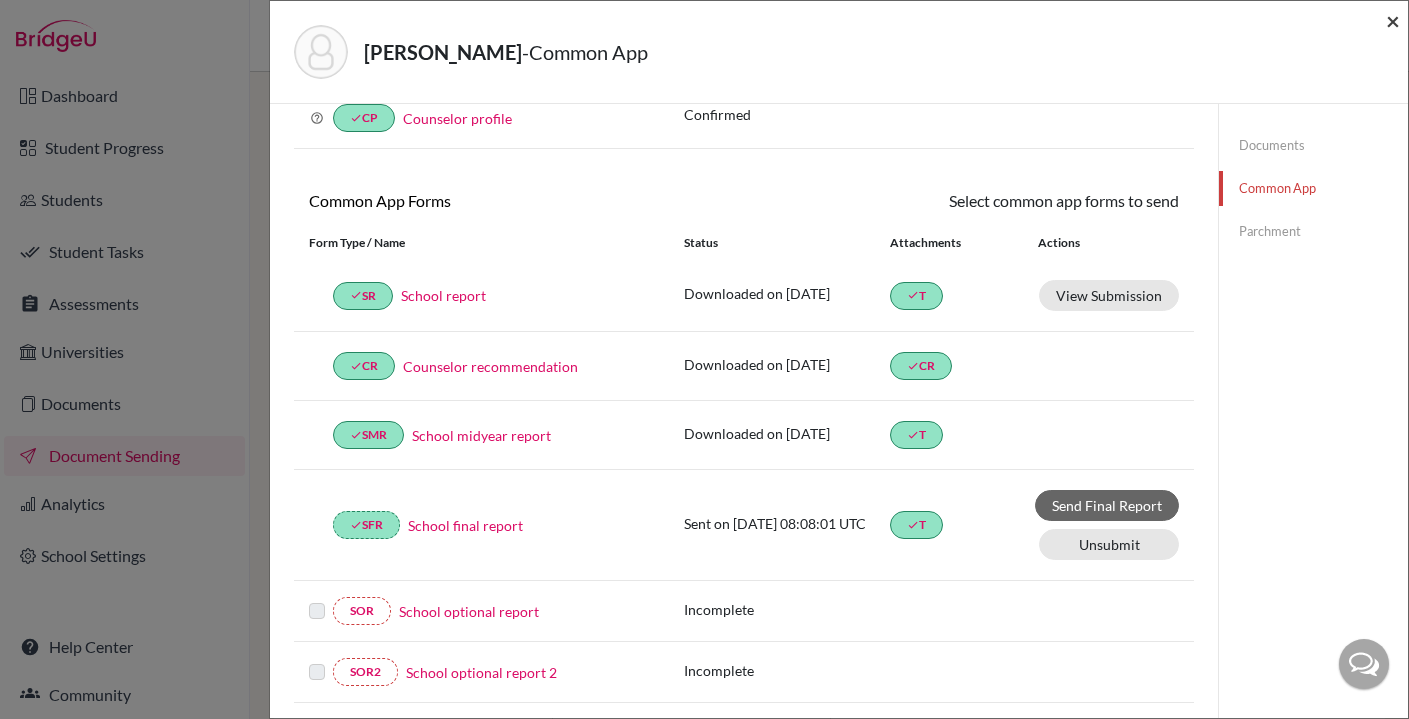 click on "×" at bounding box center (1393, 20) 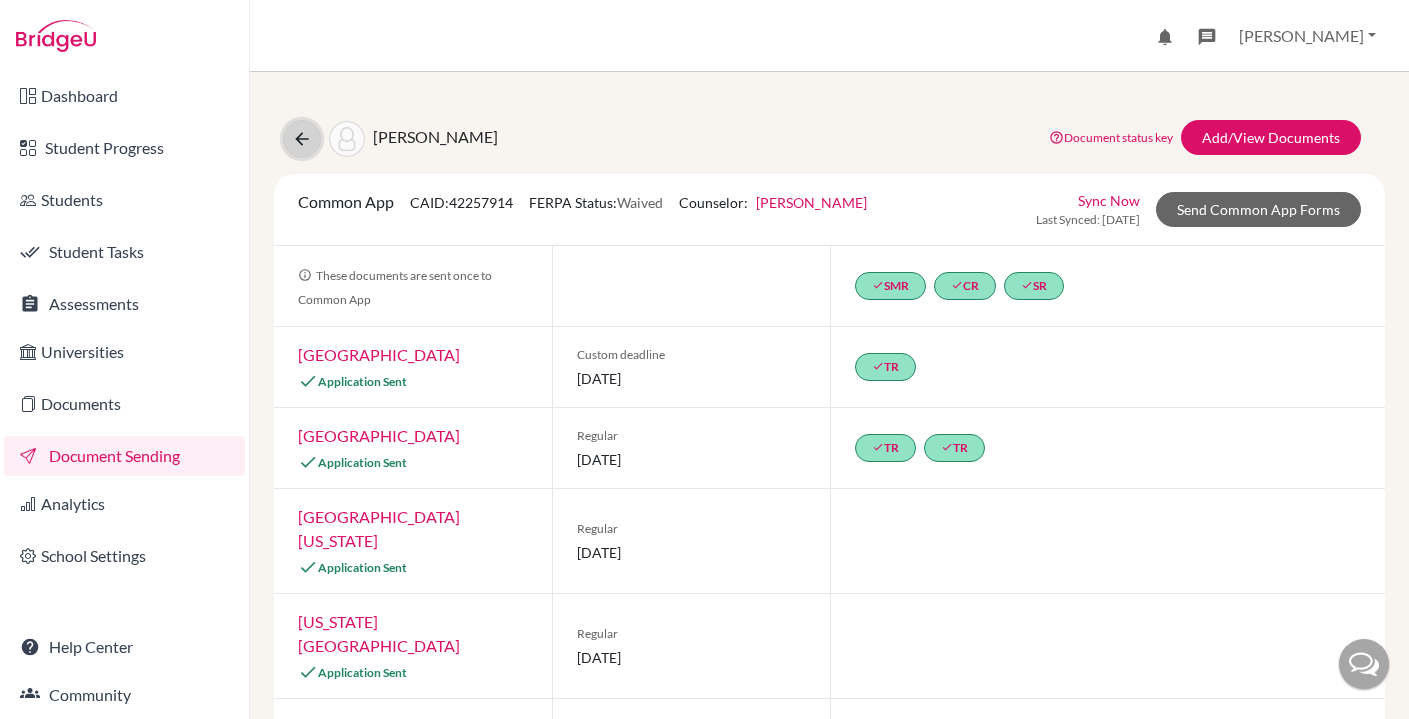 click at bounding box center [302, 139] 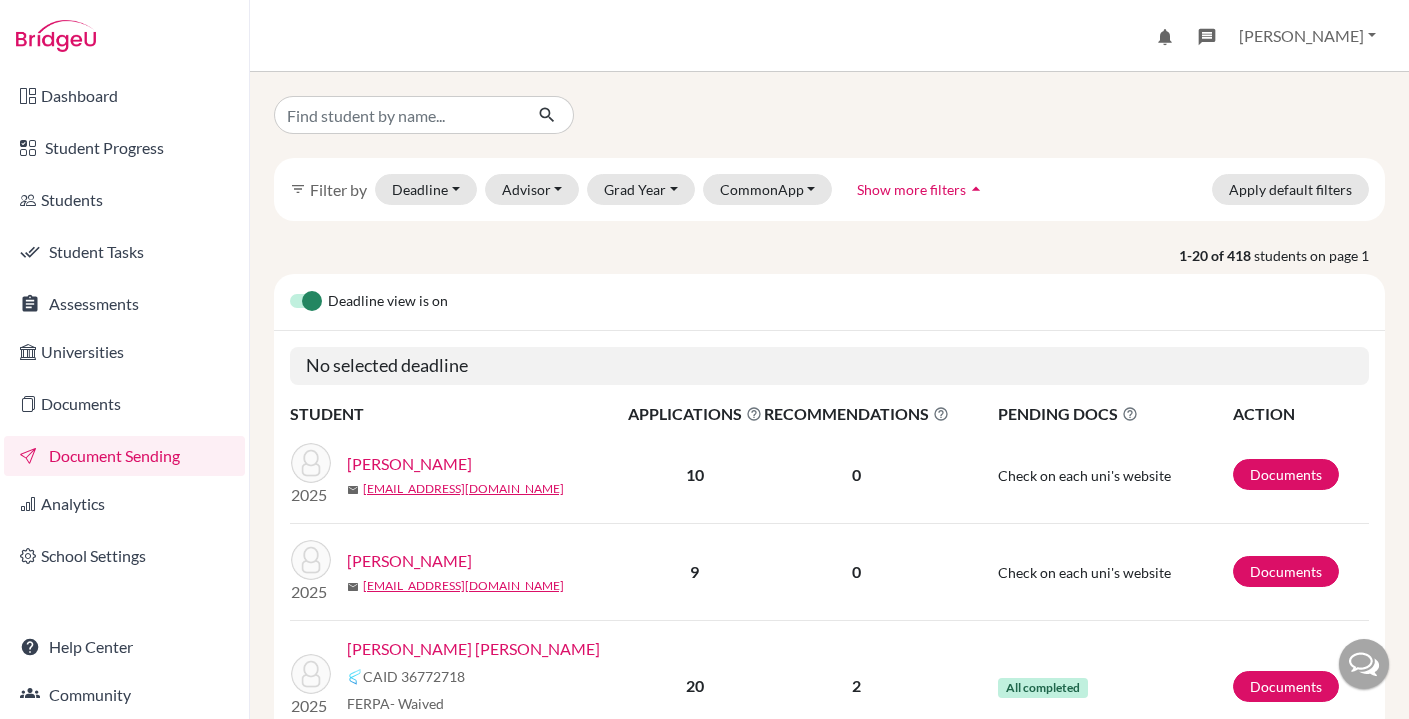 scroll, scrollTop: 0, scrollLeft: 0, axis: both 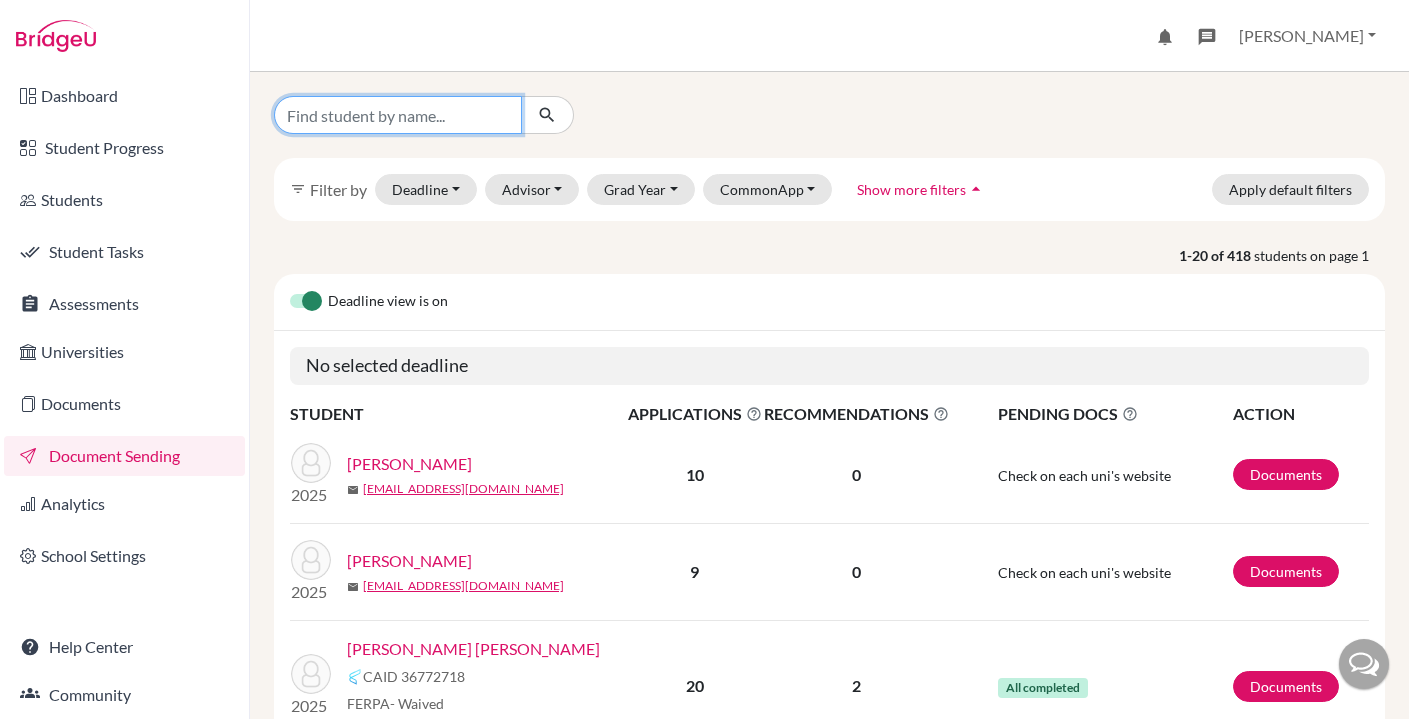 click at bounding box center (398, 115) 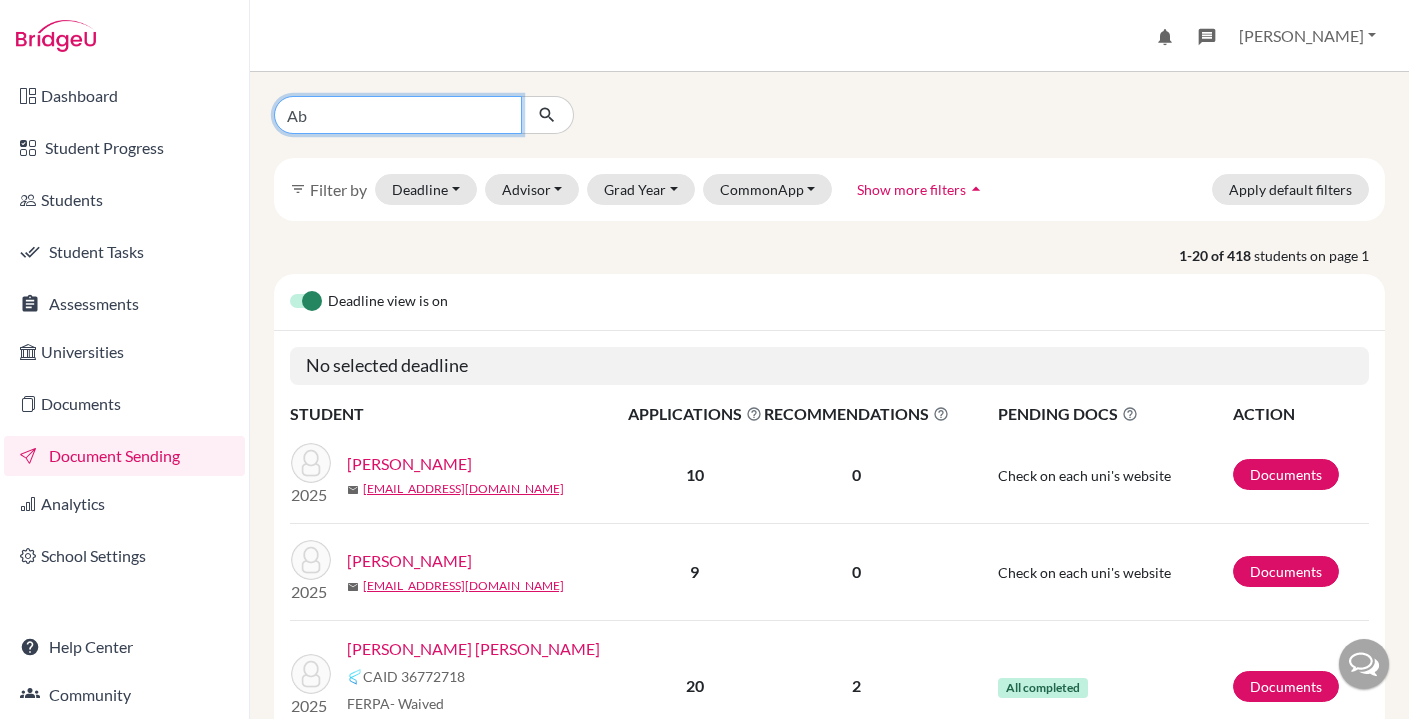 type on "Abi" 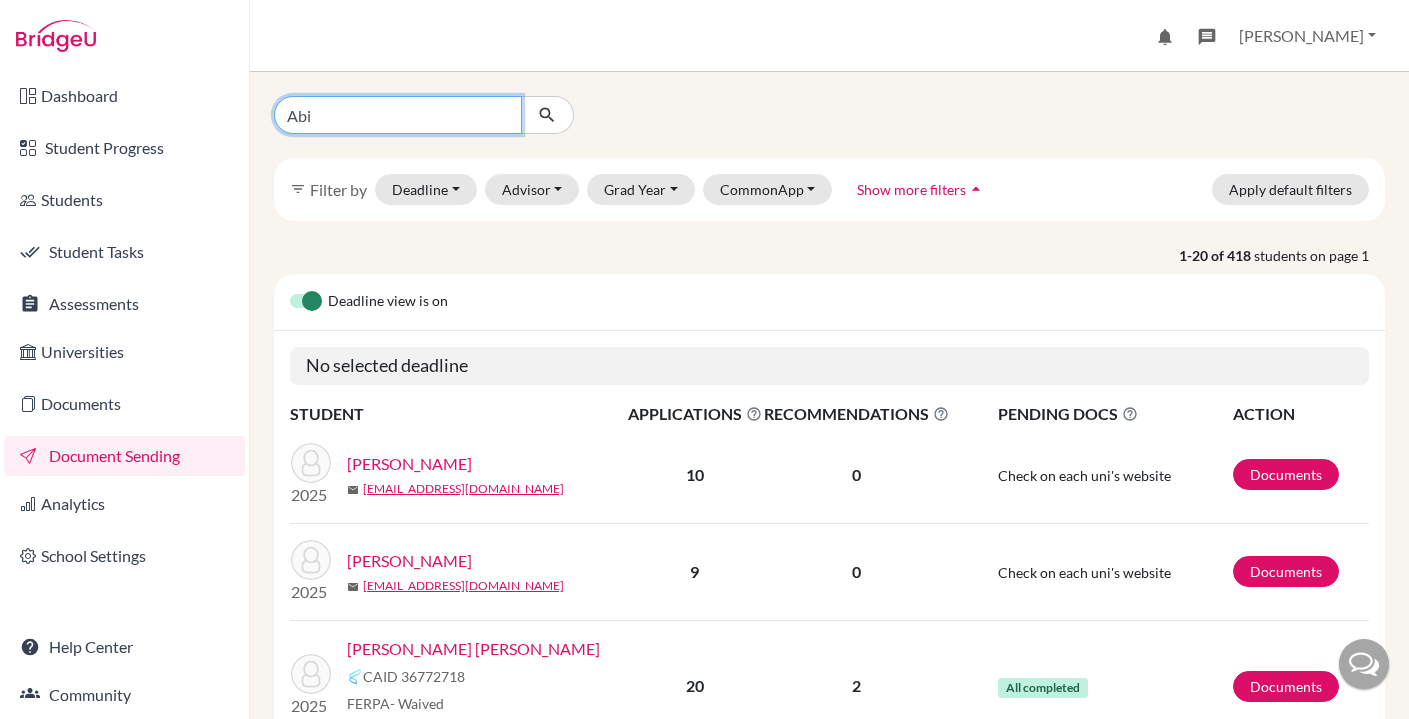 click at bounding box center [547, 115] 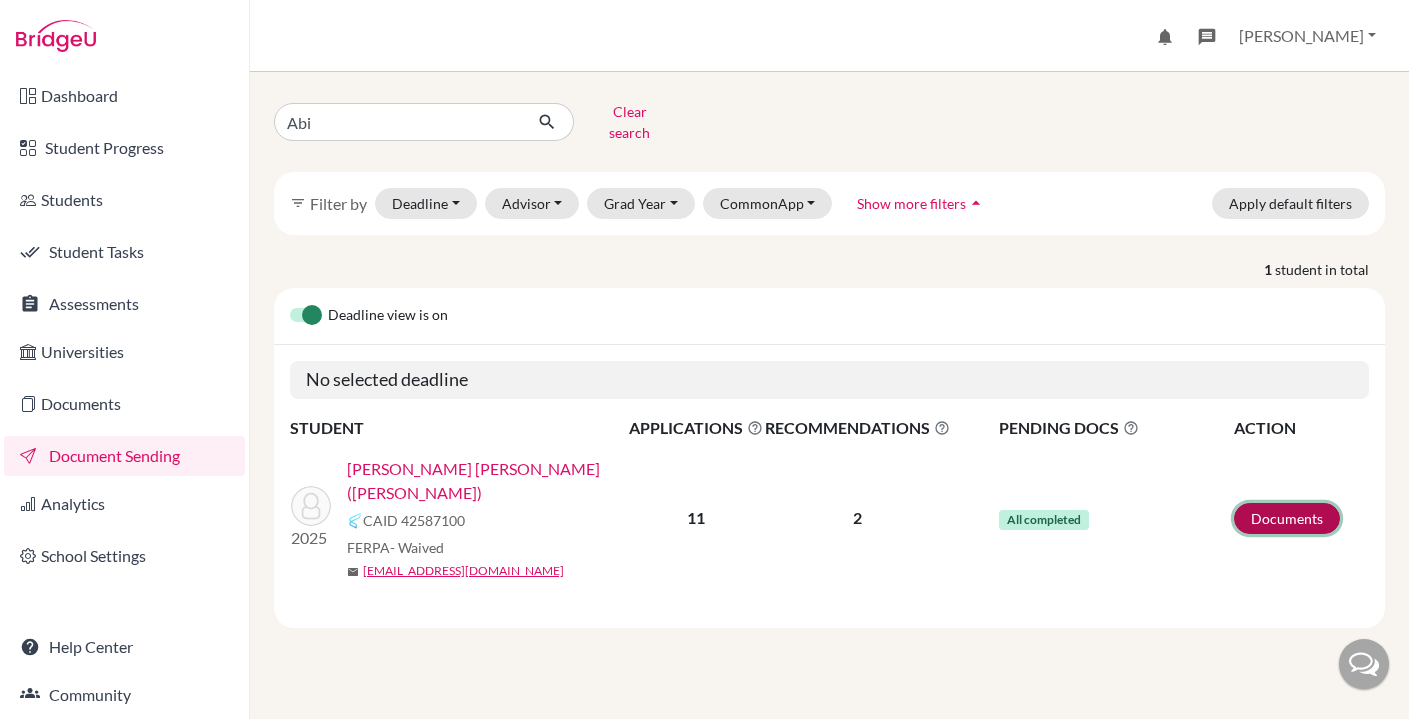 click on "Documents" at bounding box center [1287, 518] 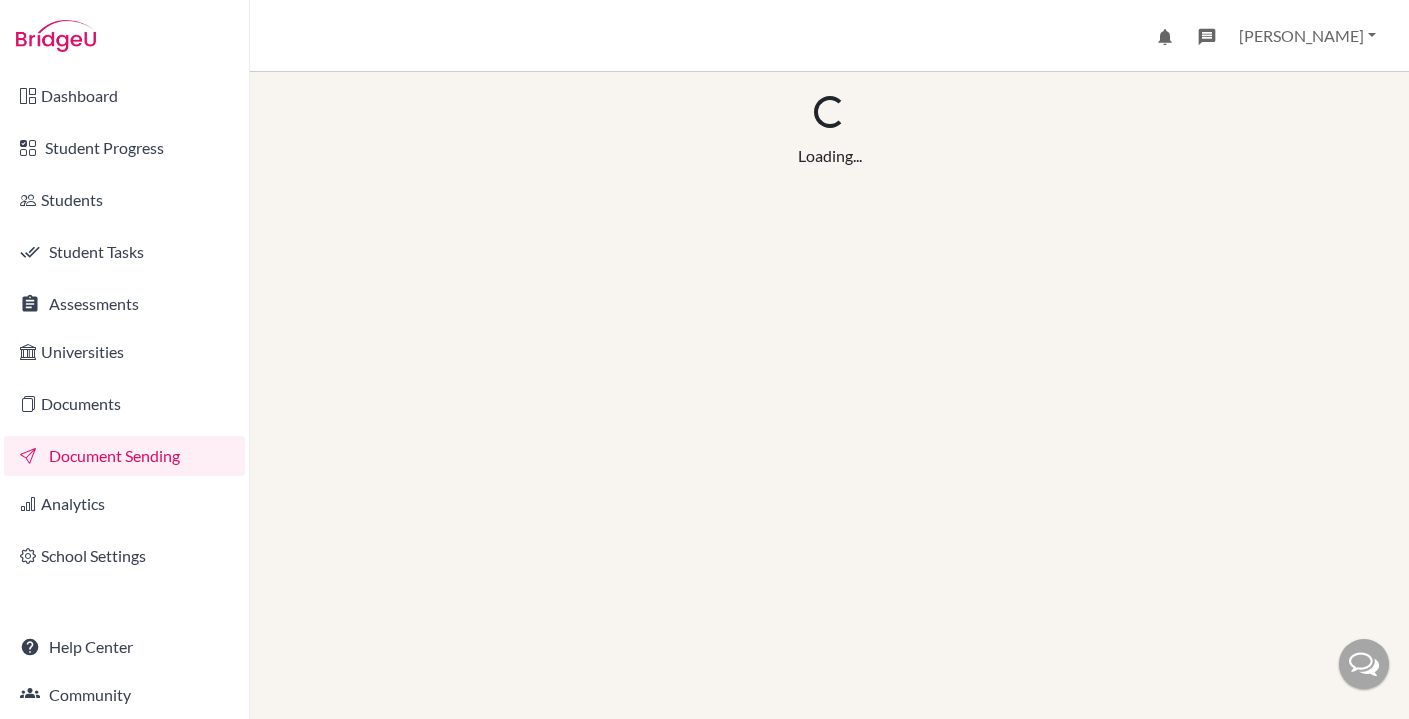 scroll, scrollTop: 0, scrollLeft: 0, axis: both 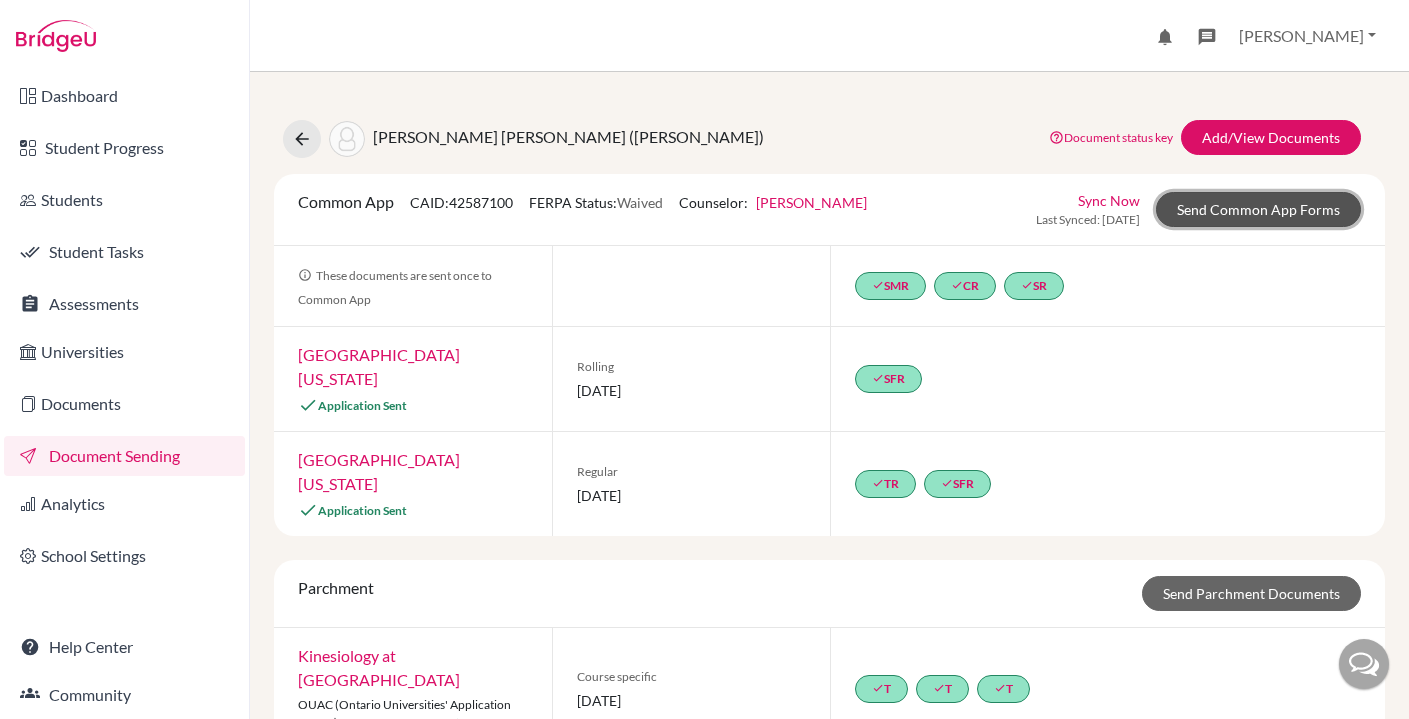 click on "Send Common App Forms" at bounding box center [1258, 209] 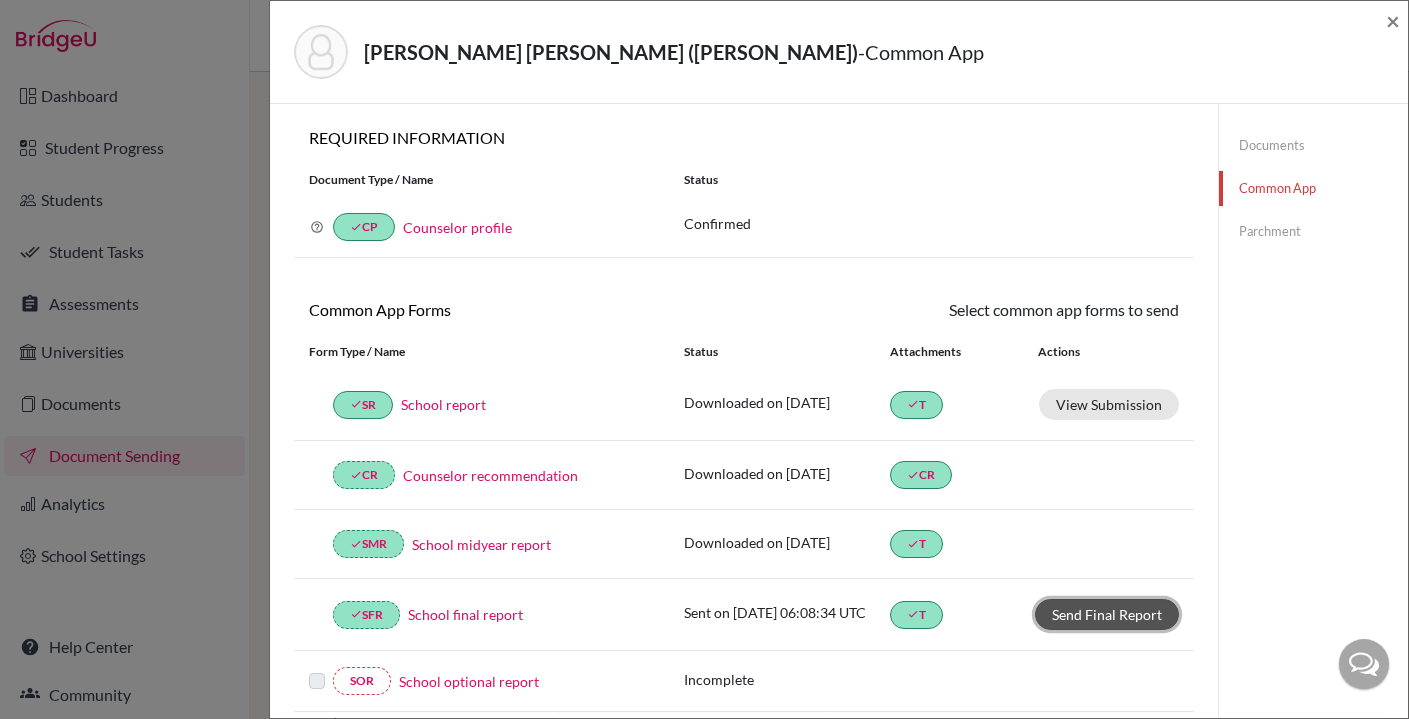click on "Send Final Report" at bounding box center [1107, 614] 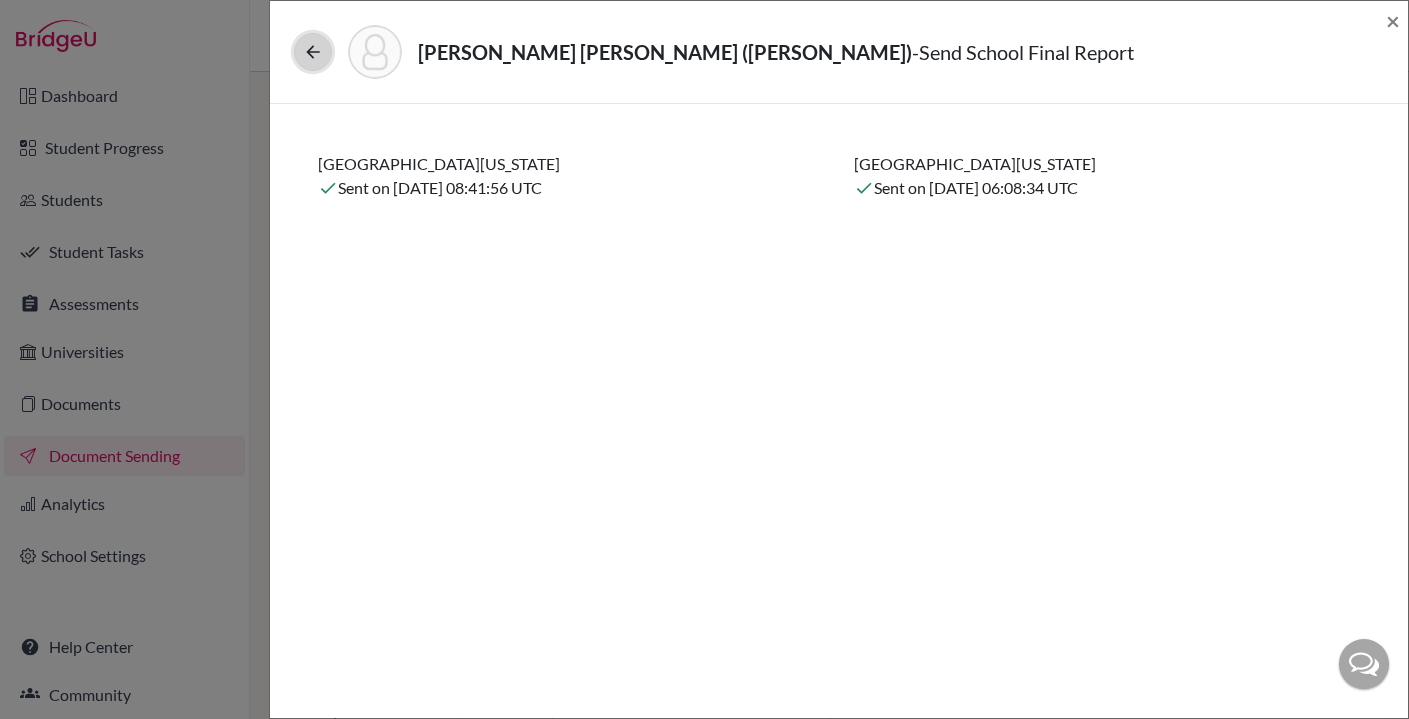 click at bounding box center [313, 52] 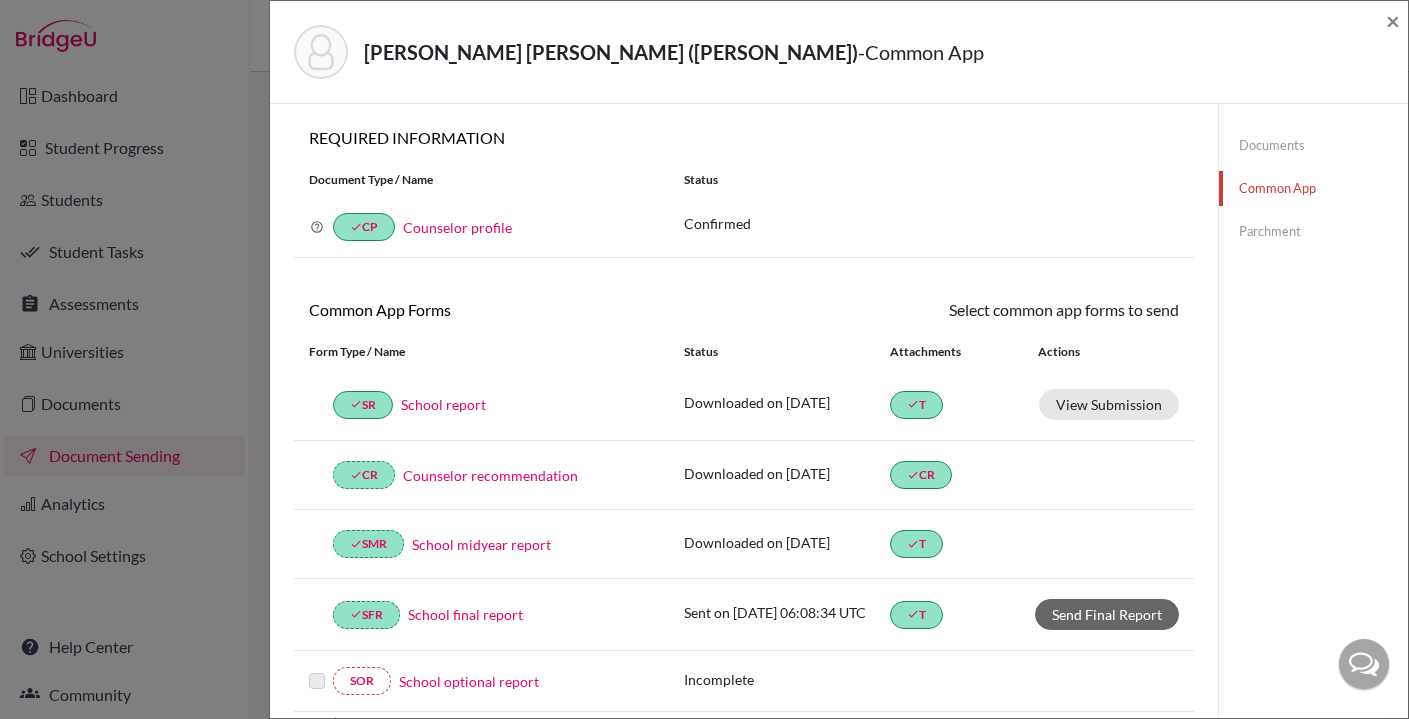 click on "Parchment" 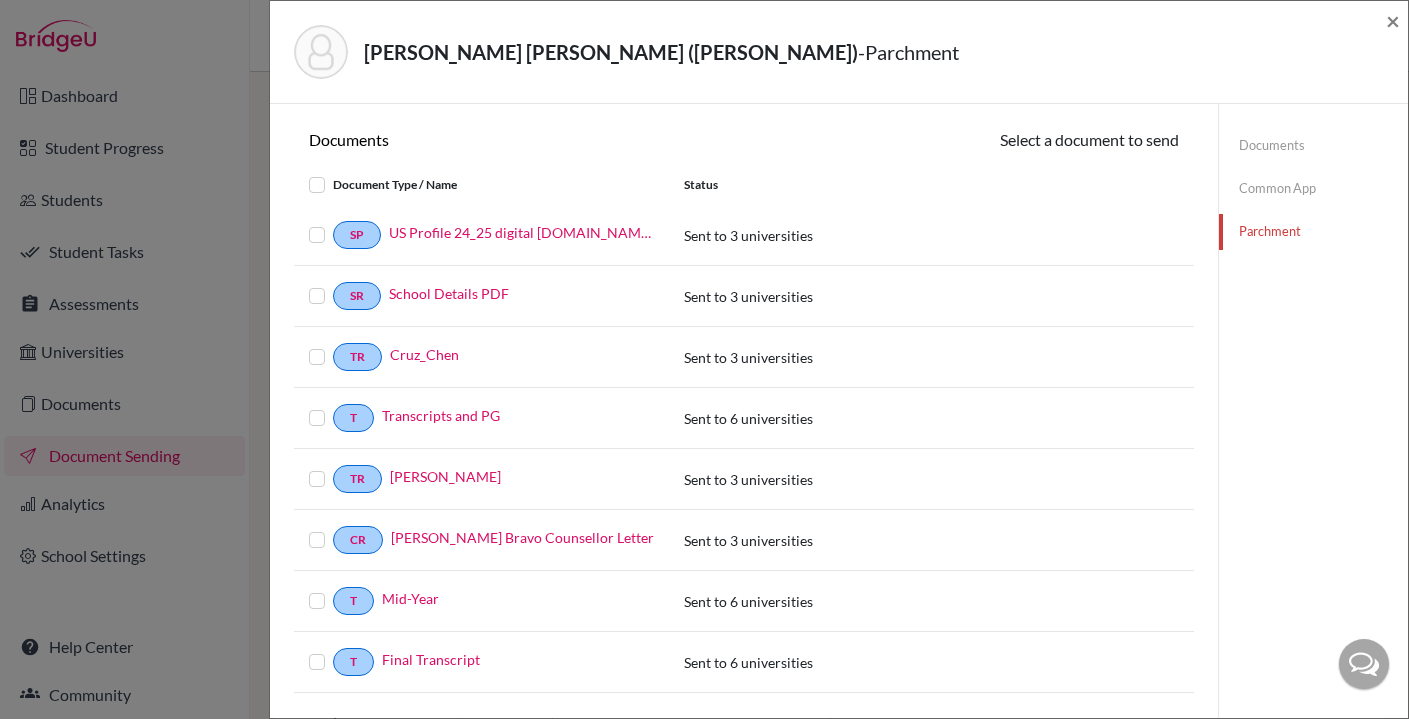 scroll, scrollTop: 38, scrollLeft: 0, axis: vertical 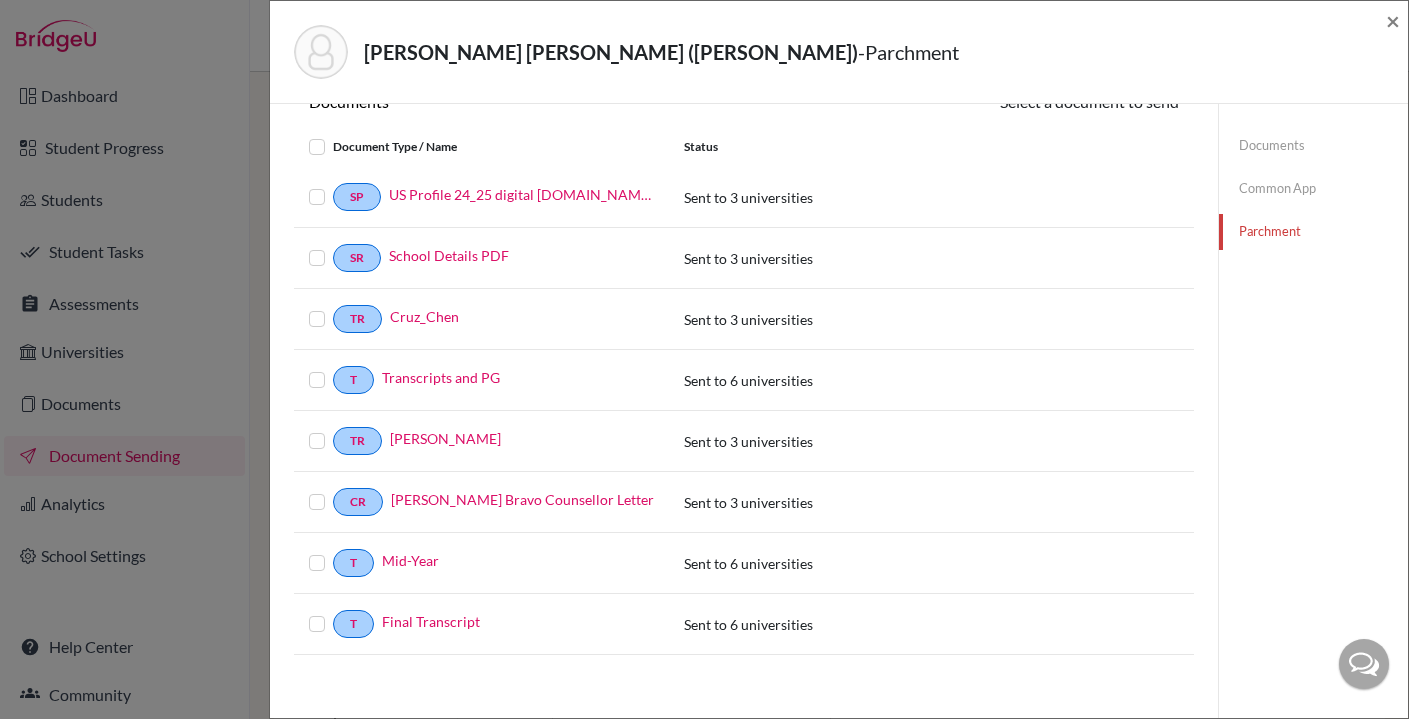 click on "Sent to 6 universities" at bounding box center (748, 624) 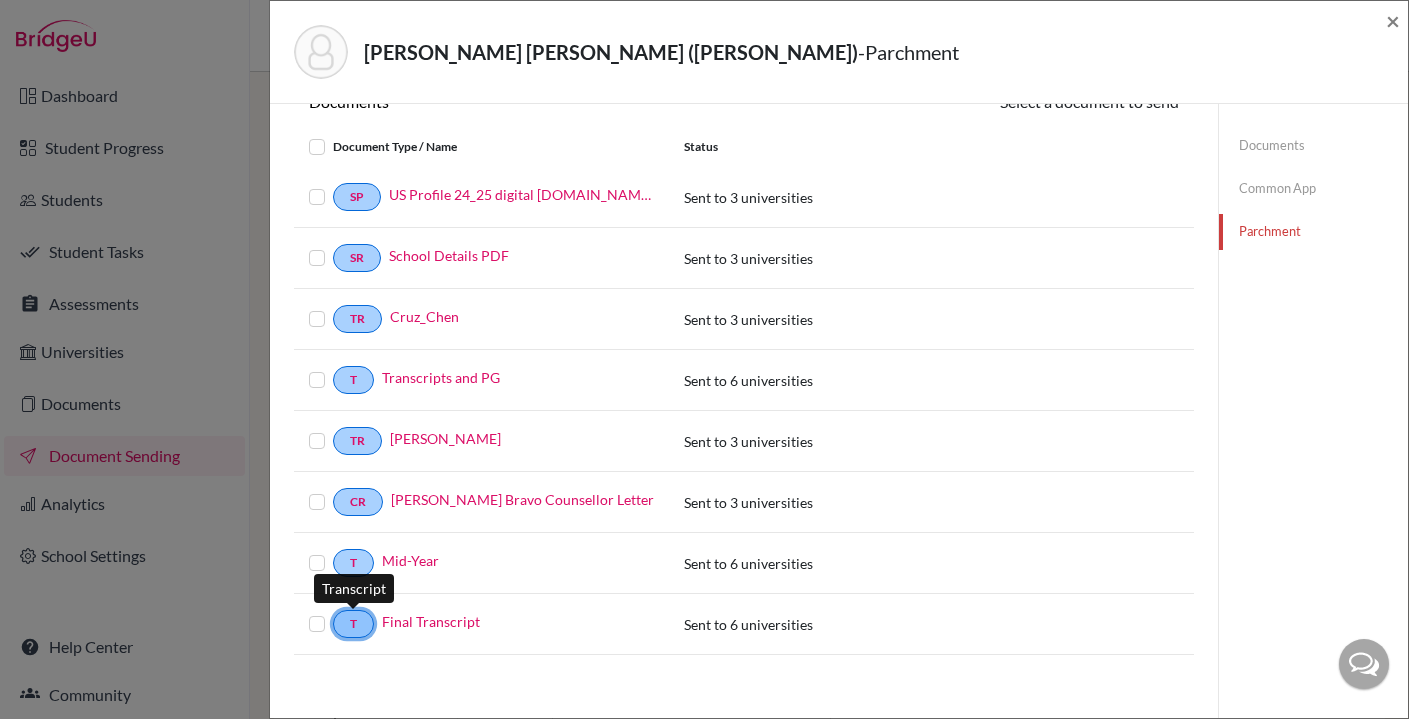 click on "T" at bounding box center [353, 624] 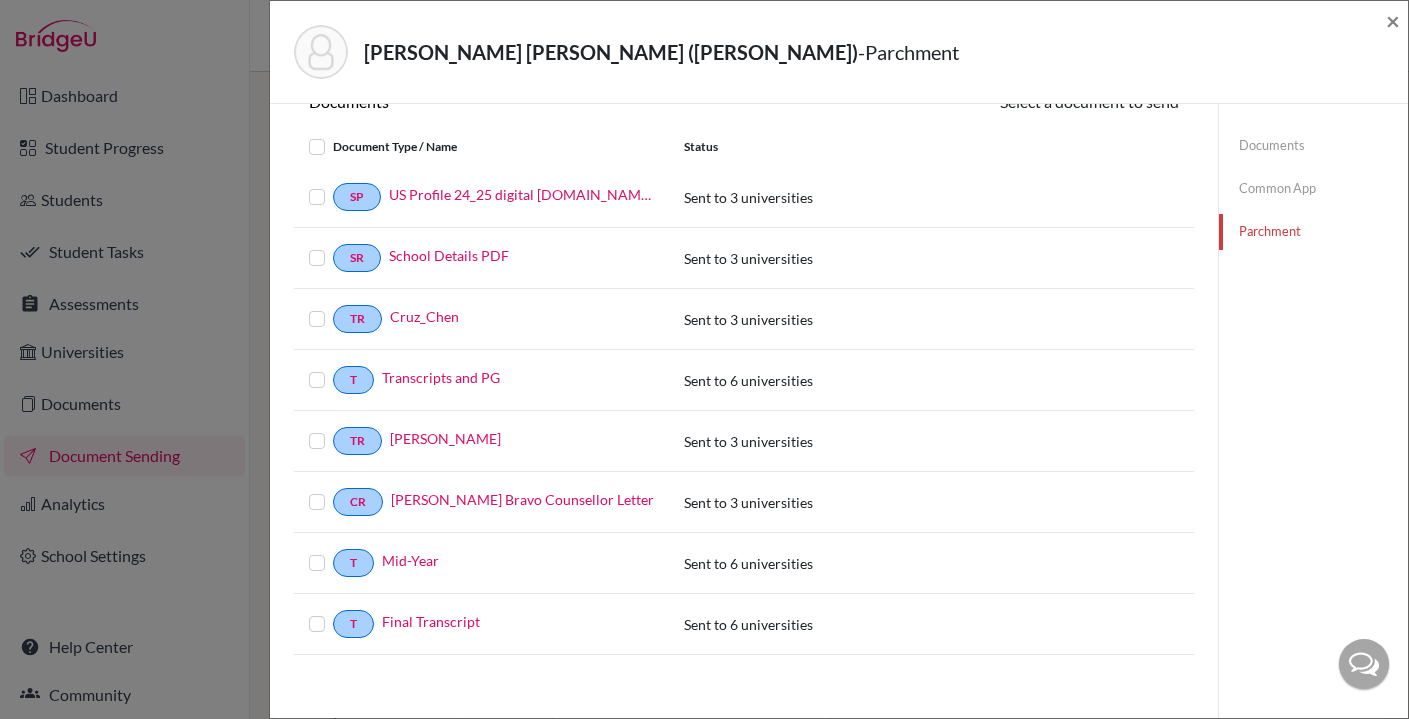 click at bounding box center [333, 612] 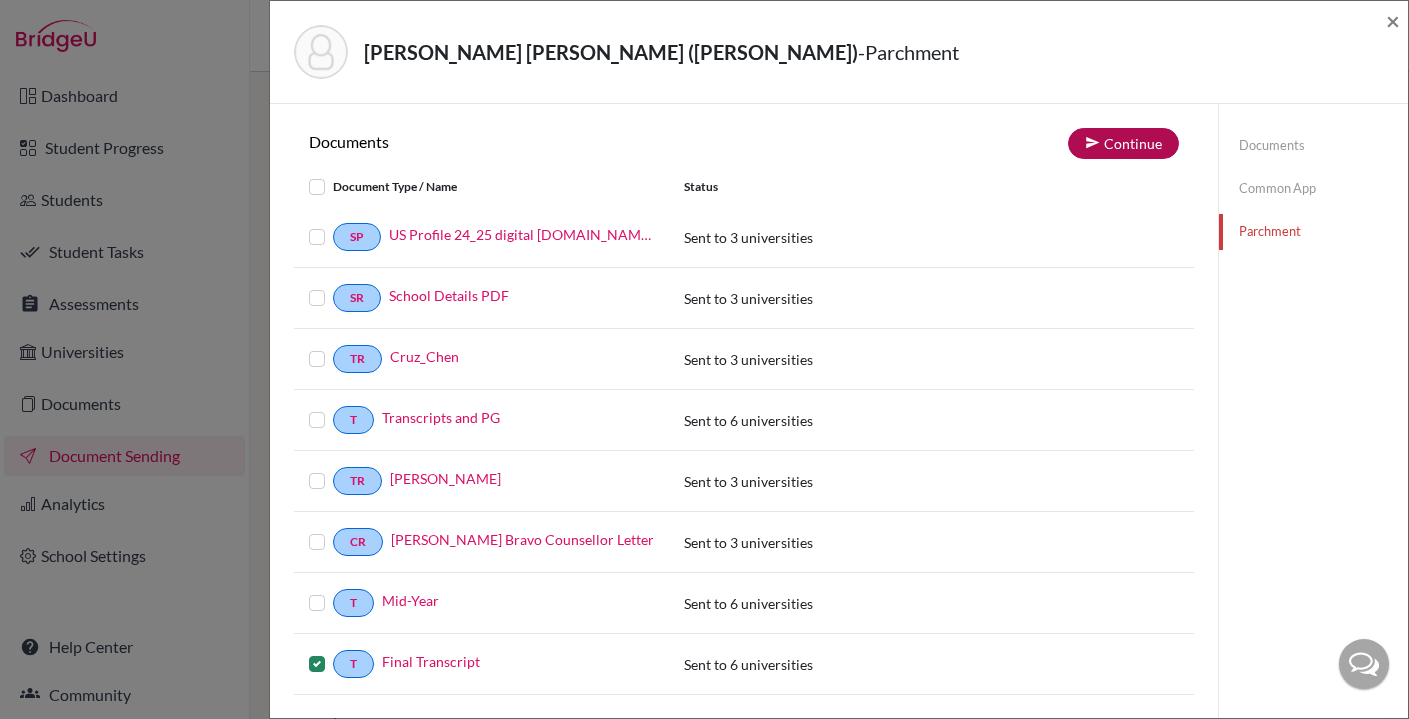 scroll, scrollTop: 0, scrollLeft: 0, axis: both 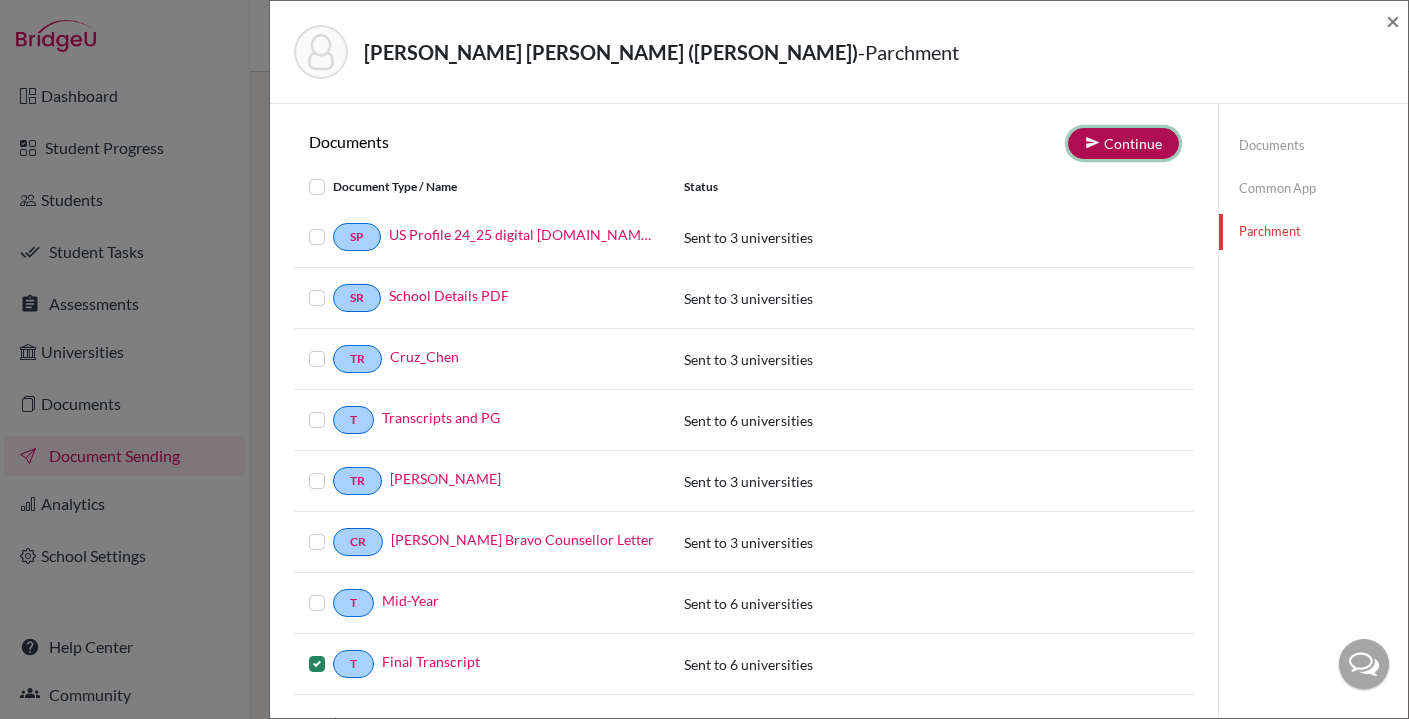 click on "Continue" at bounding box center (1123, 143) 